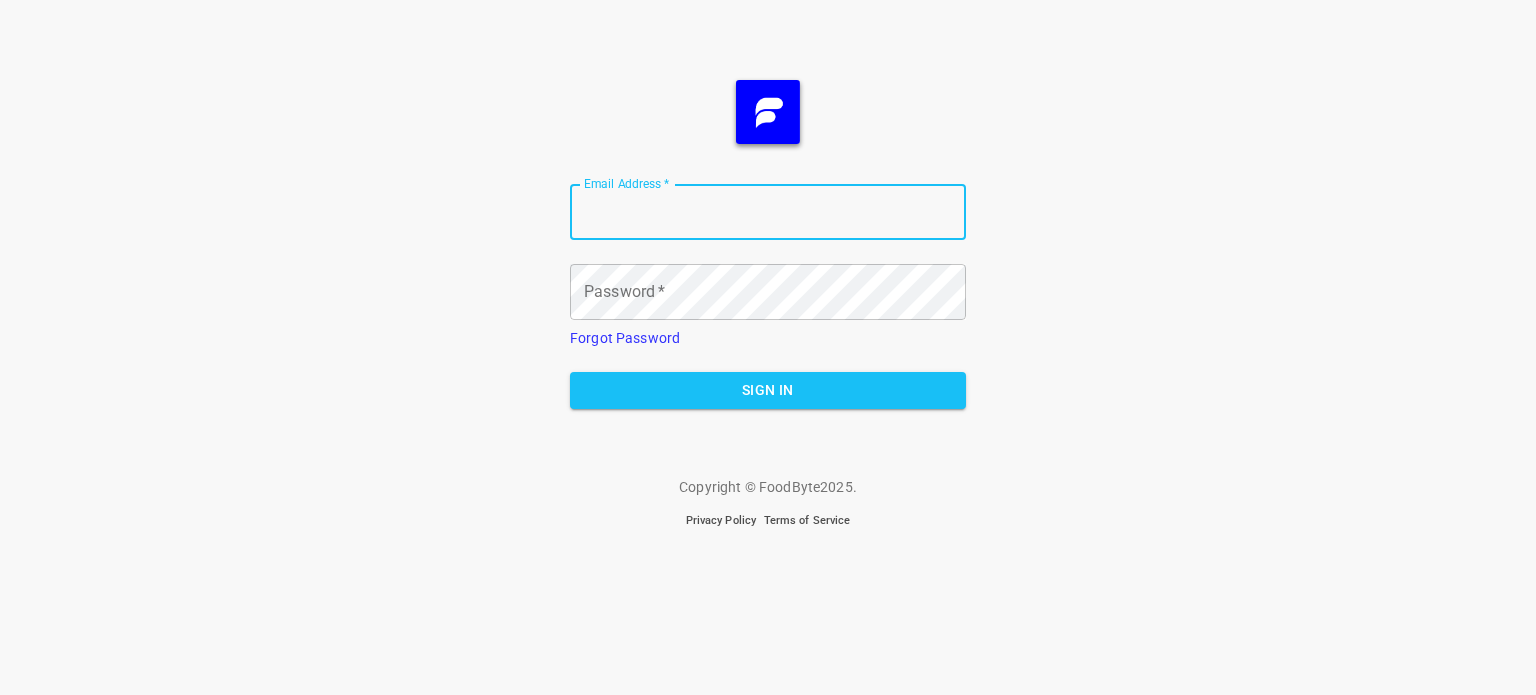 scroll, scrollTop: 0, scrollLeft: 0, axis: both 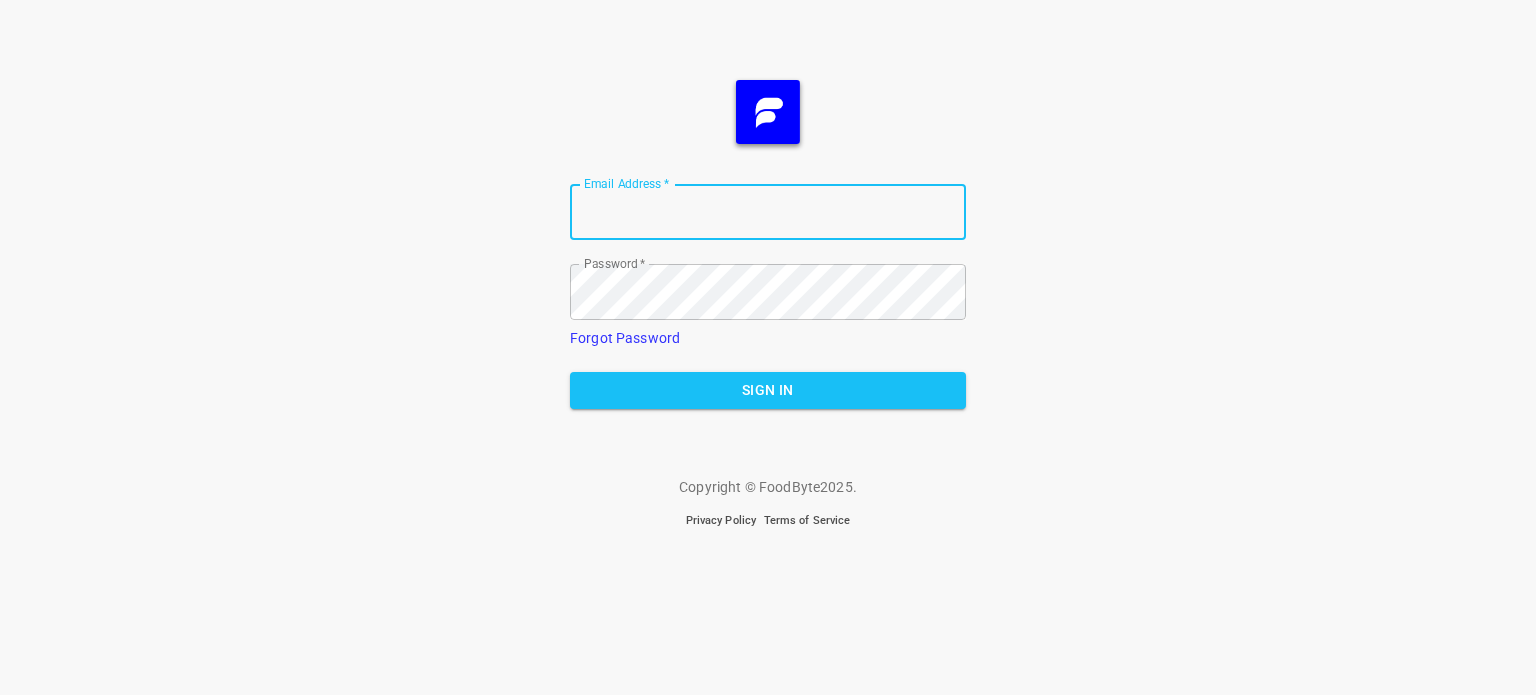 type on "[EMAIL_ADDRESS][DOMAIN_NAME]" 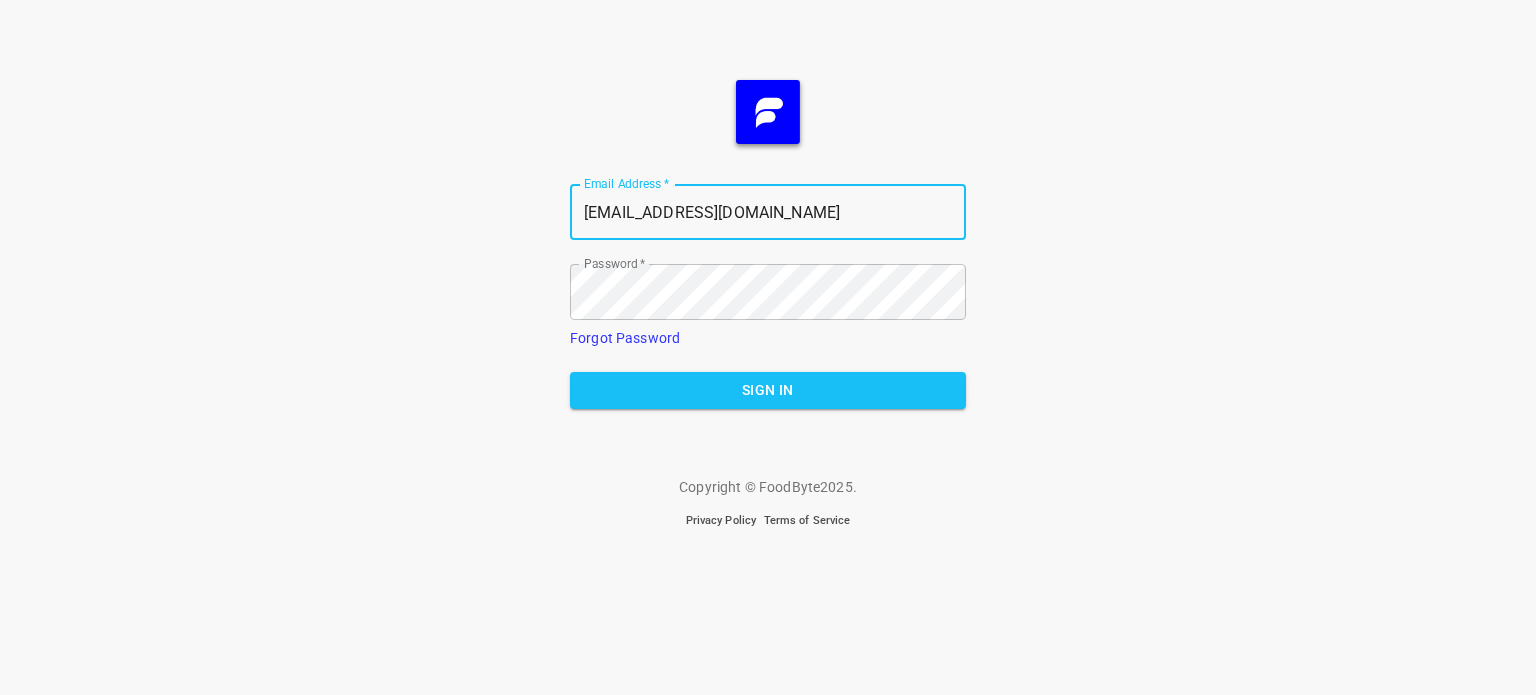 click on "Sign In" at bounding box center (768, 390) 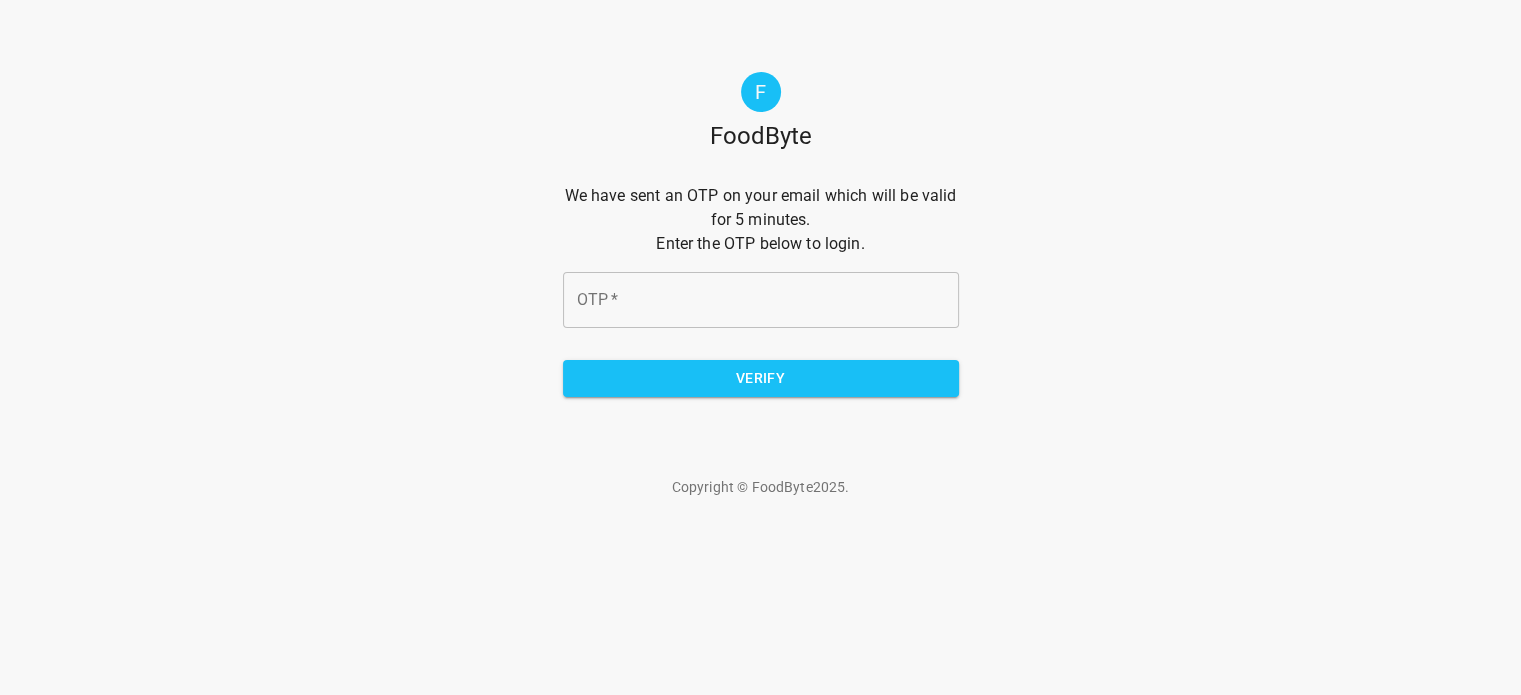 click on "OTP   *" at bounding box center [761, 300] 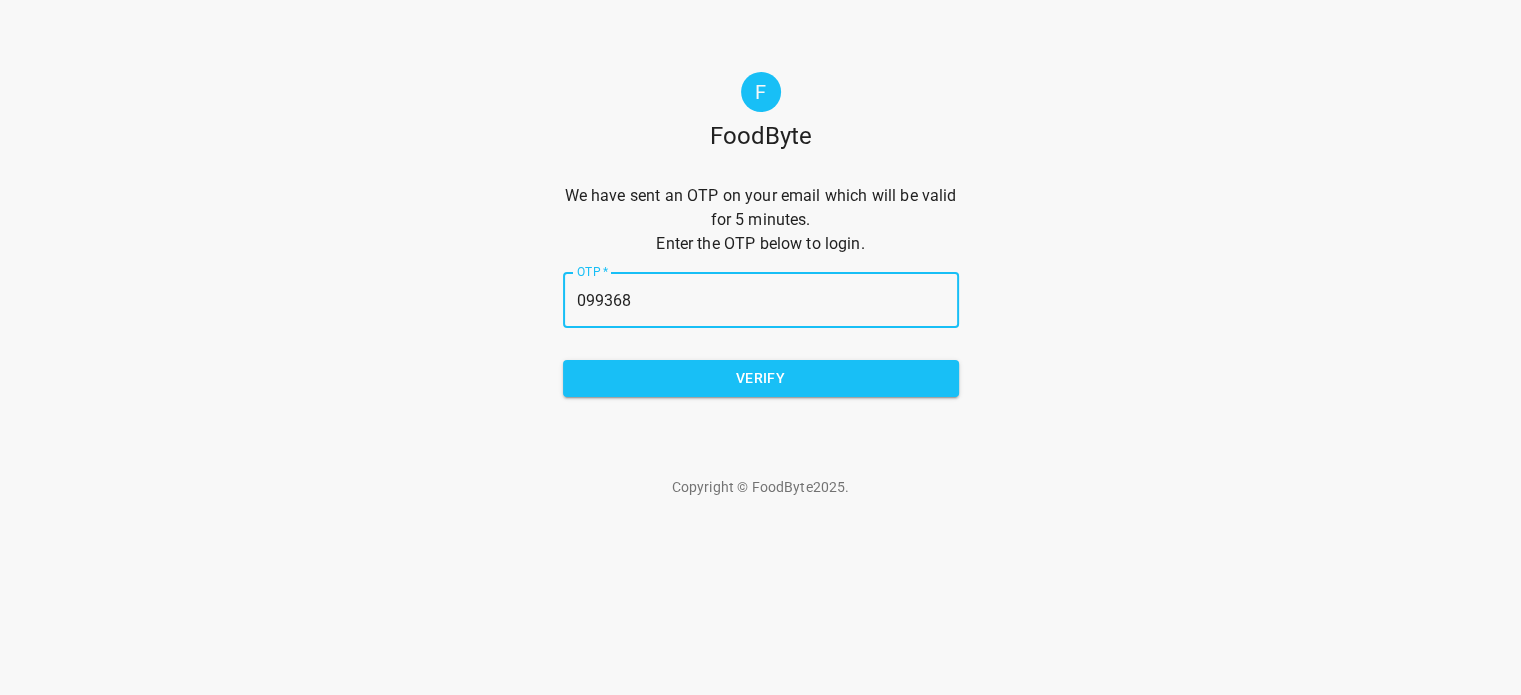 type on "099368" 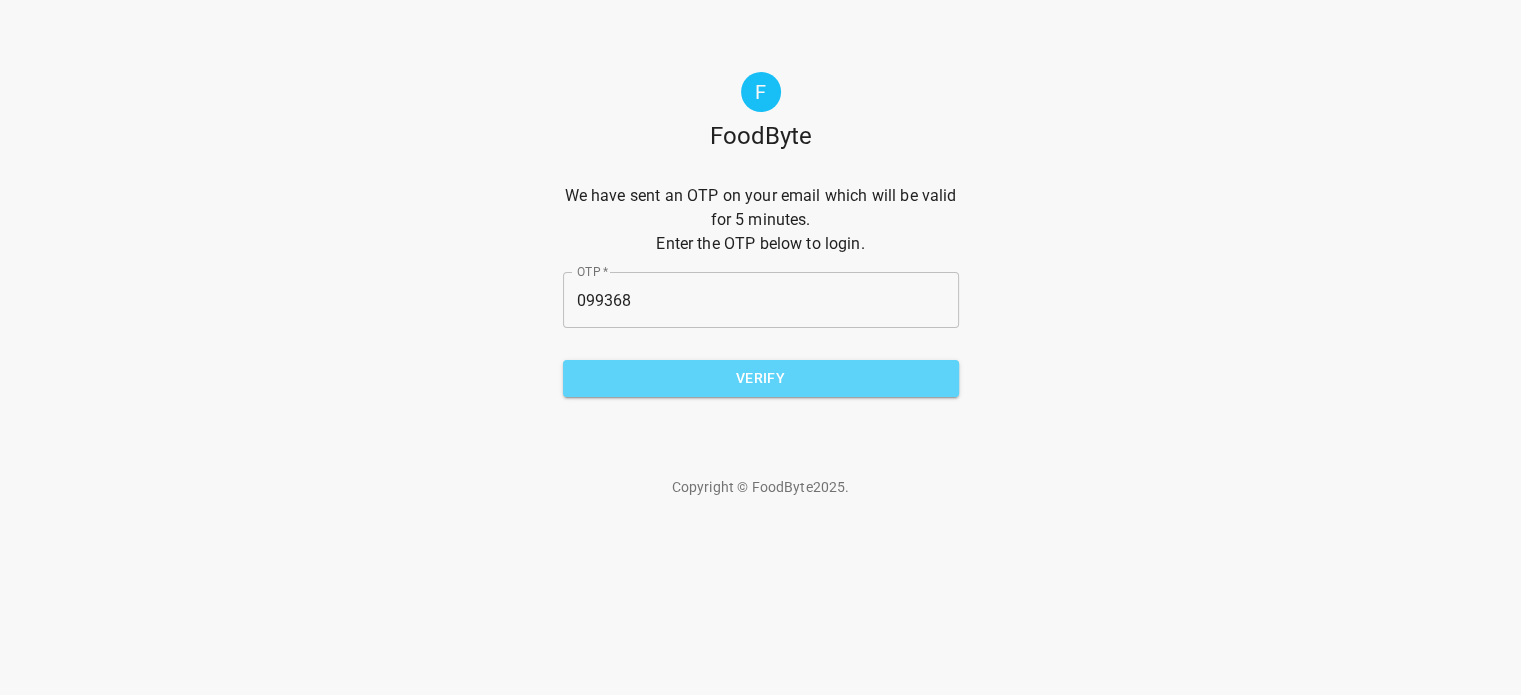 click on "Verify" at bounding box center [761, 378] 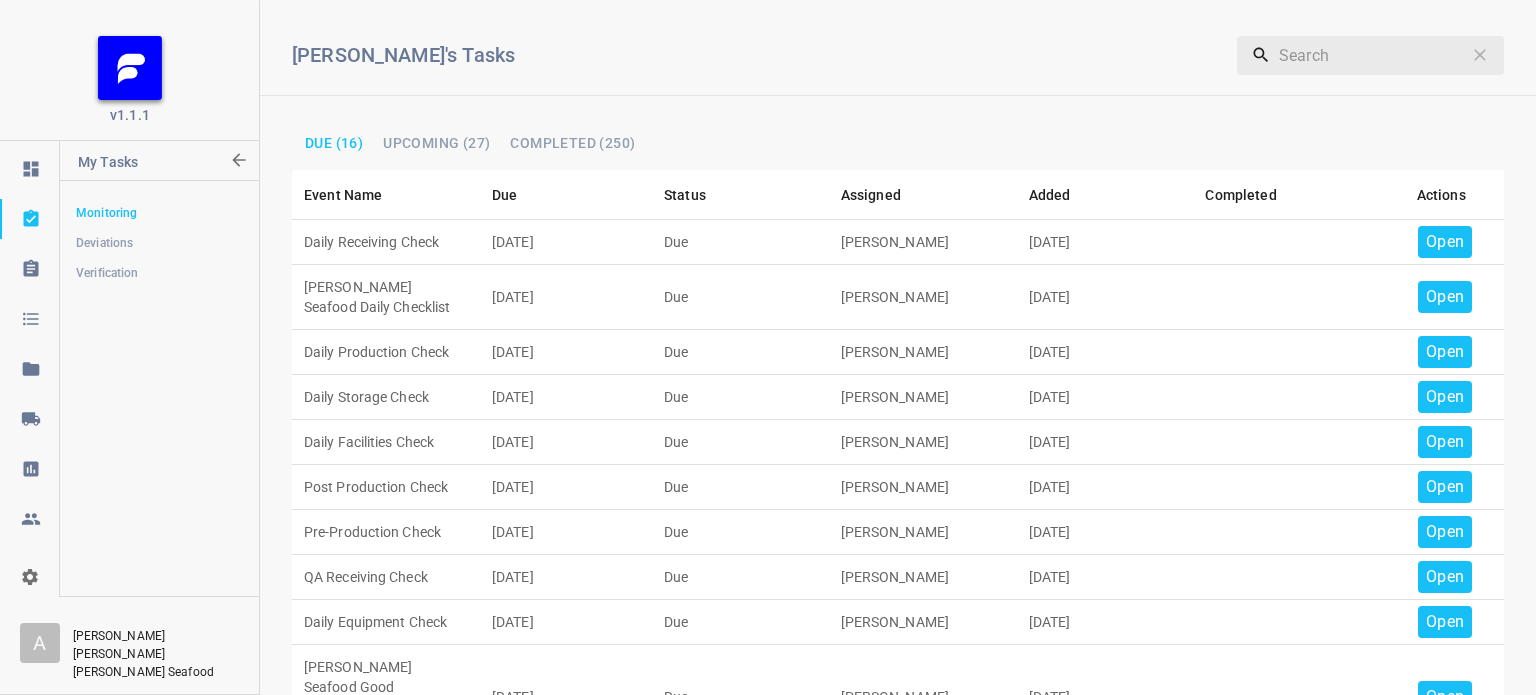 click on "Open" at bounding box center (1441, 242) 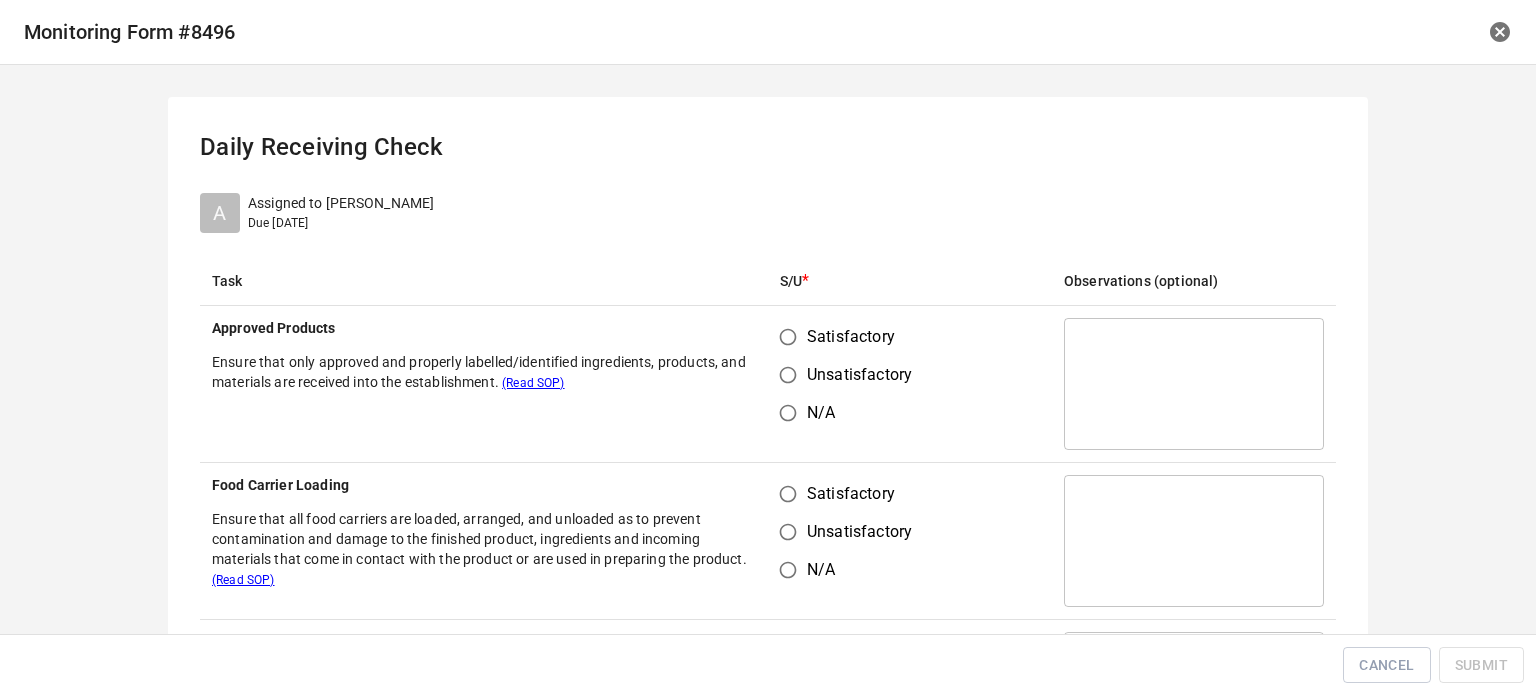 click on "Satisfactory" at bounding box center [788, 337] 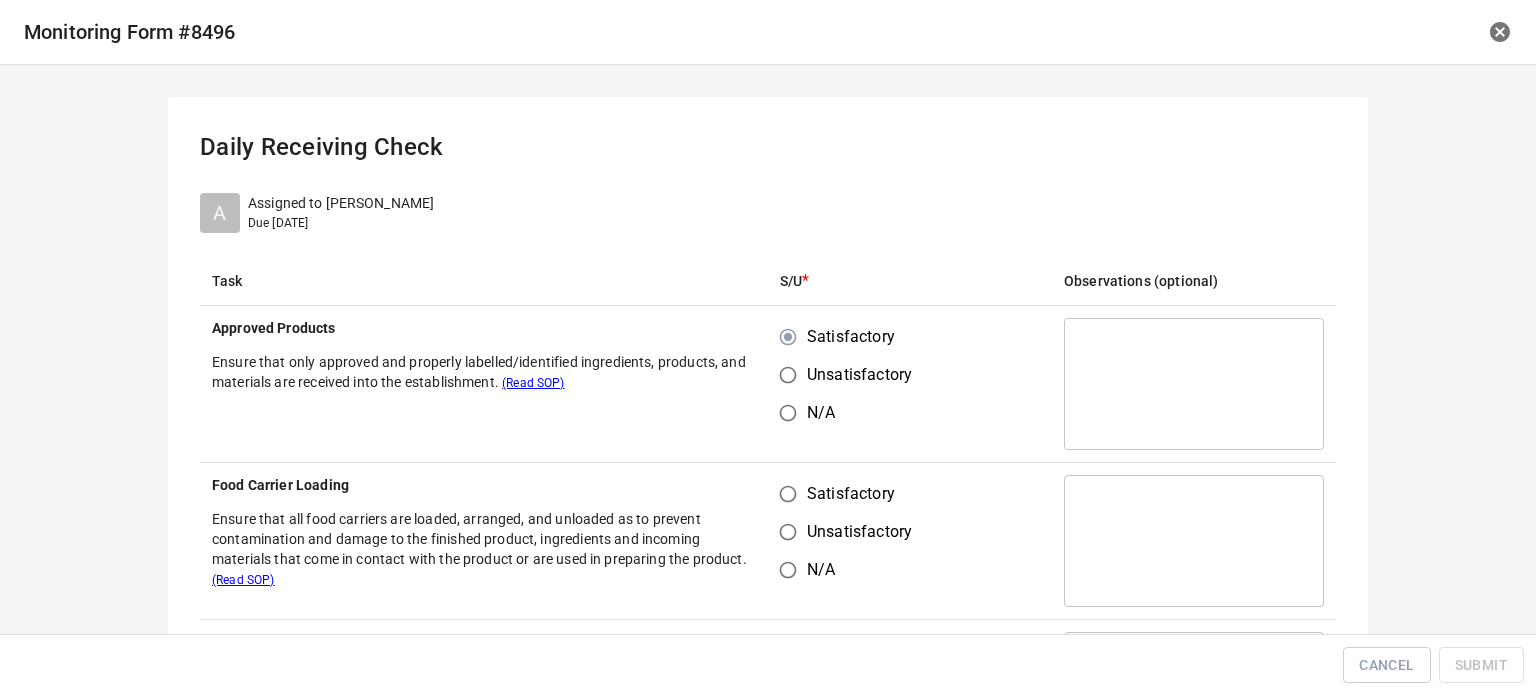 click on "Satisfactory" at bounding box center [788, 494] 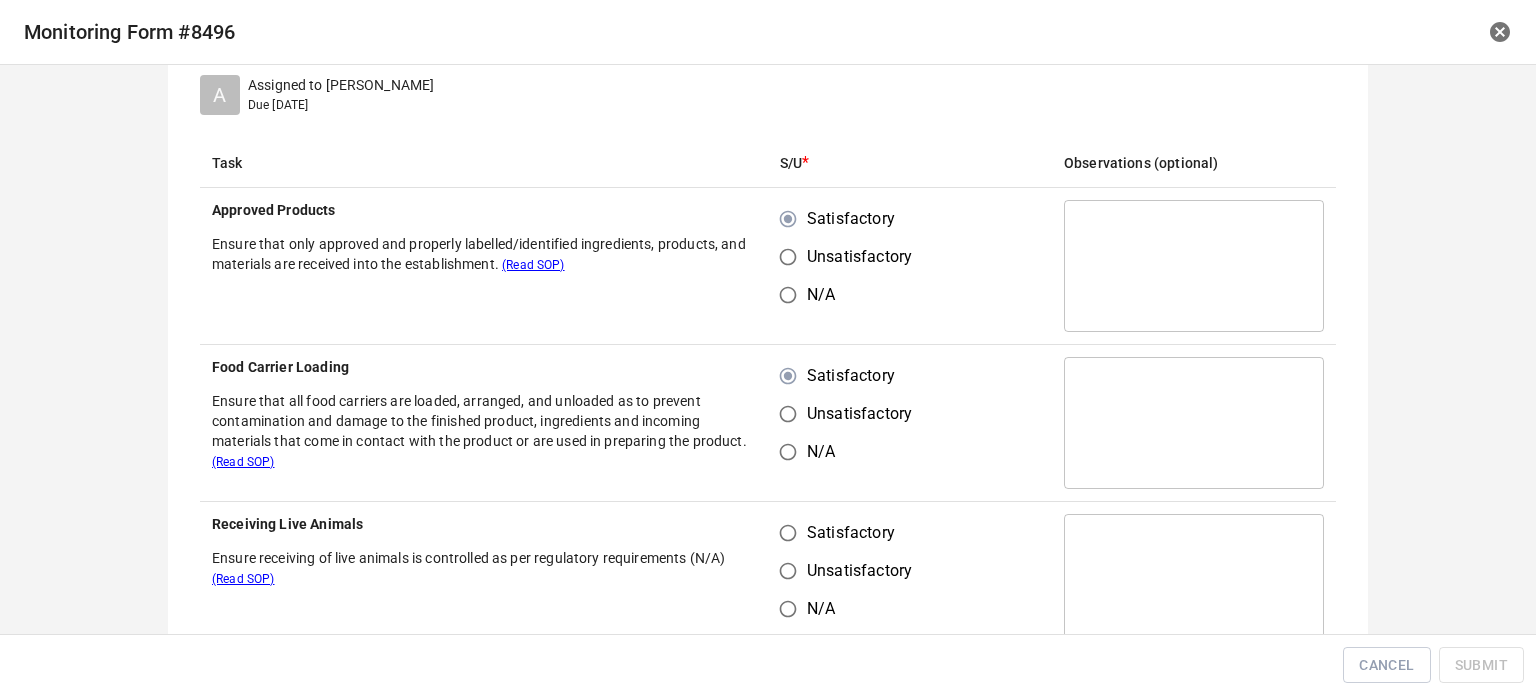 scroll, scrollTop: 400, scrollLeft: 0, axis: vertical 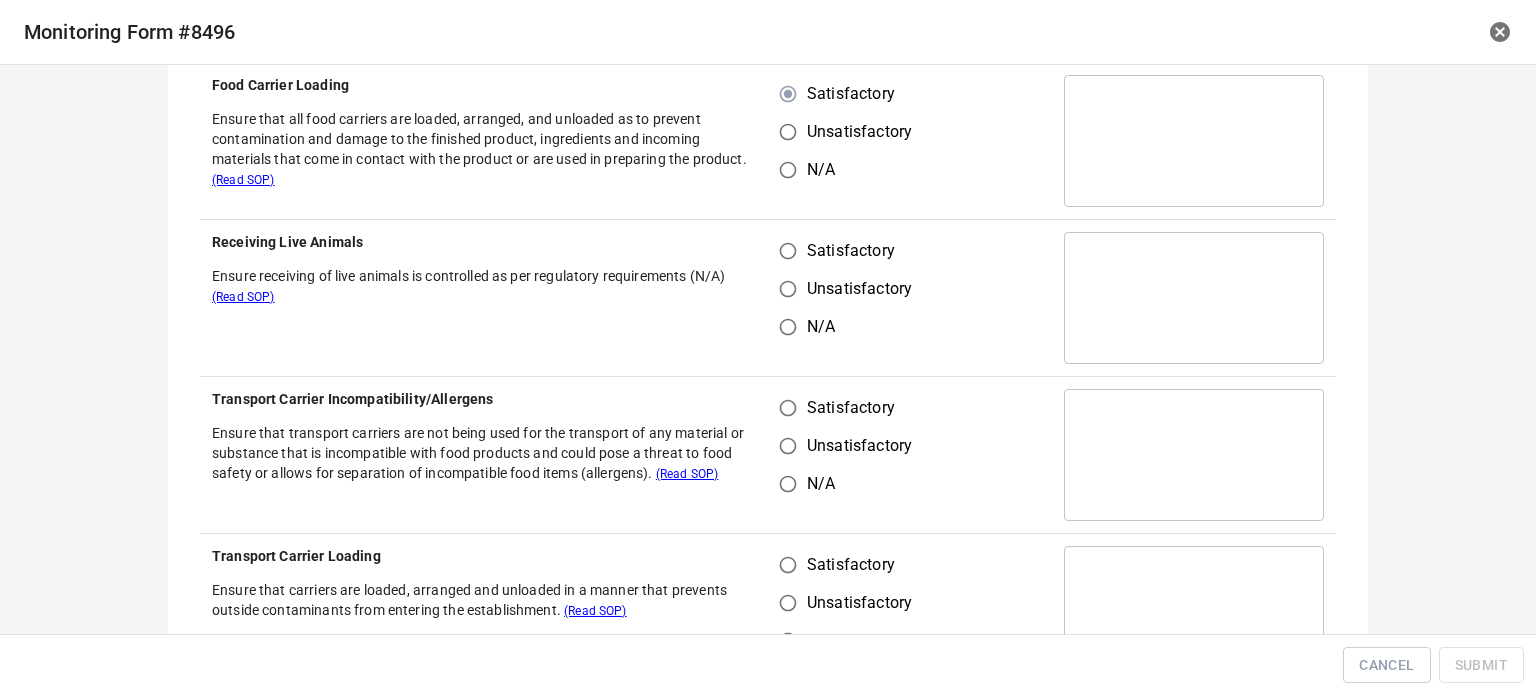 click on "Unsatisfactory" at bounding box center (788, 289) 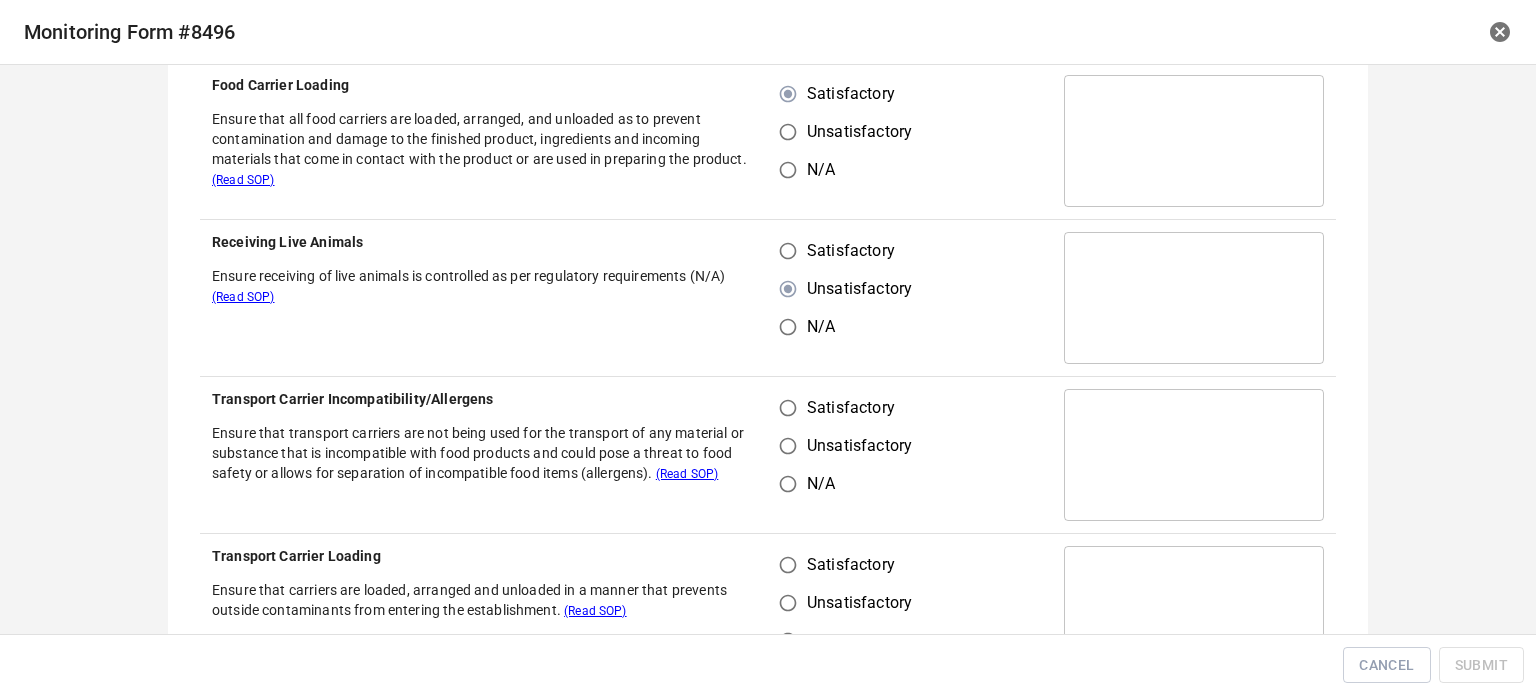 click on "Satisfactory" at bounding box center (788, 251) 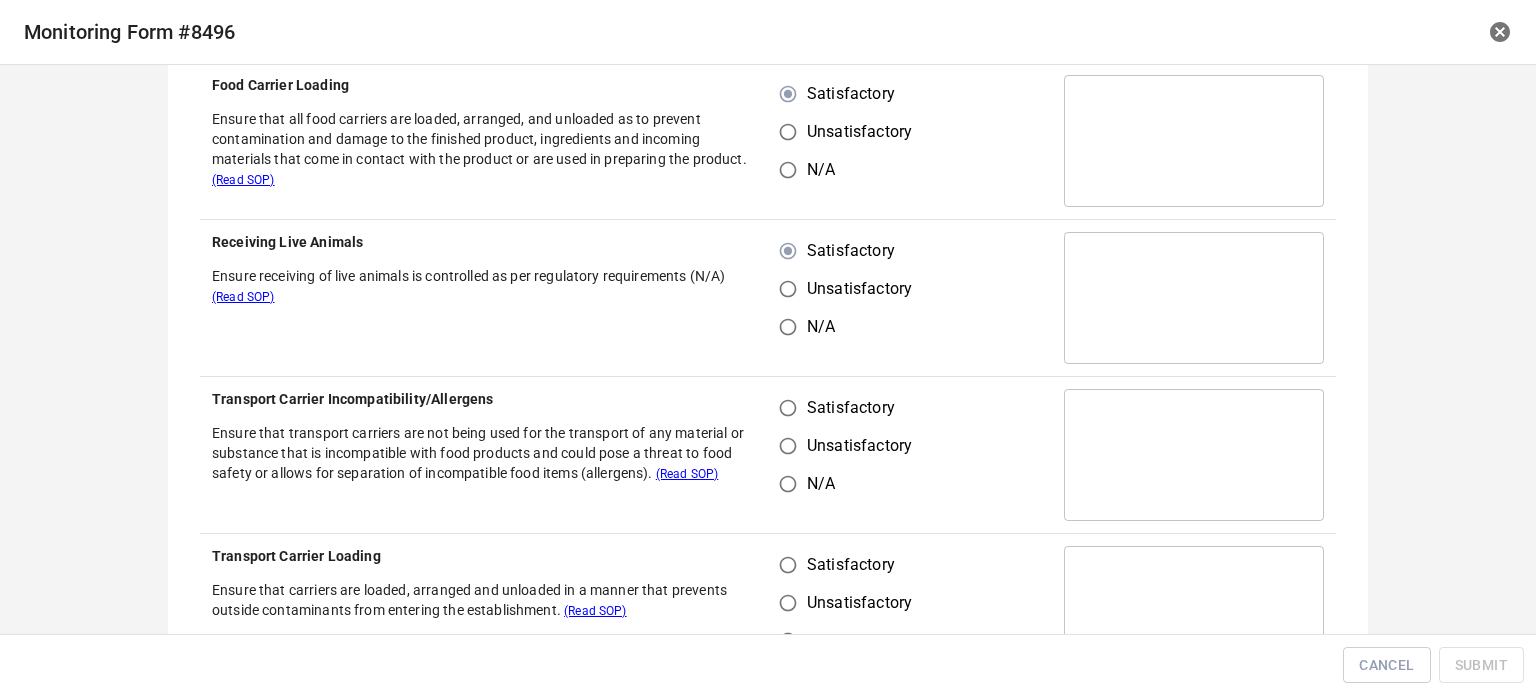 click on "Satisfactory" at bounding box center [788, 408] 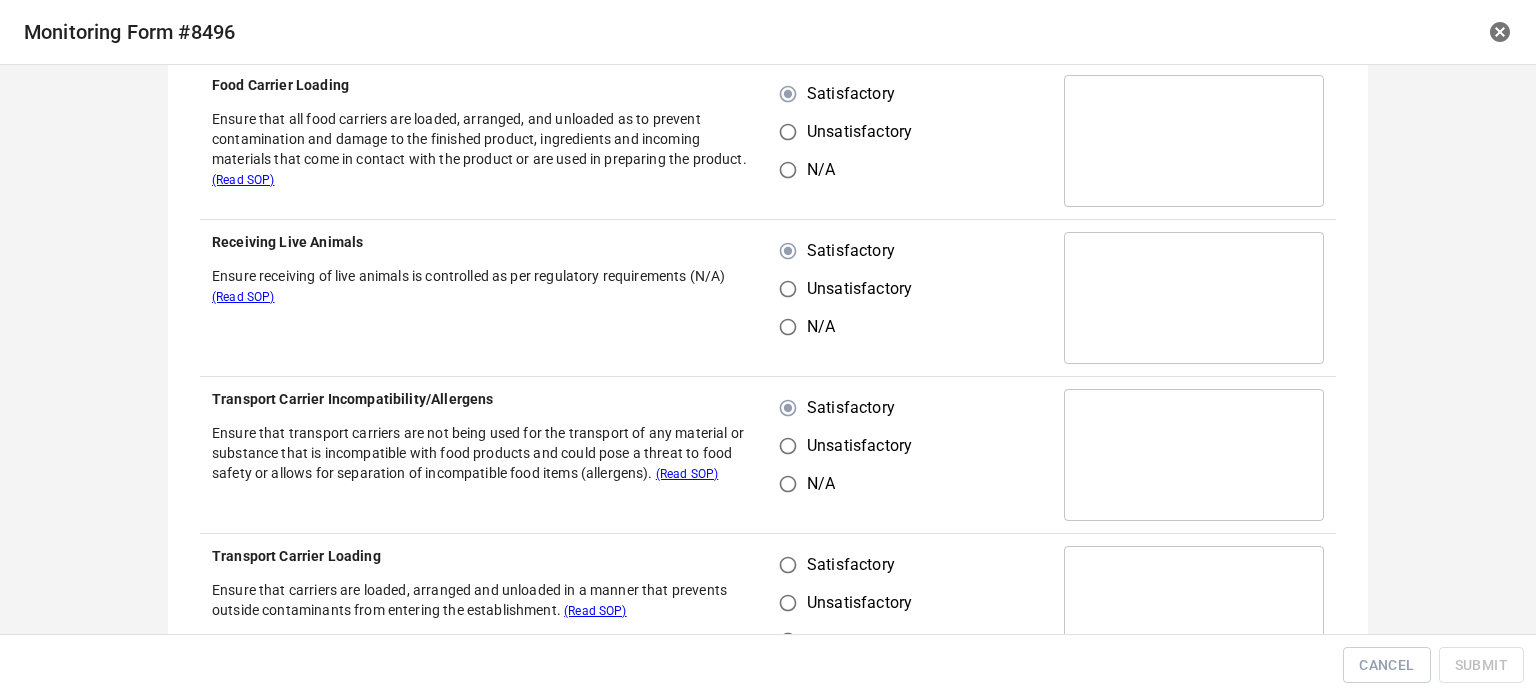 drag, startPoint x: 781, startPoint y: 555, endPoint x: 904, endPoint y: 521, distance: 127.61269 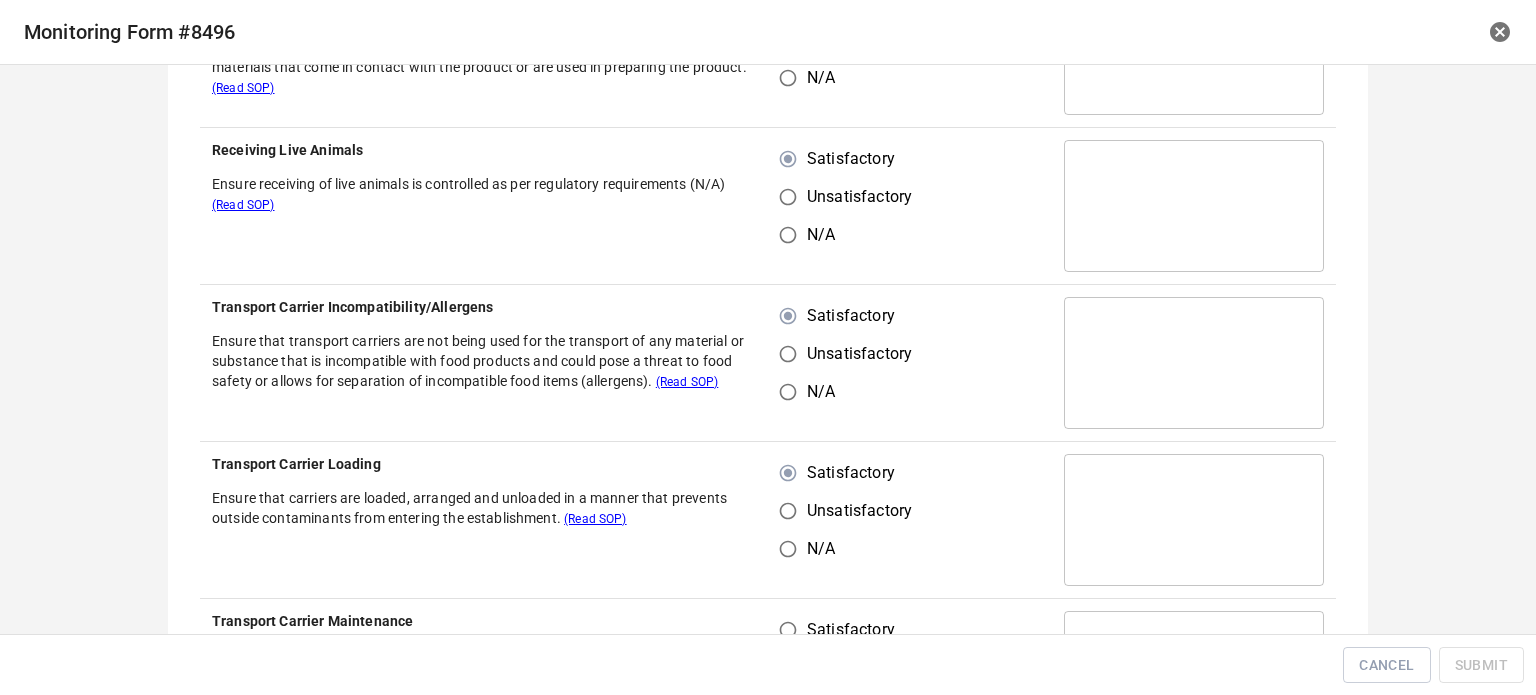 scroll, scrollTop: 700, scrollLeft: 0, axis: vertical 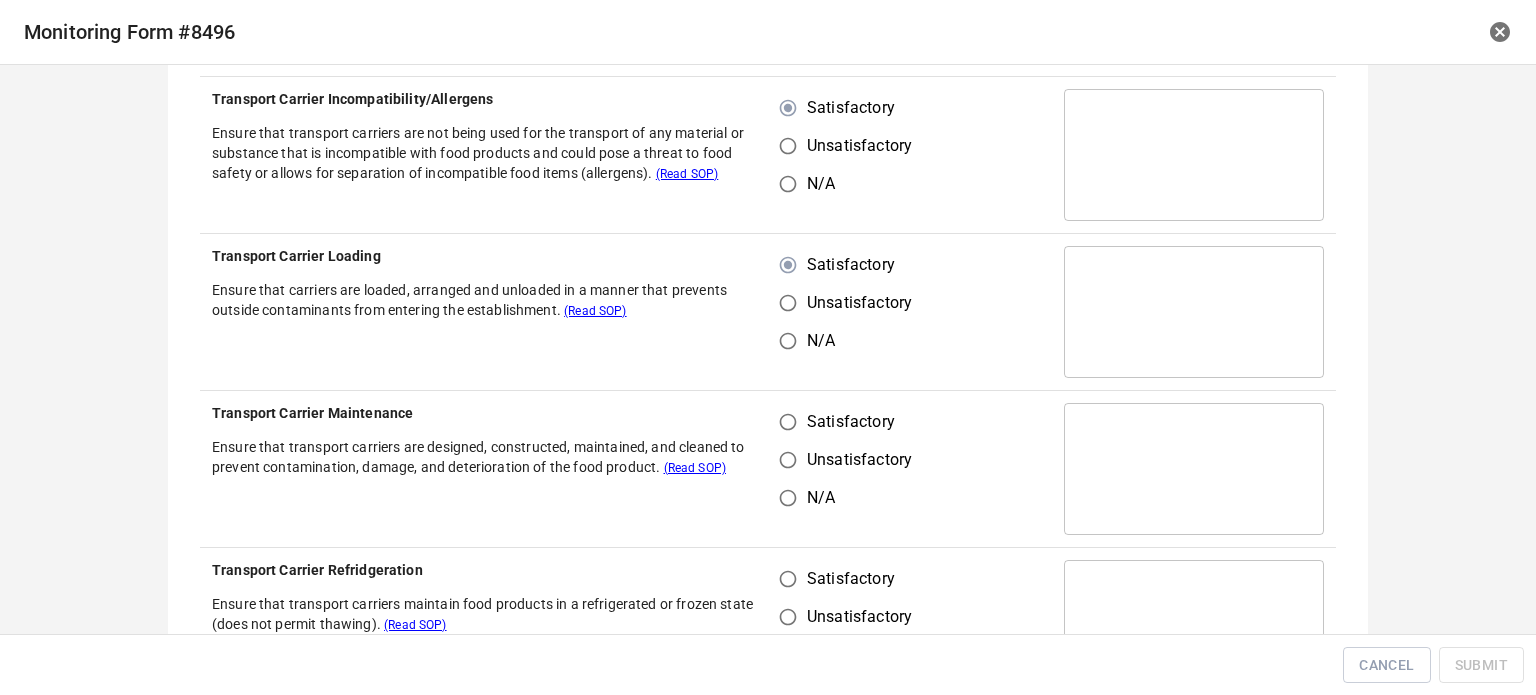click on "Satisfactory" at bounding box center (788, 422) 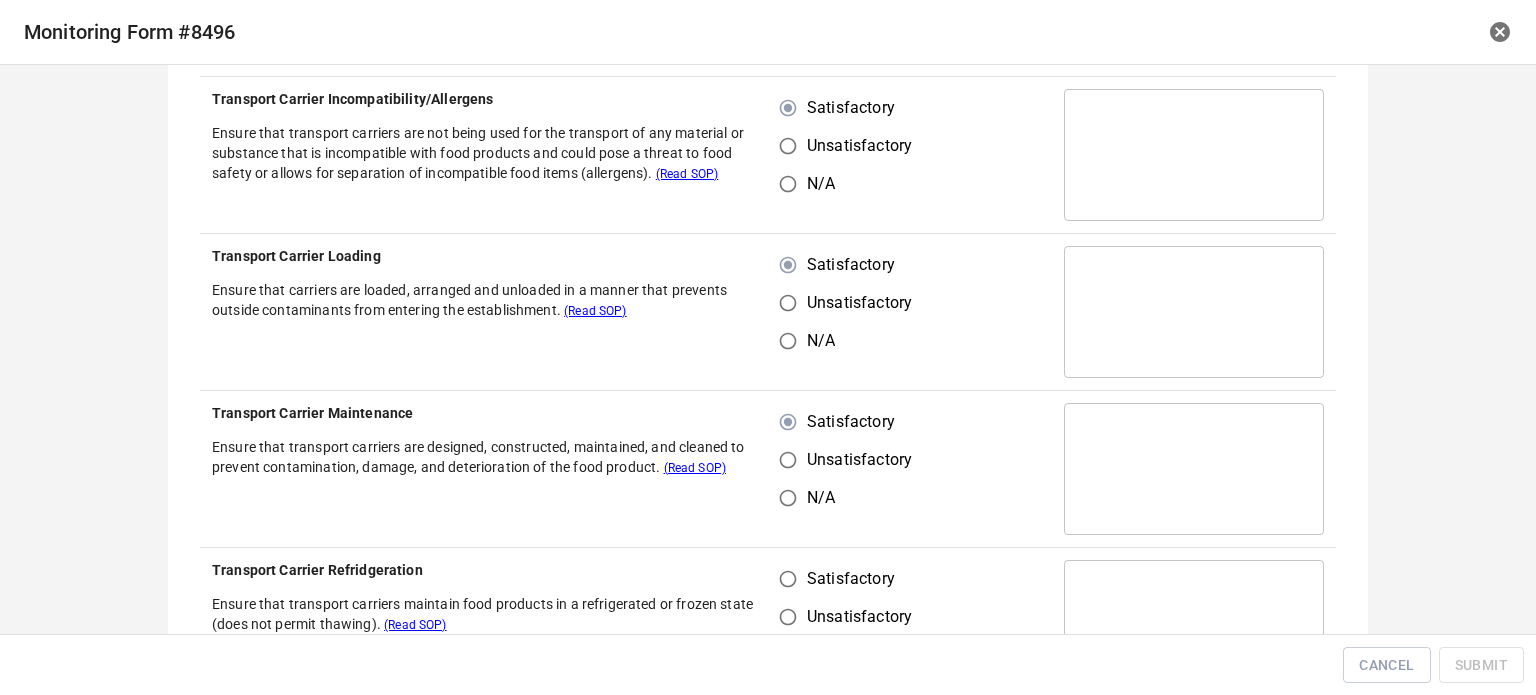 drag, startPoint x: 788, startPoint y: 574, endPoint x: 912, endPoint y: 519, distance: 135.65028 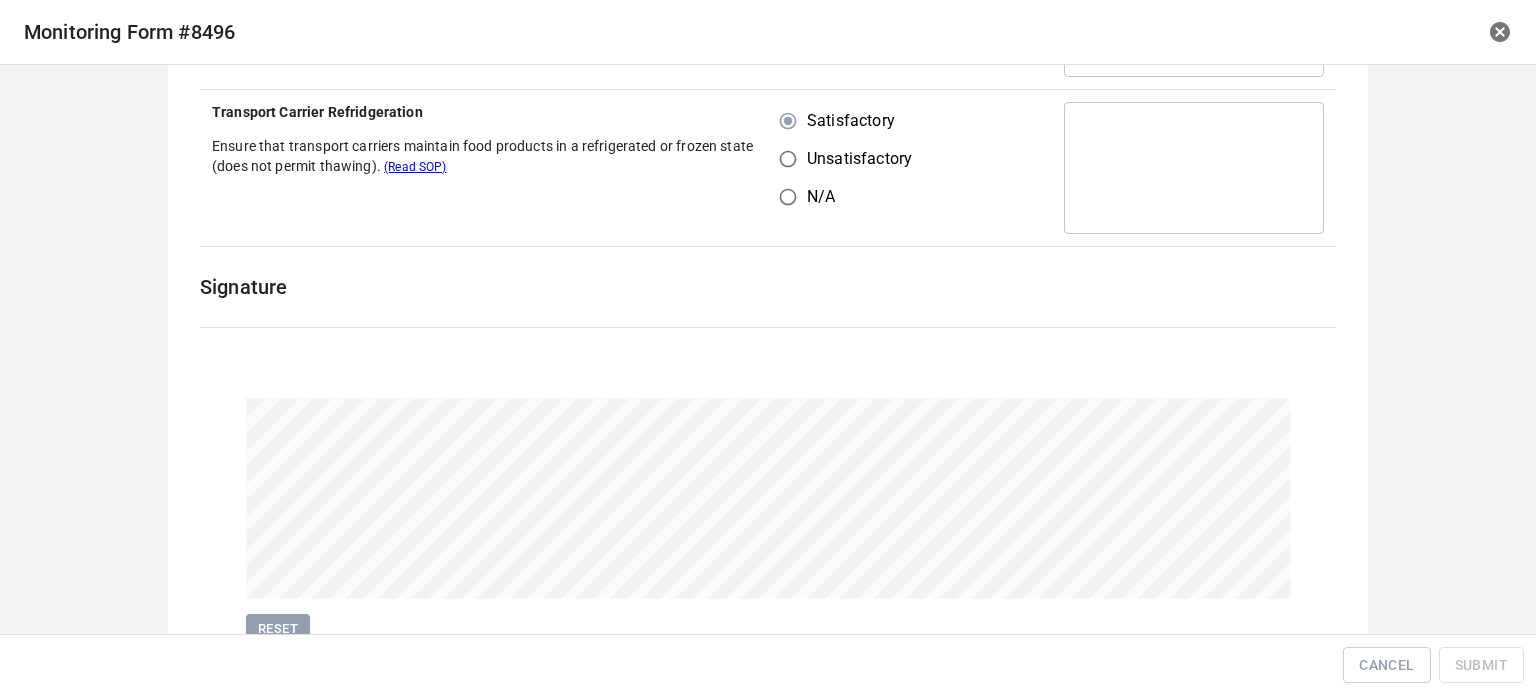scroll, scrollTop: 1245, scrollLeft: 0, axis: vertical 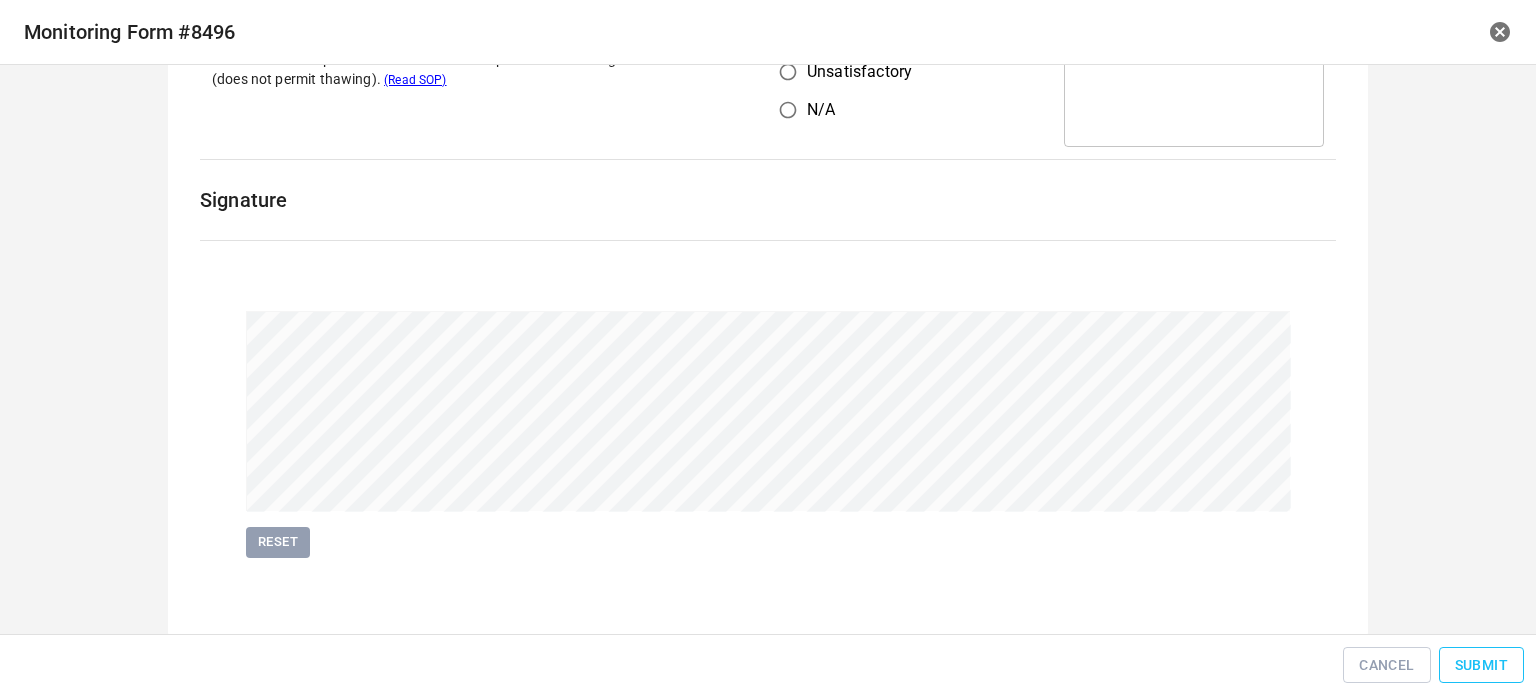 click on "Submit" at bounding box center (1481, 665) 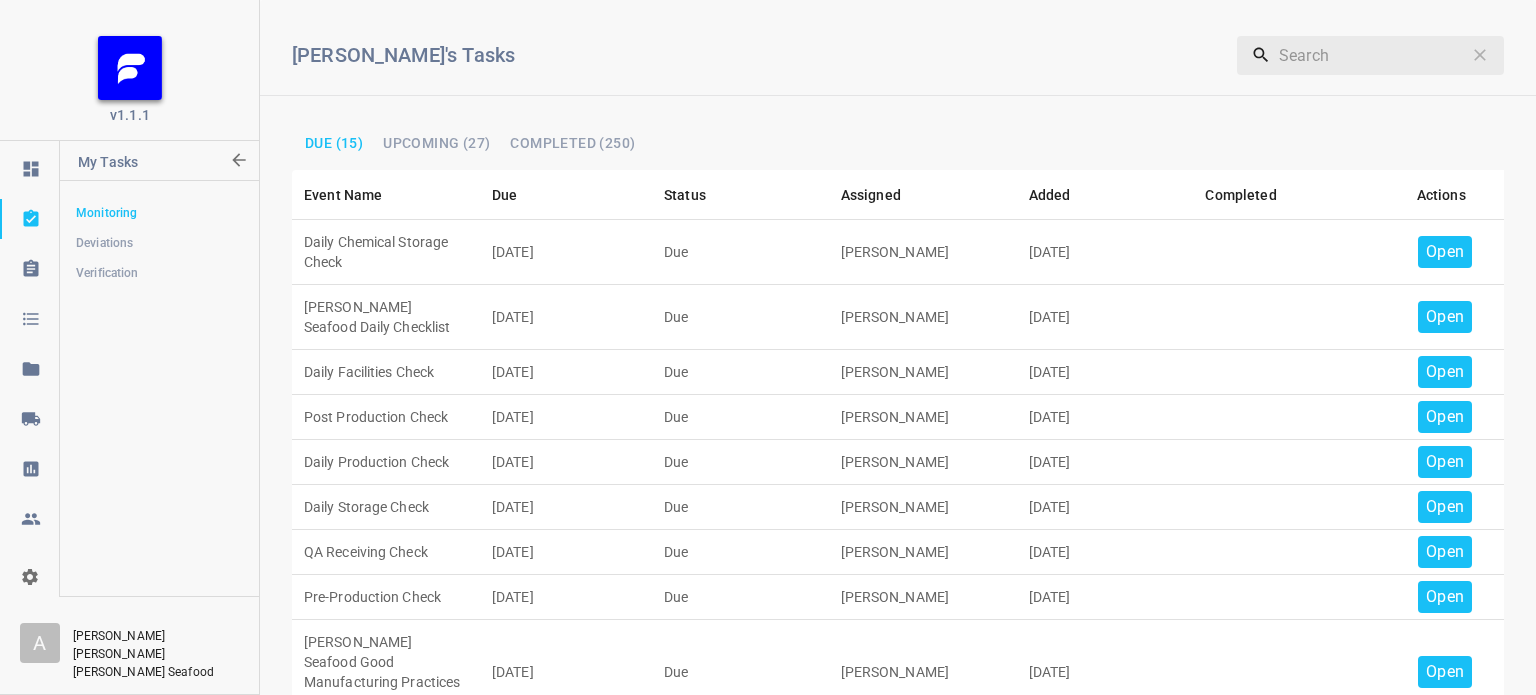 click on "Open" at bounding box center (1441, 252) 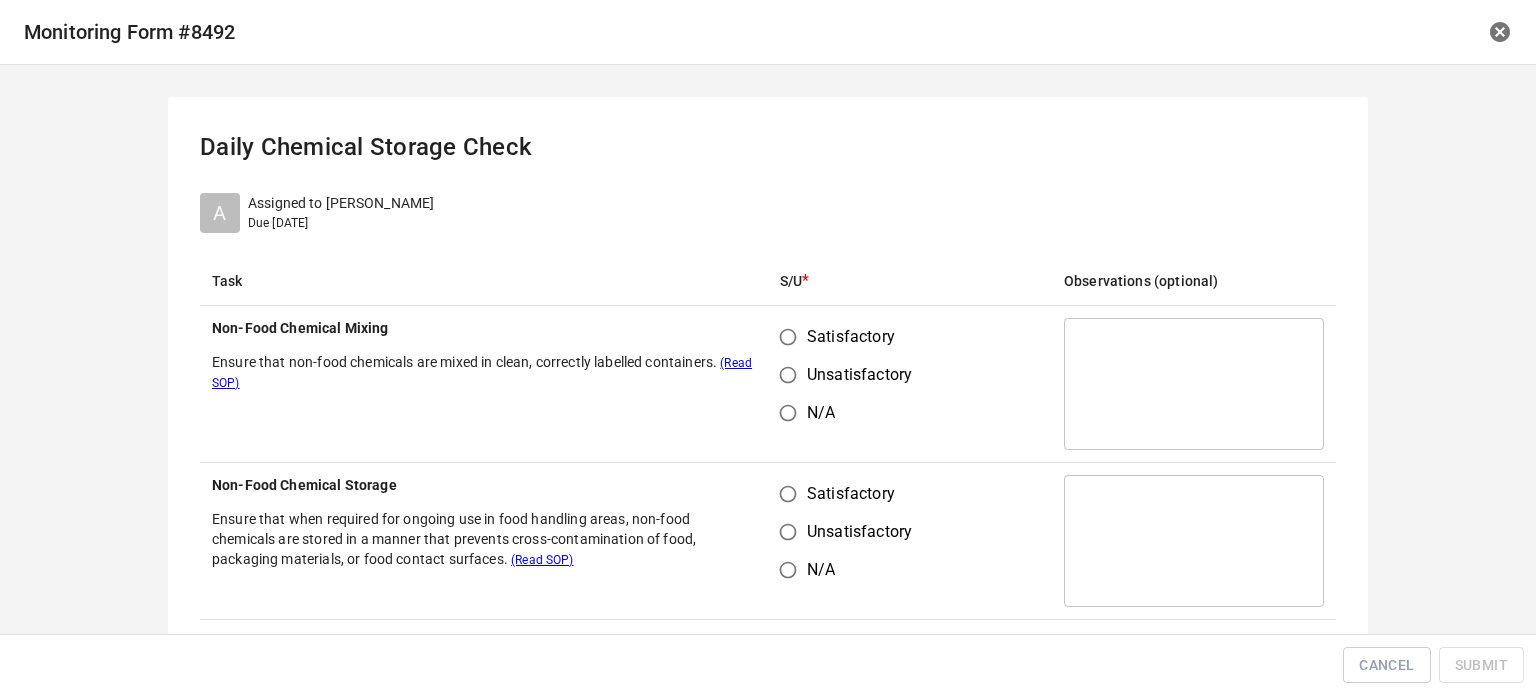 click on "Satisfactory" at bounding box center (788, 337) 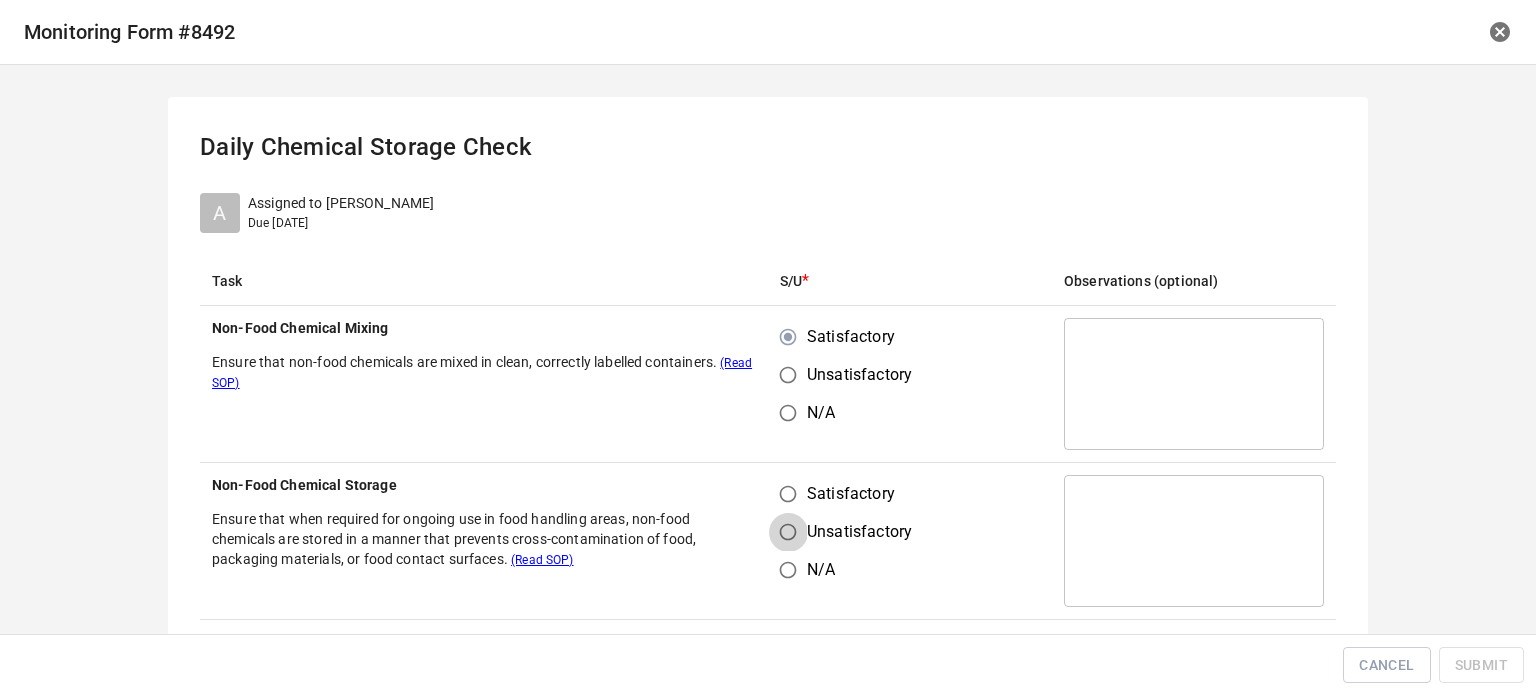 click on "Unsatisfactory" at bounding box center [788, 532] 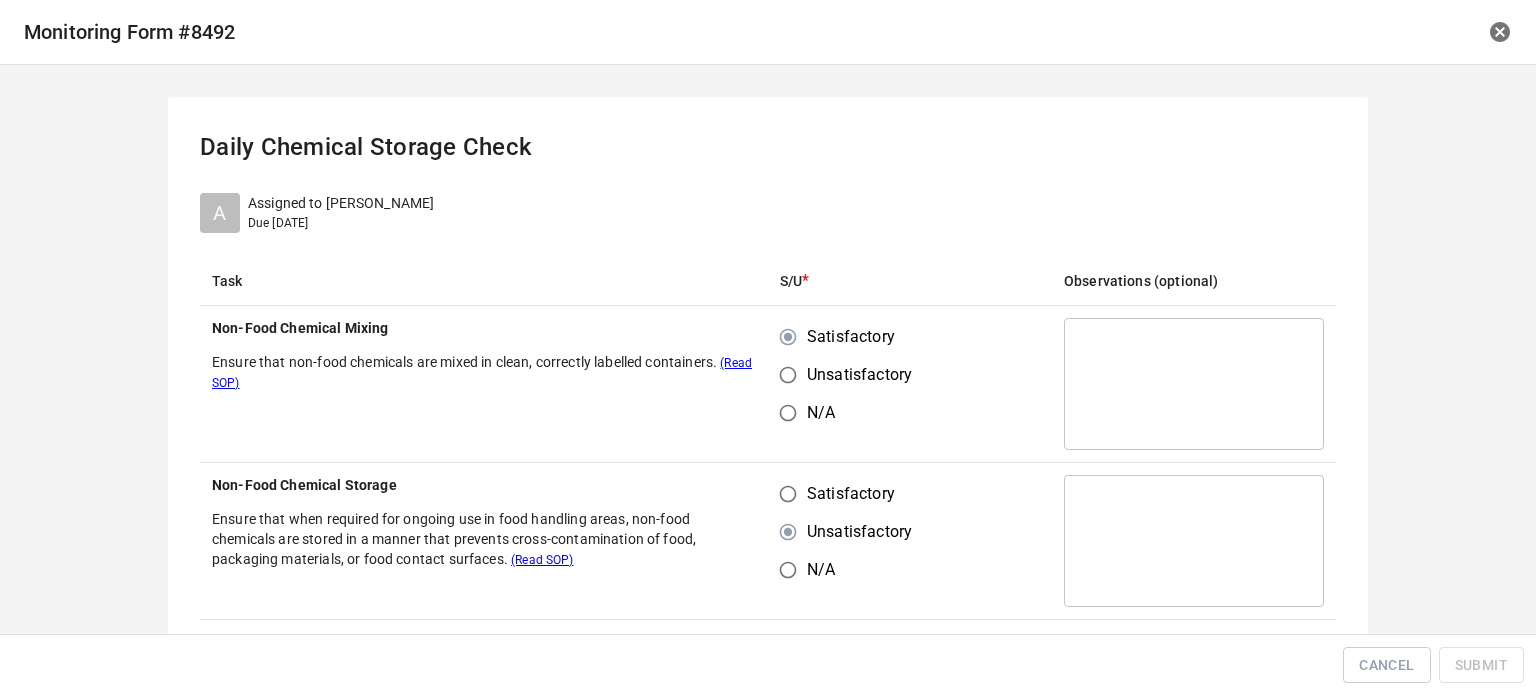 click on "Satisfactory" at bounding box center (788, 494) 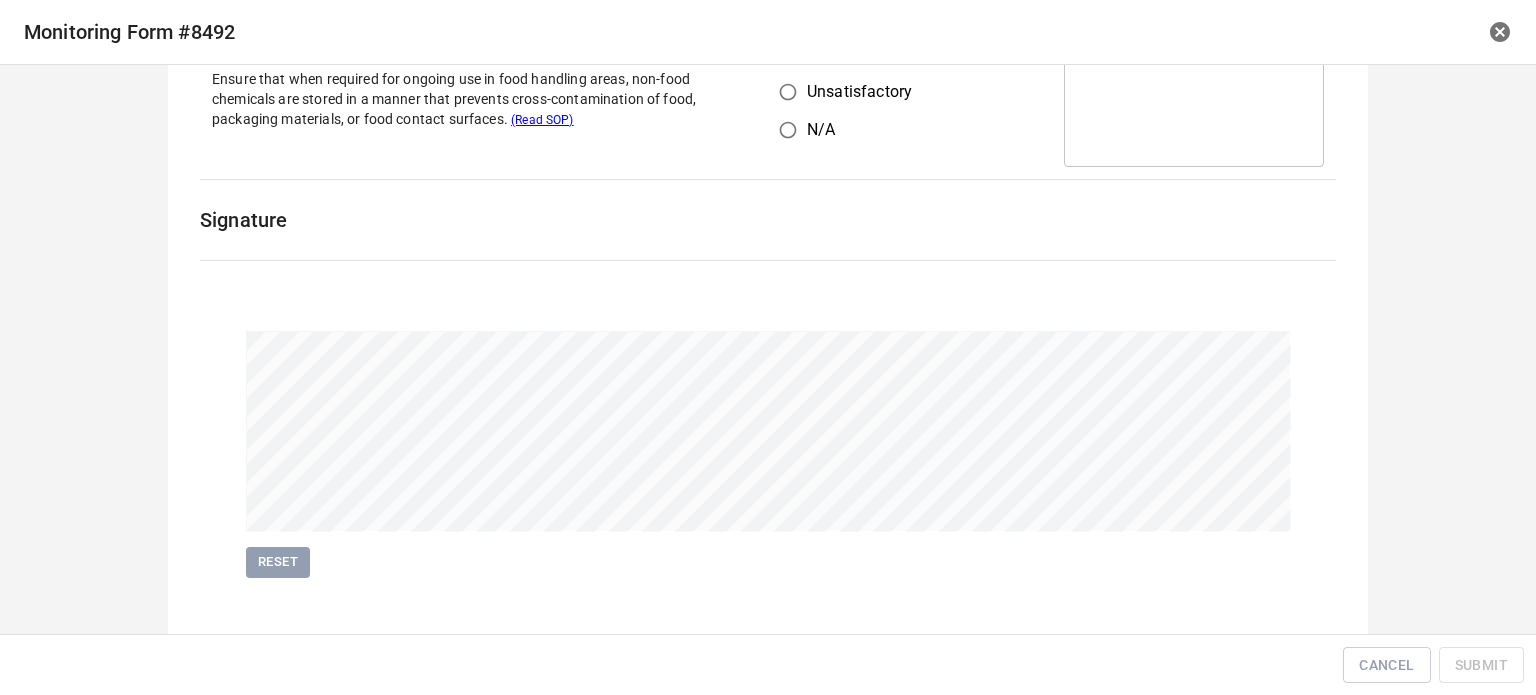 scroll, scrollTop: 461, scrollLeft: 0, axis: vertical 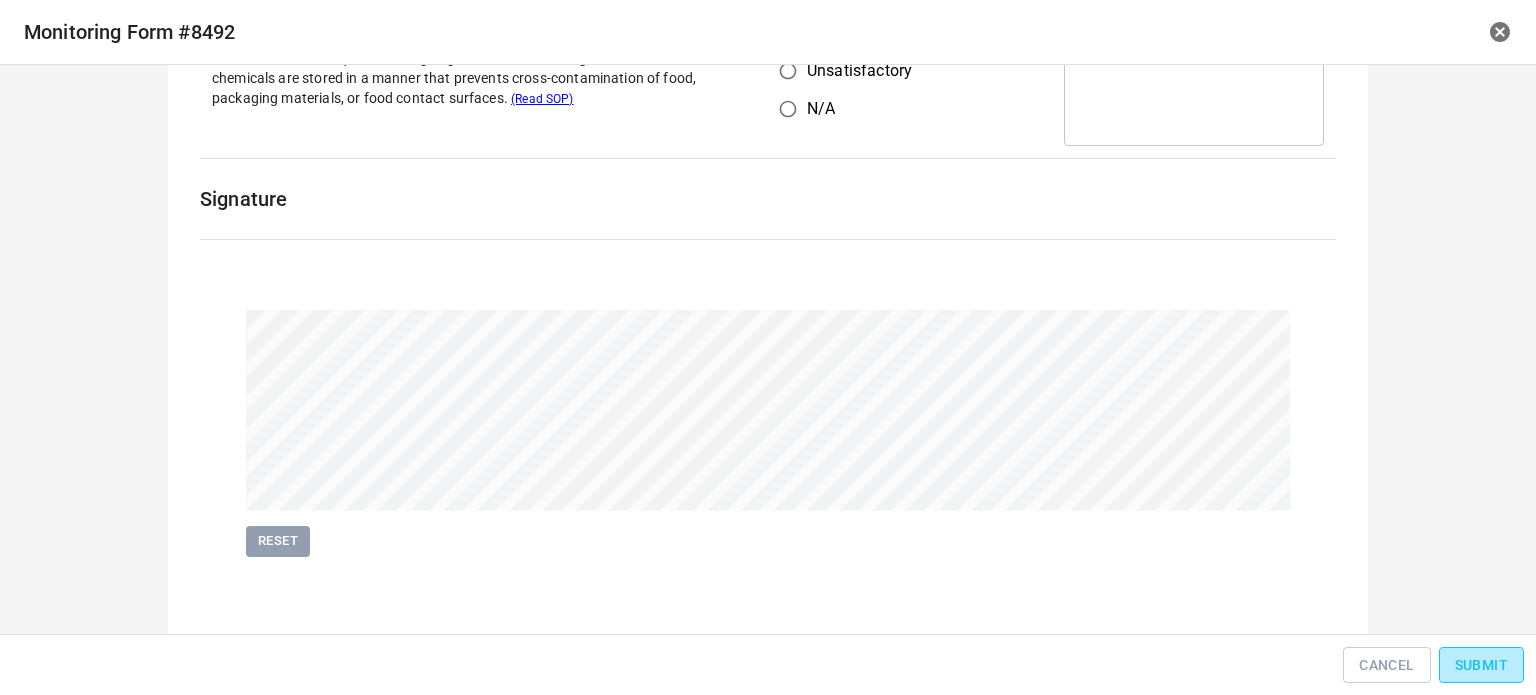 click on "Submit" at bounding box center [1481, 665] 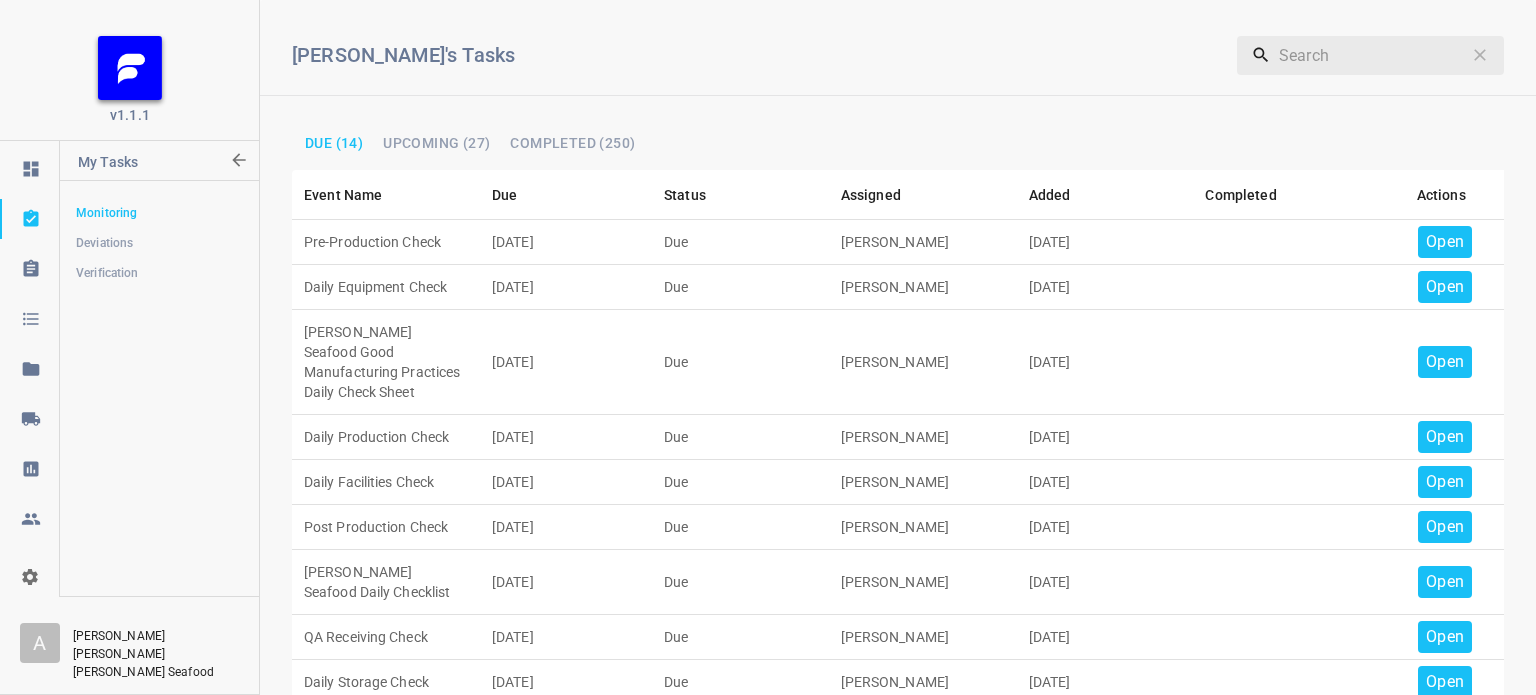 click on "Open" at bounding box center [1445, 242] 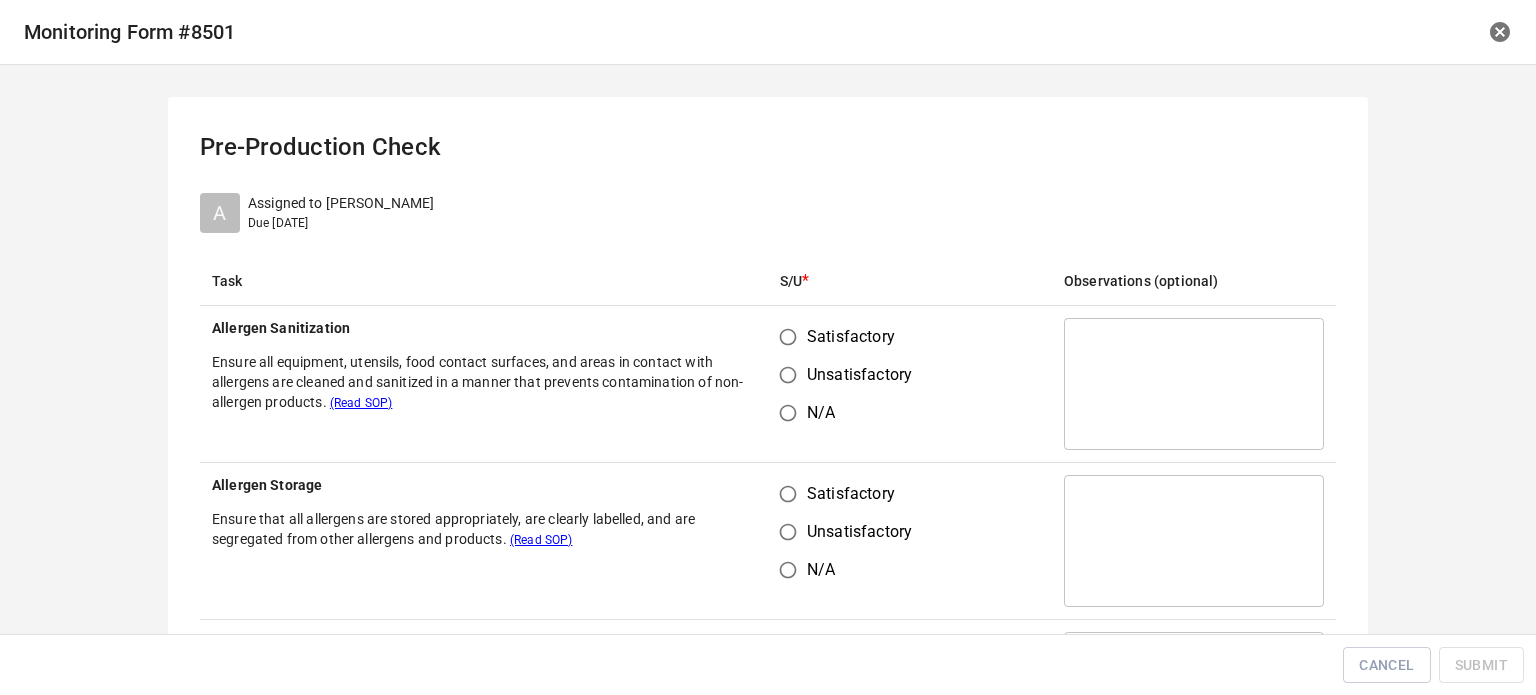 click on "Satisfactory" at bounding box center (788, 337) 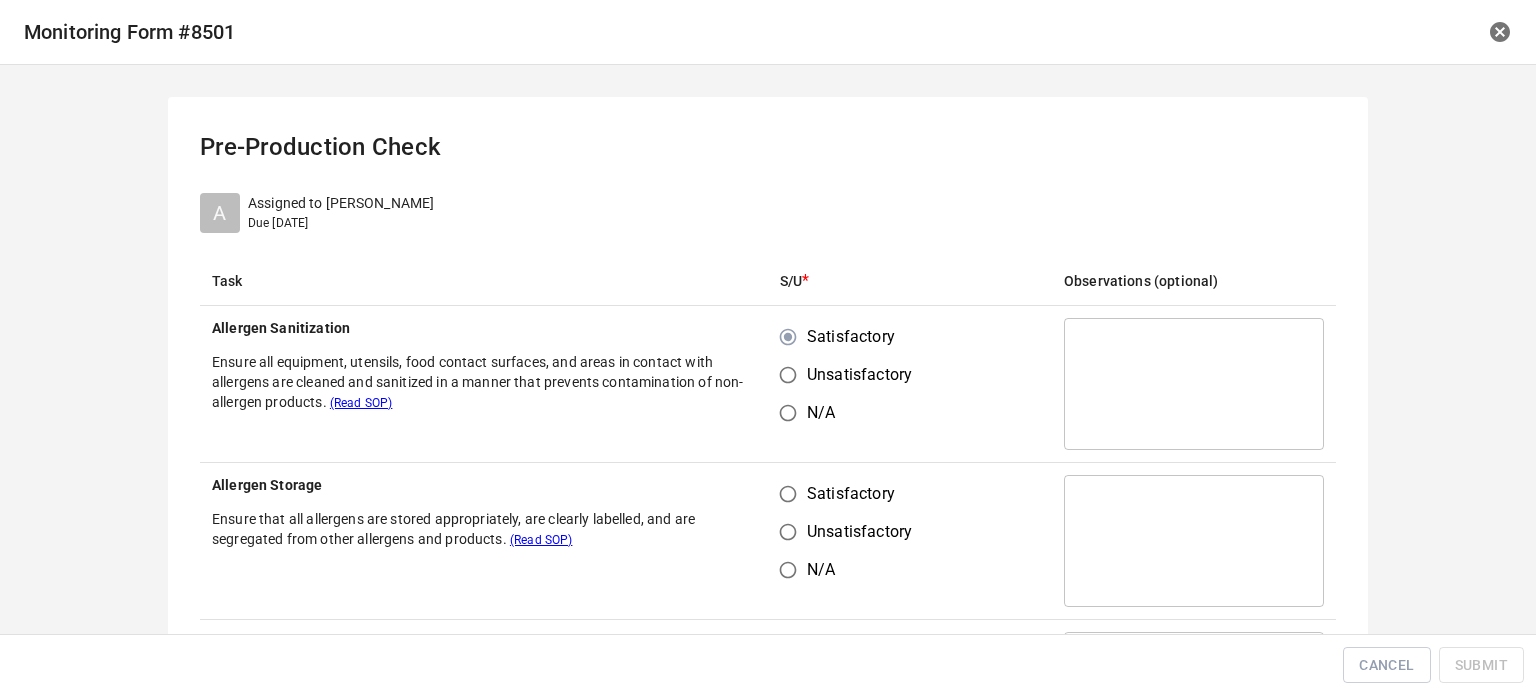 drag, startPoint x: 790, startPoint y: 489, endPoint x: 844, endPoint y: 492, distance: 54.08327 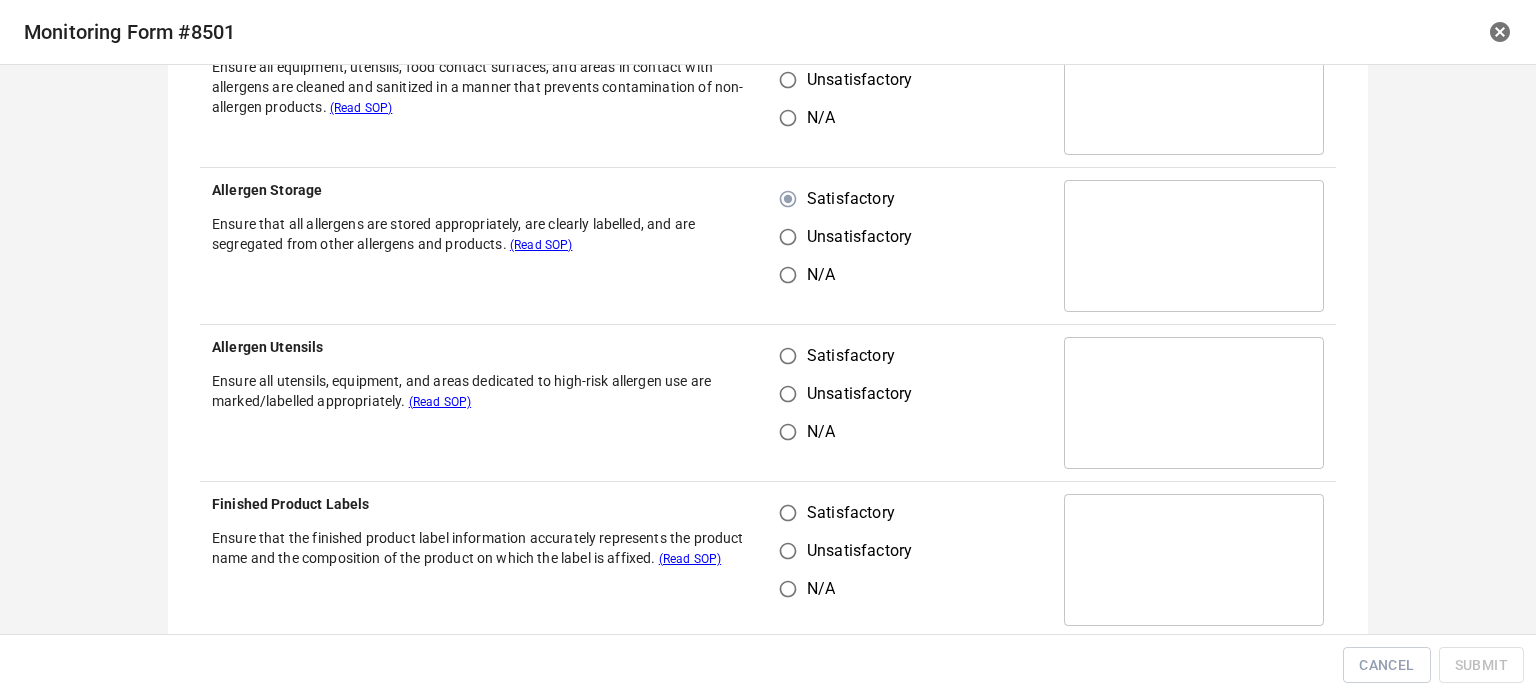 scroll, scrollTop: 400, scrollLeft: 0, axis: vertical 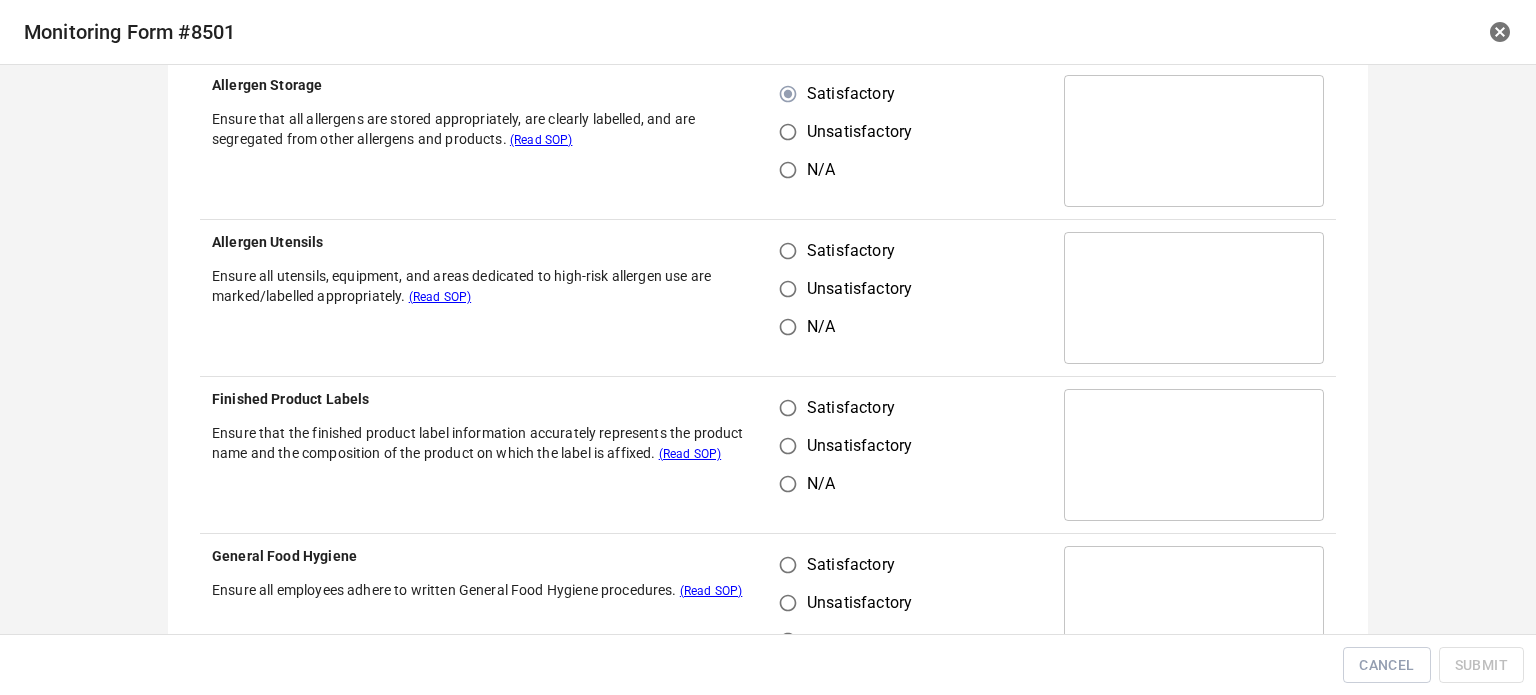 click on "Satisfactory" at bounding box center [788, 251] 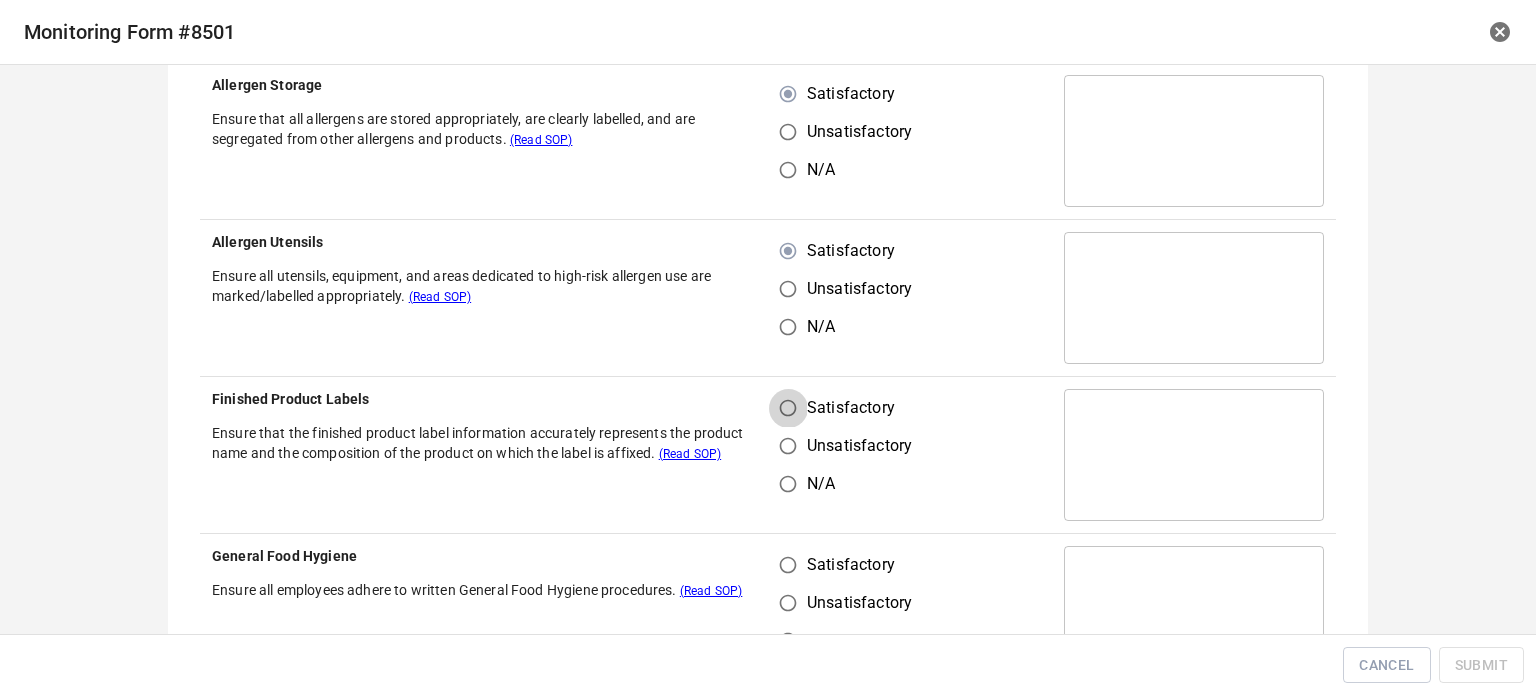 click on "Satisfactory" at bounding box center [788, 408] 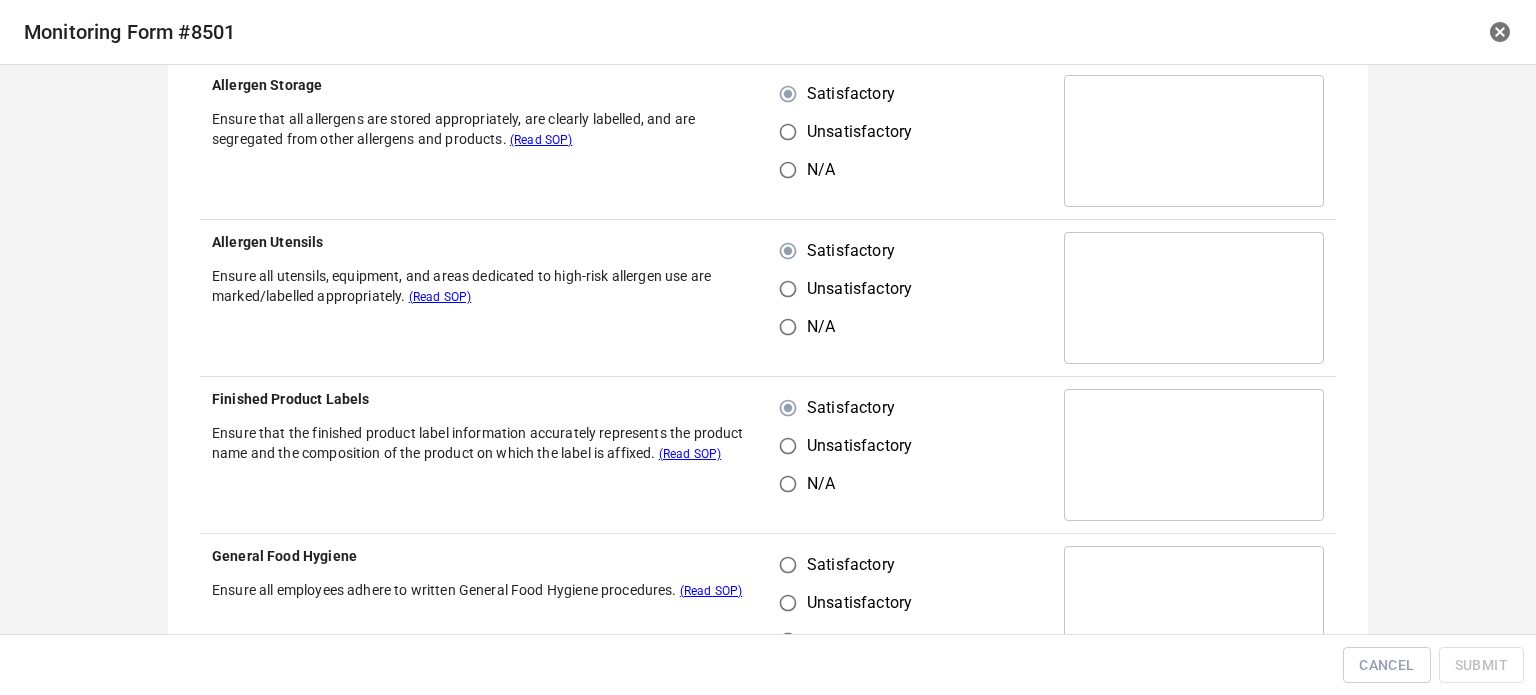 click on "Satisfactory" at bounding box center (788, 565) 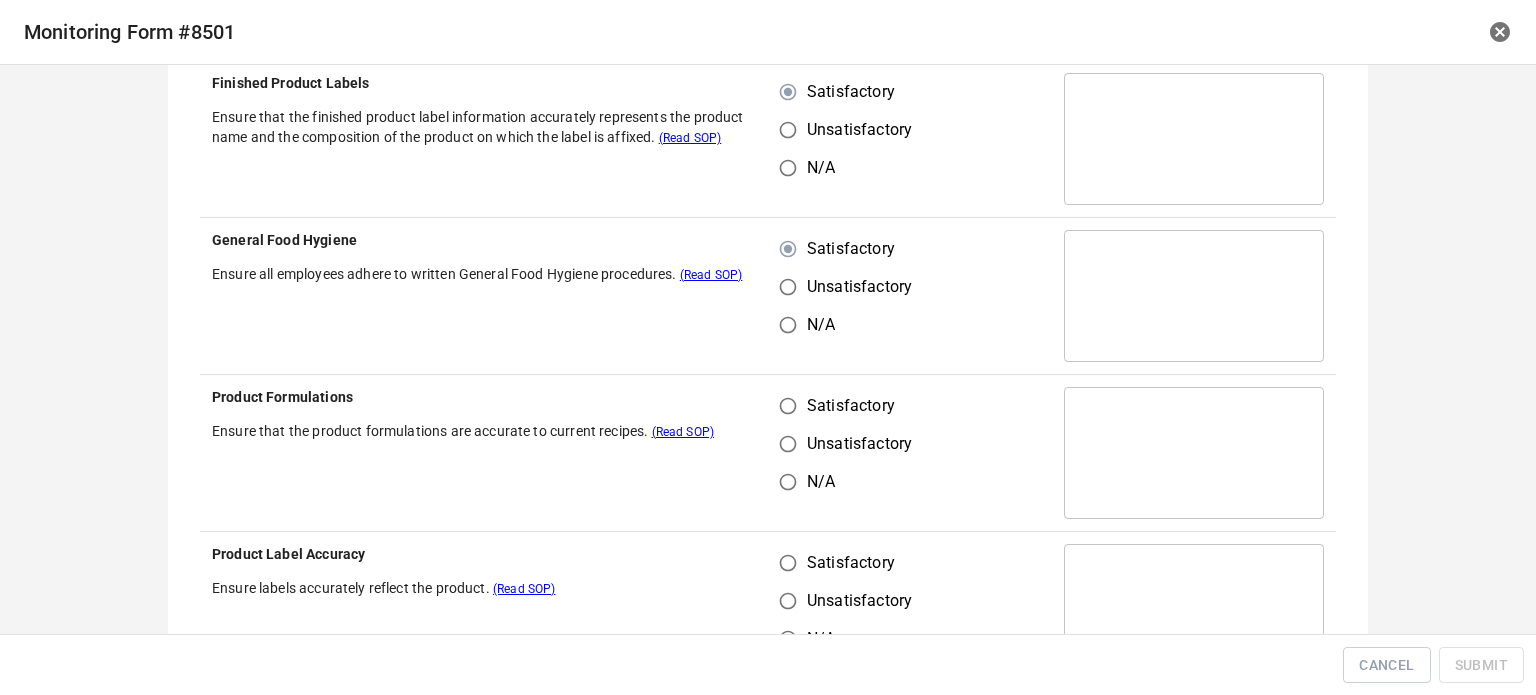 scroll, scrollTop: 800, scrollLeft: 0, axis: vertical 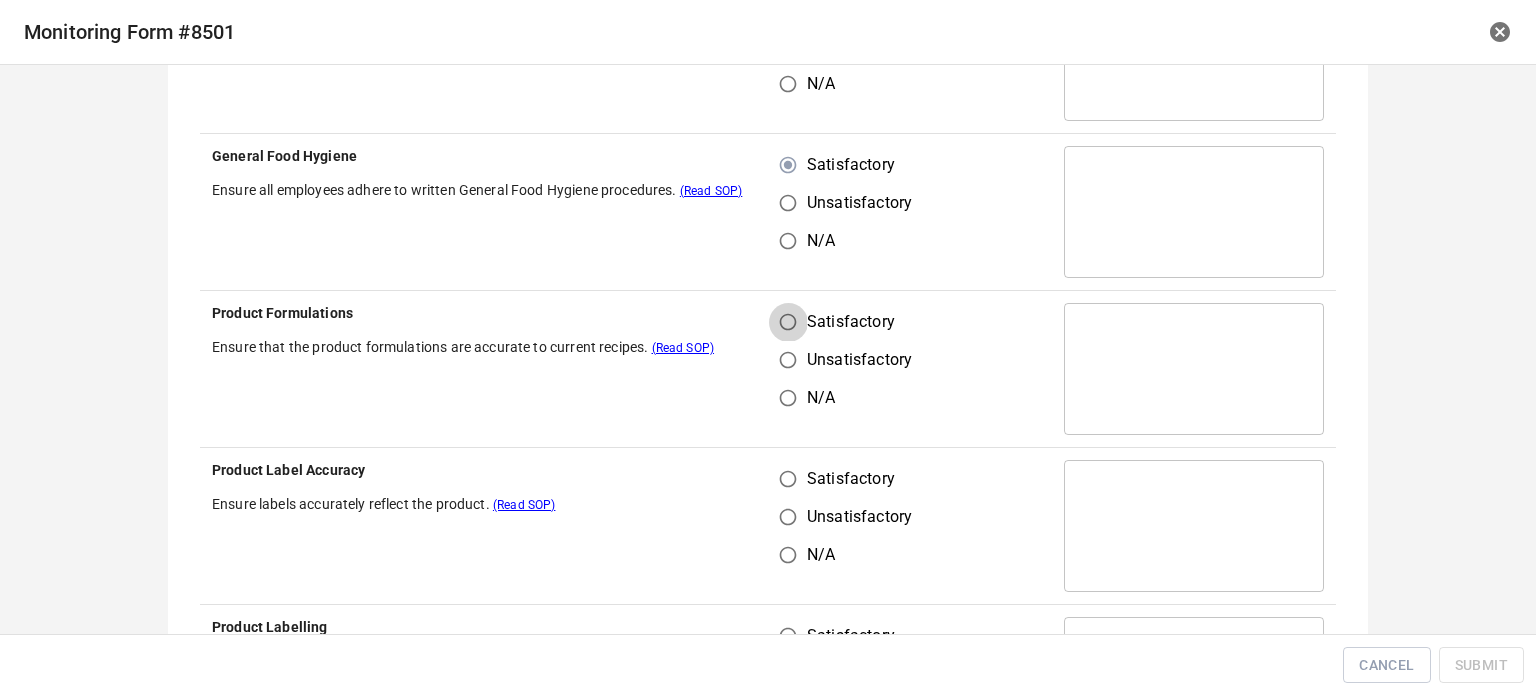 drag, startPoint x: 794, startPoint y: 313, endPoint x: 796, endPoint y: 331, distance: 18.110771 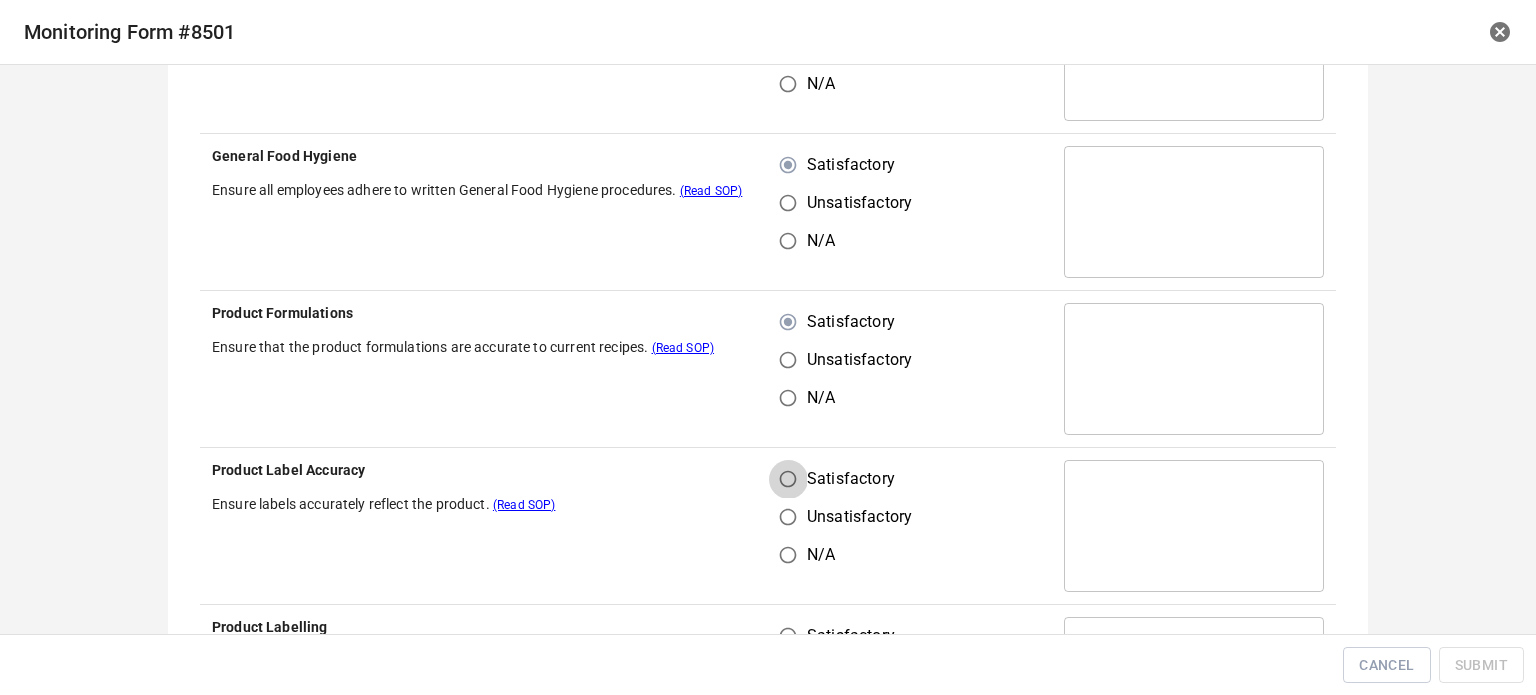 click on "Satisfactory" at bounding box center (840, 479) 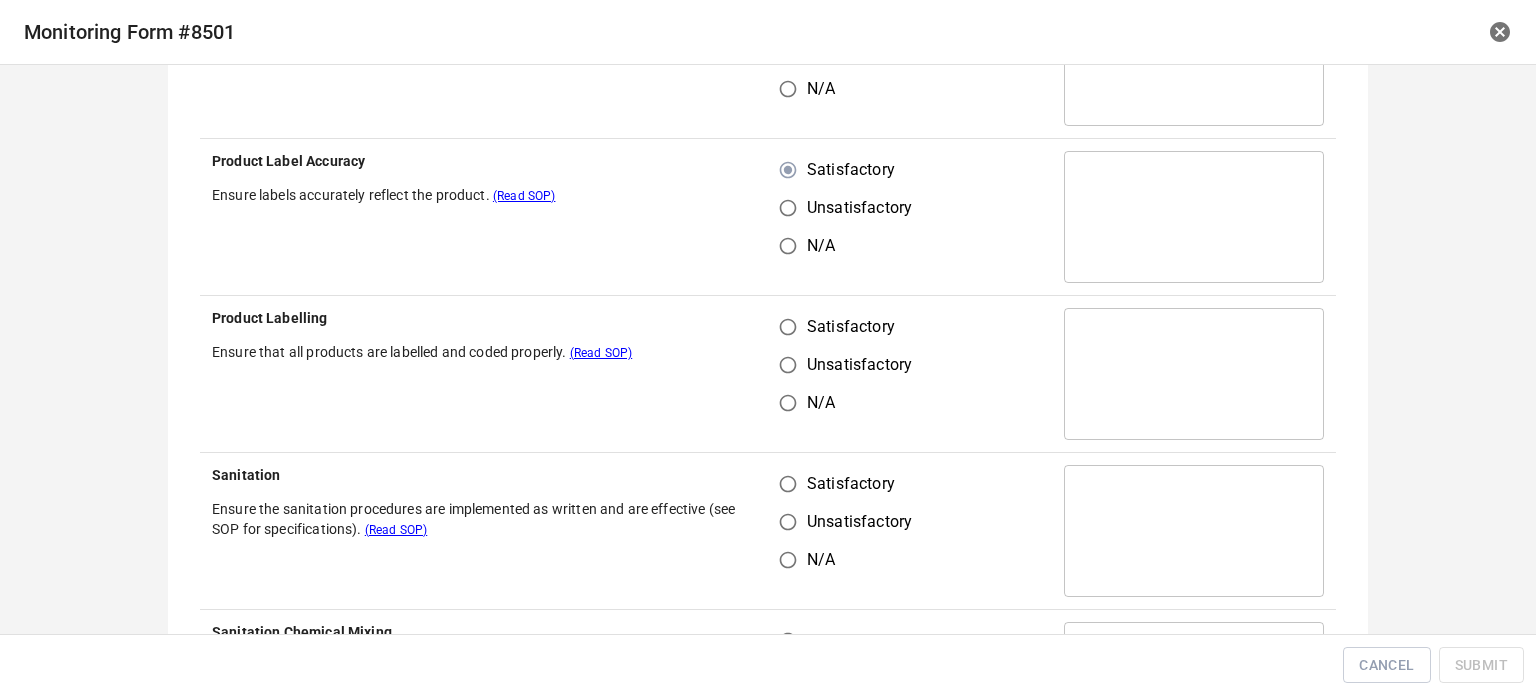 scroll, scrollTop: 1200, scrollLeft: 0, axis: vertical 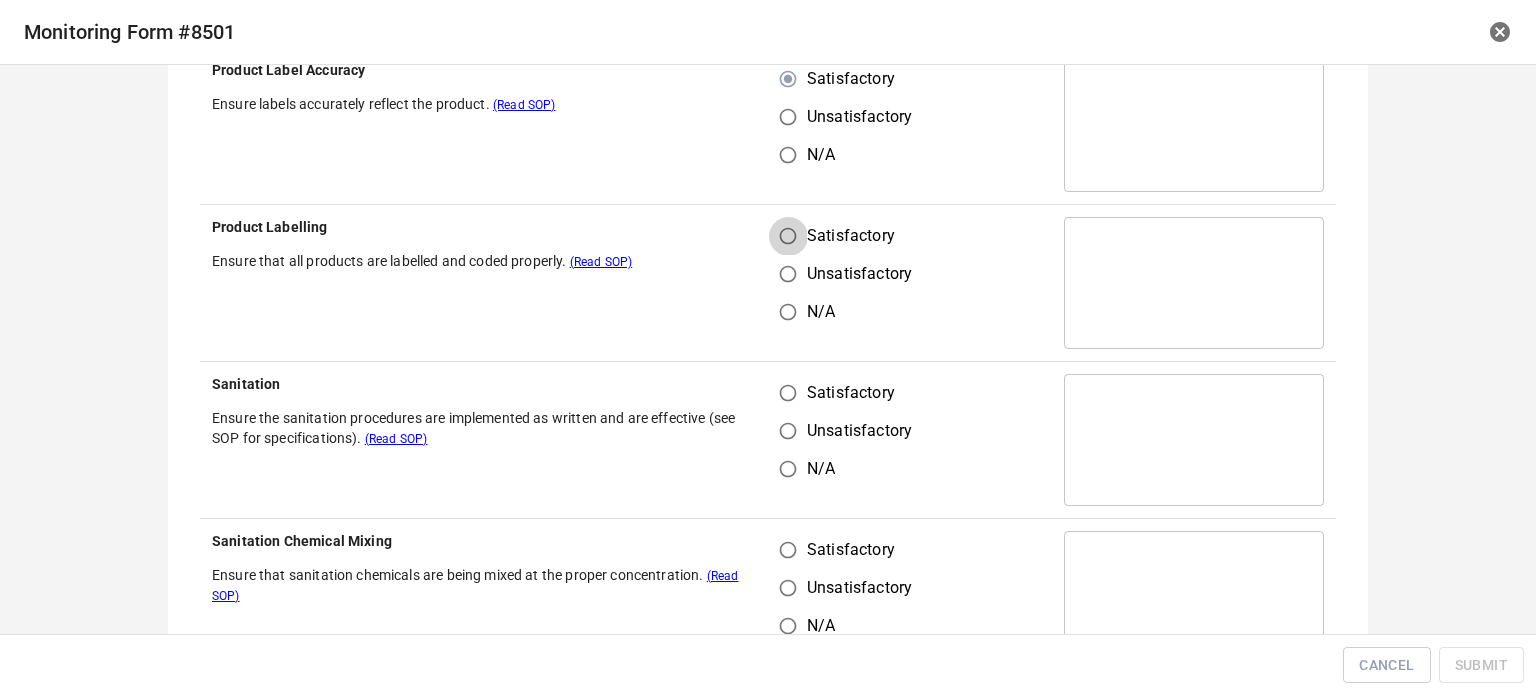 click on "Satisfactory" at bounding box center (788, 236) 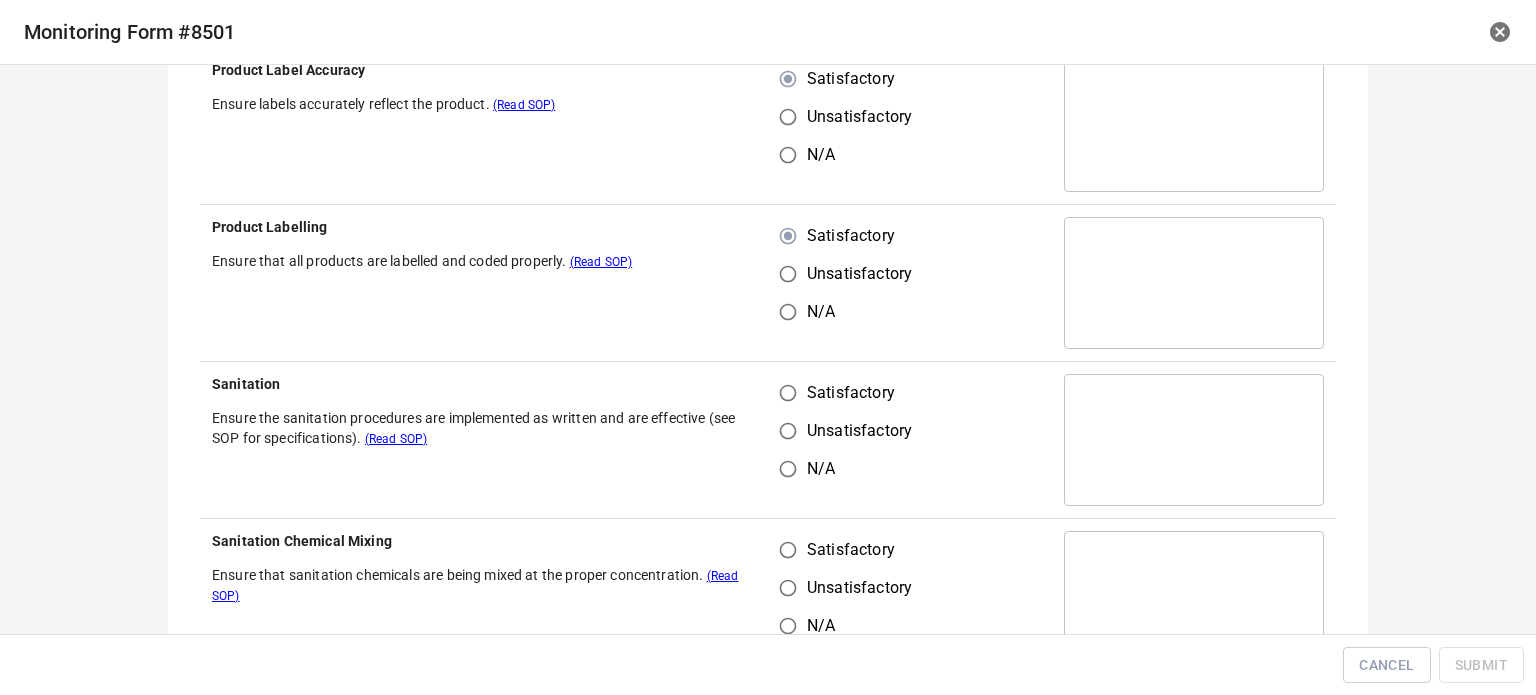 drag, startPoint x: 787, startPoint y: 431, endPoint x: 794, endPoint y: 405, distance: 26.925823 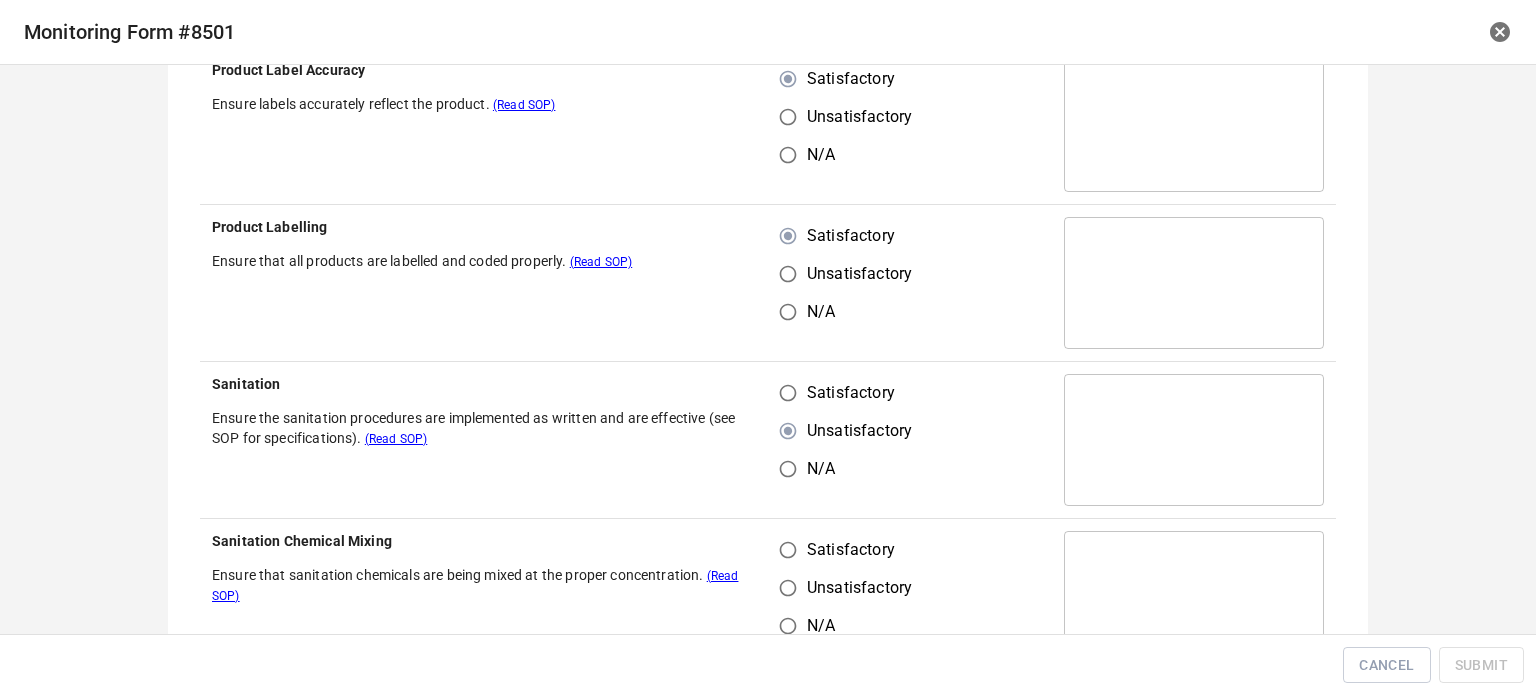click on "Satisfactory" at bounding box center [788, 393] 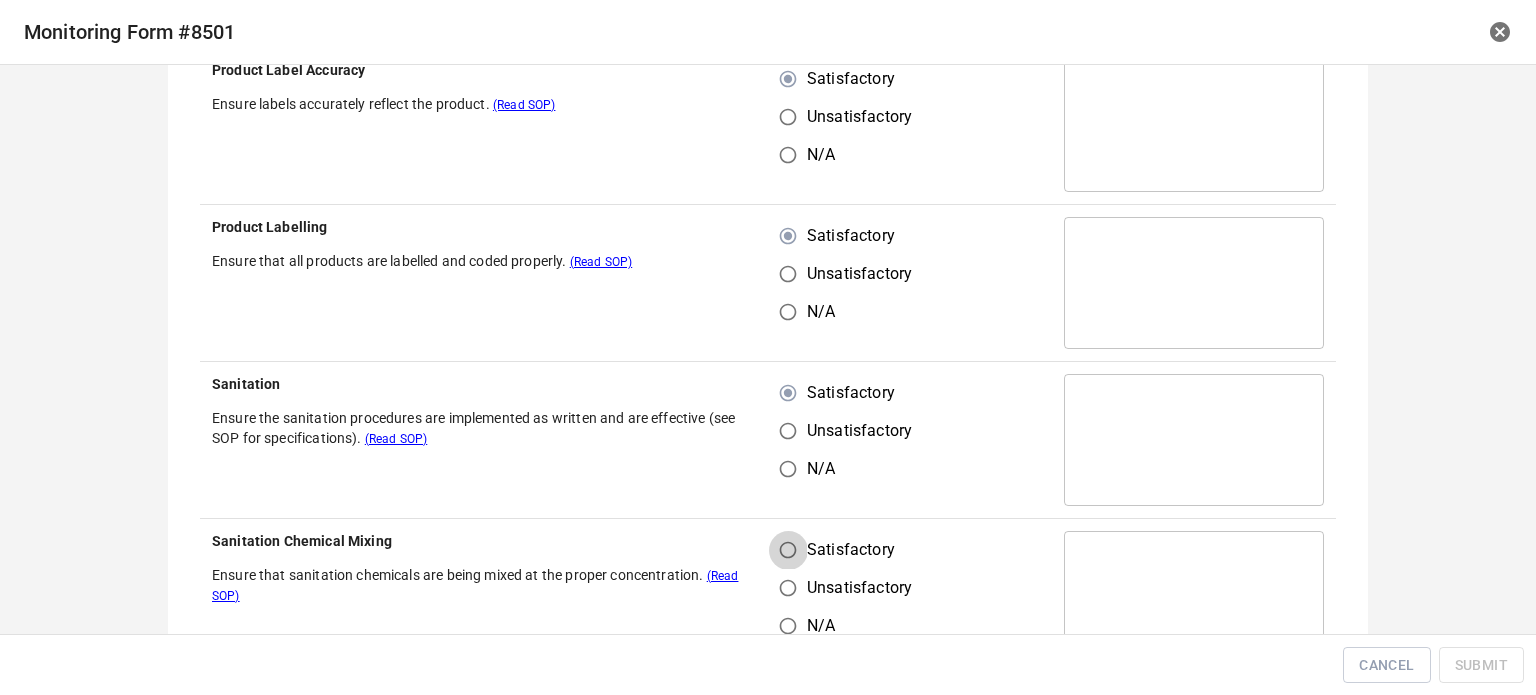 click on "Satisfactory" at bounding box center [788, 550] 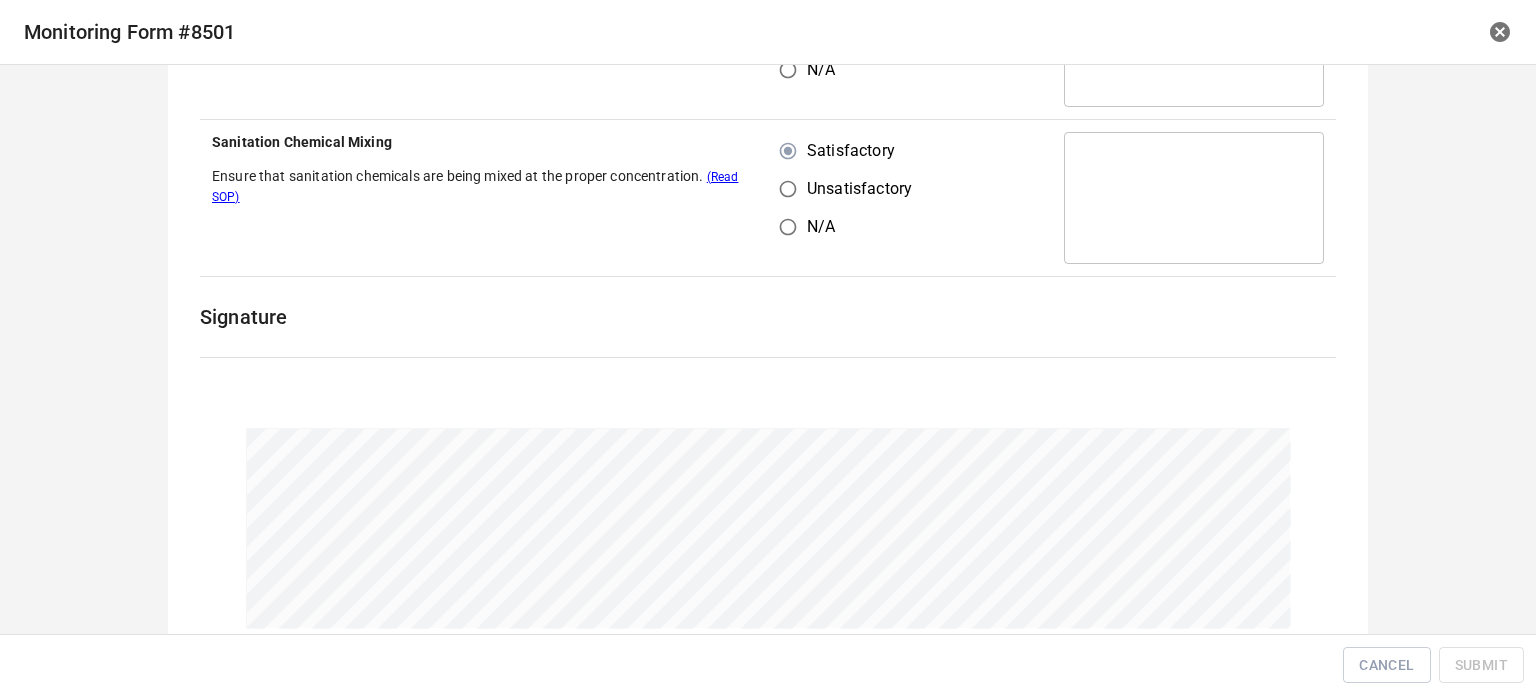 scroll, scrollTop: 1700, scrollLeft: 0, axis: vertical 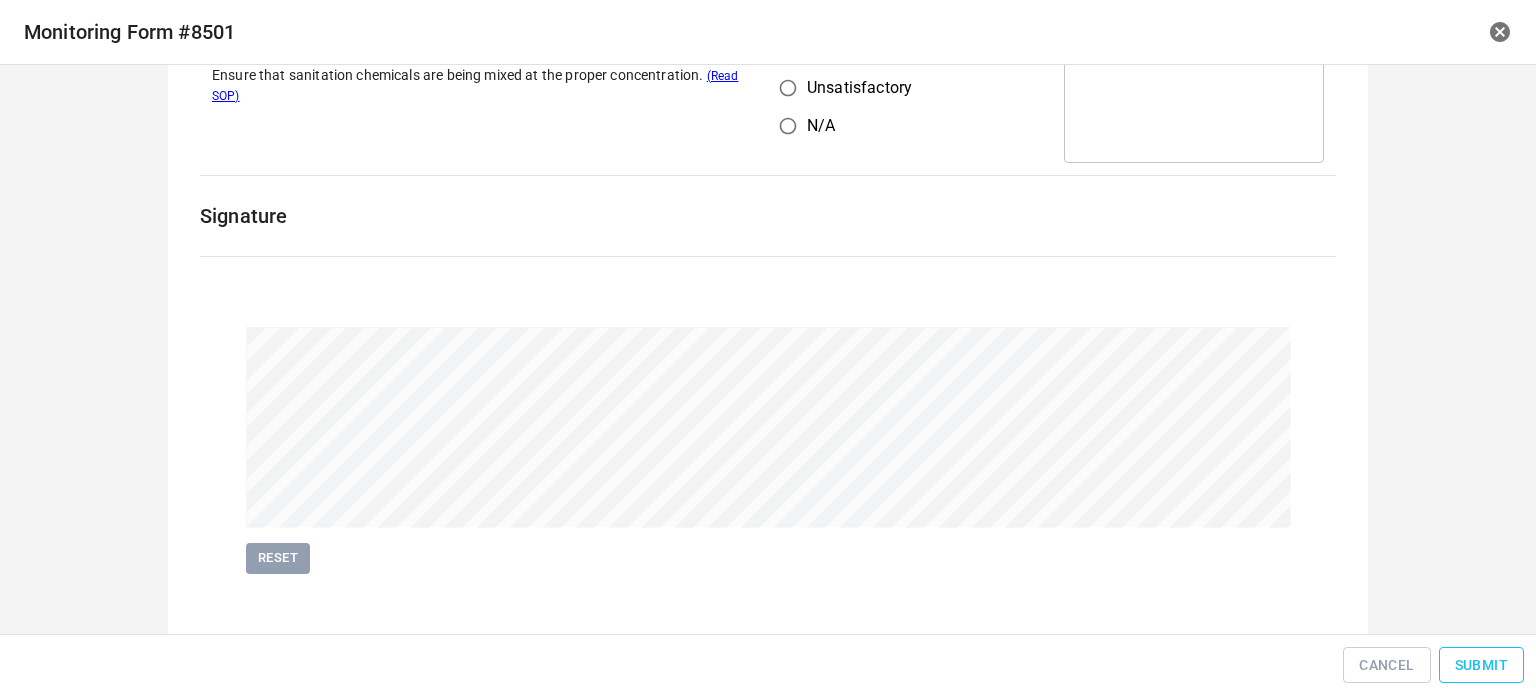 click on "Submit" at bounding box center (1481, 665) 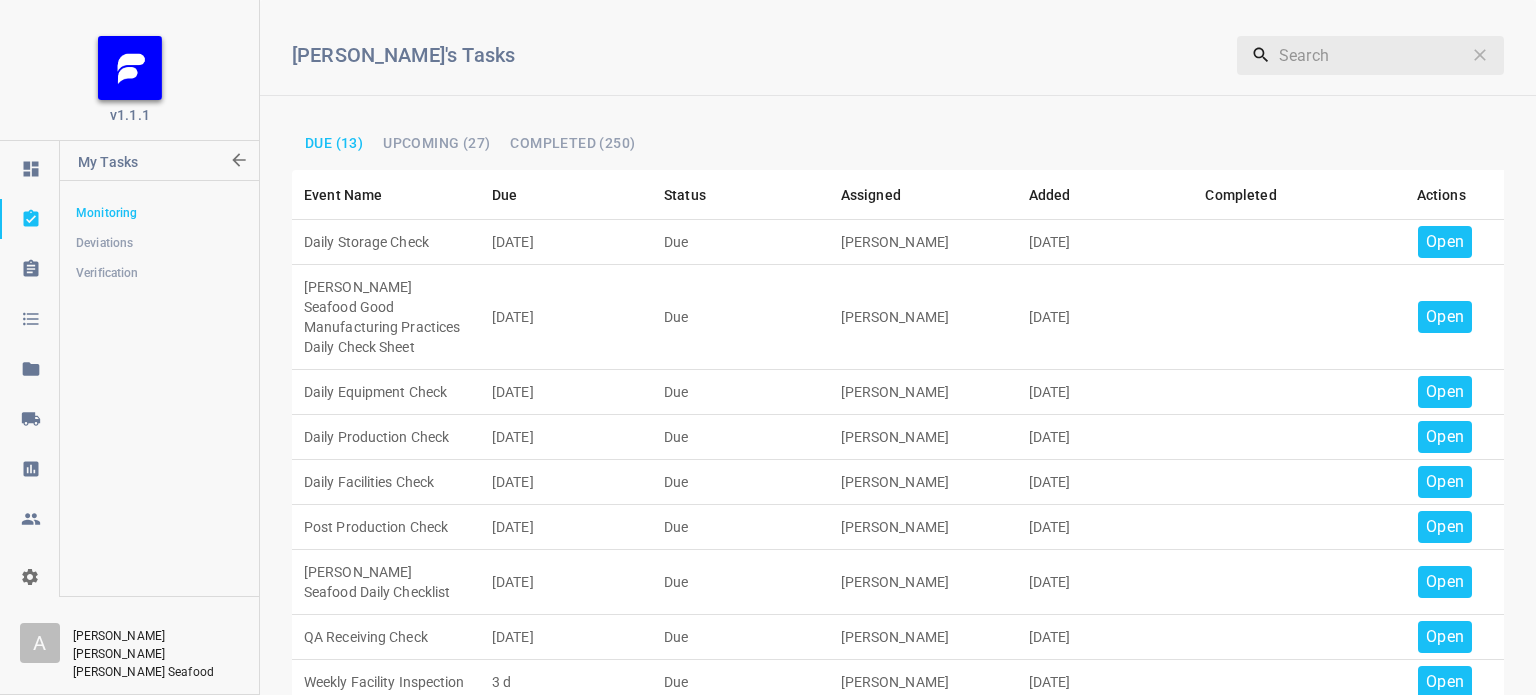 click on "Open" at bounding box center (1445, 242) 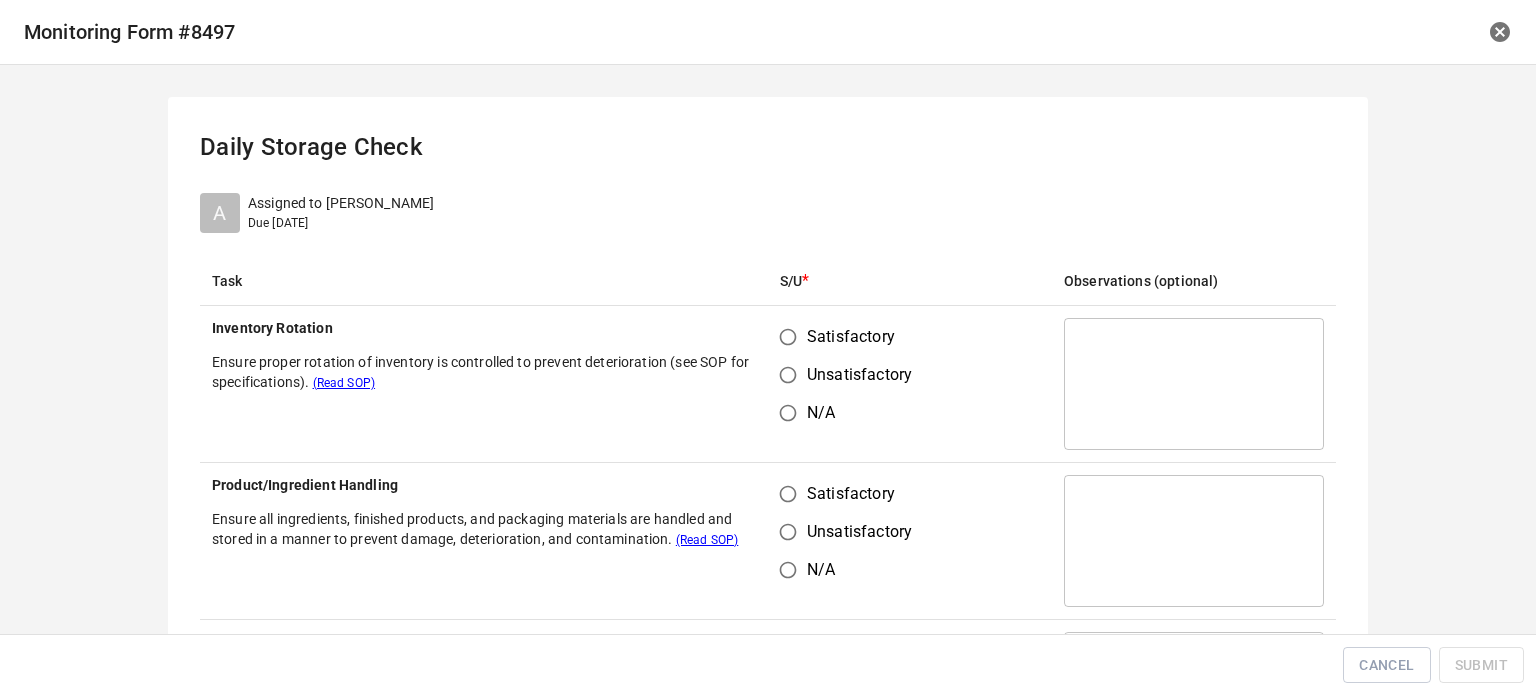 drag, startPoint x: 778, startPoint y: 338, endPoint x: 777, endPoint y: 475, distance: 137.00365 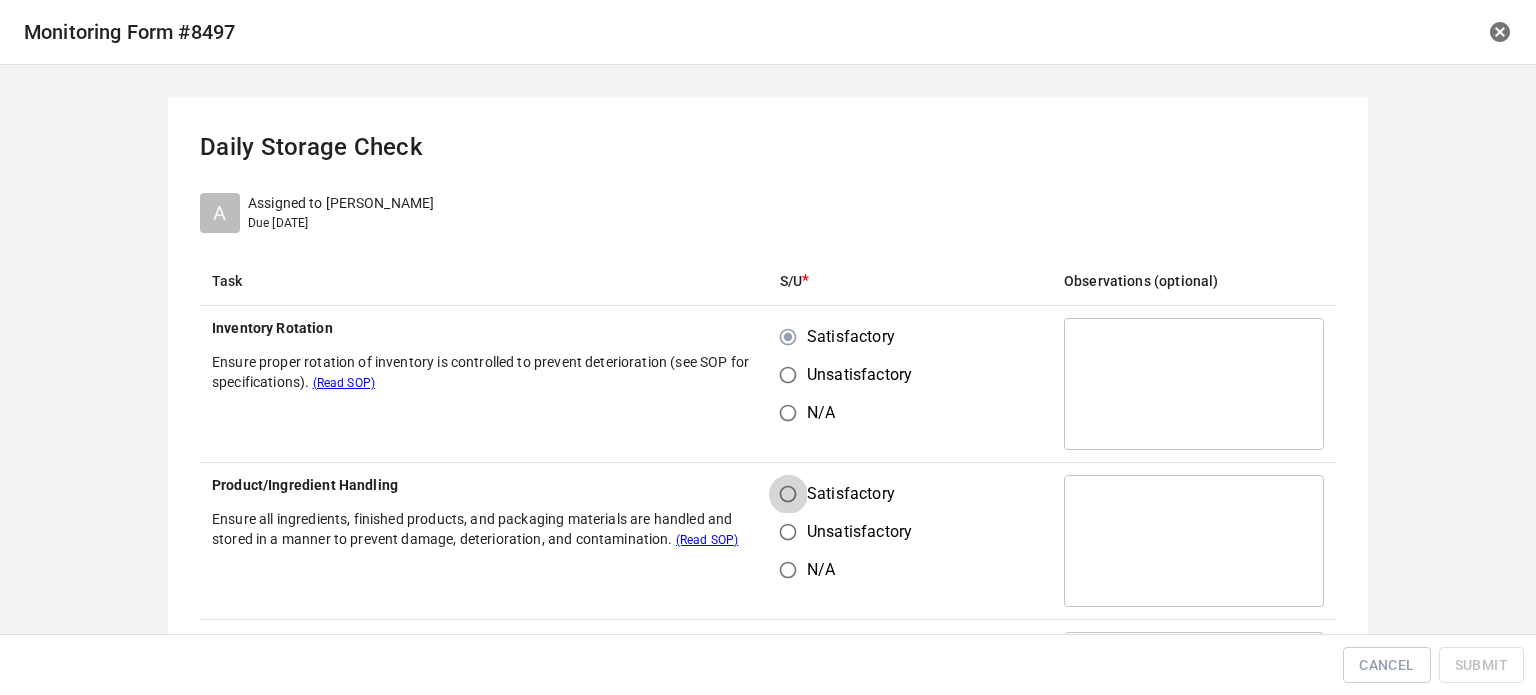 click on "Satisfactory" at bounding box center [788, 494] 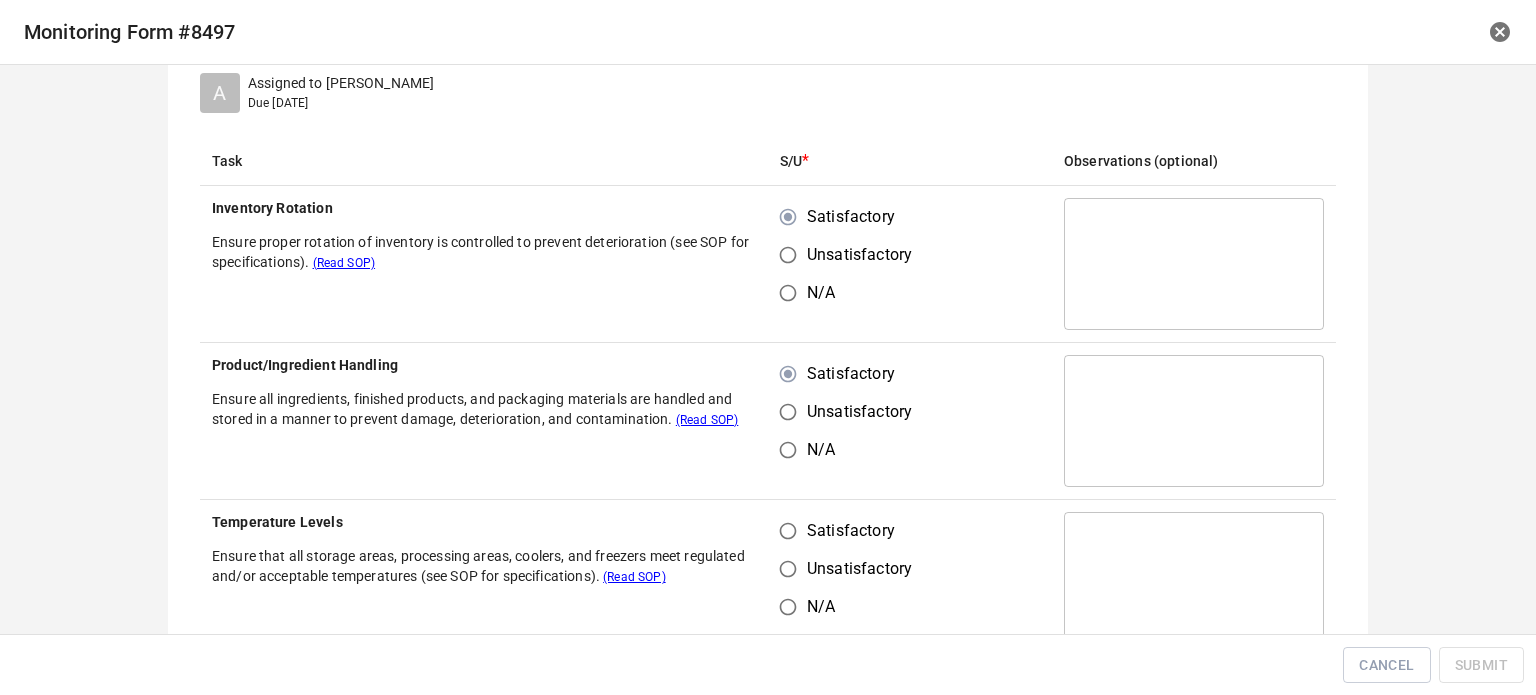 scroll, scrollTop: 300, scrollLeft: 0, axis: vertical 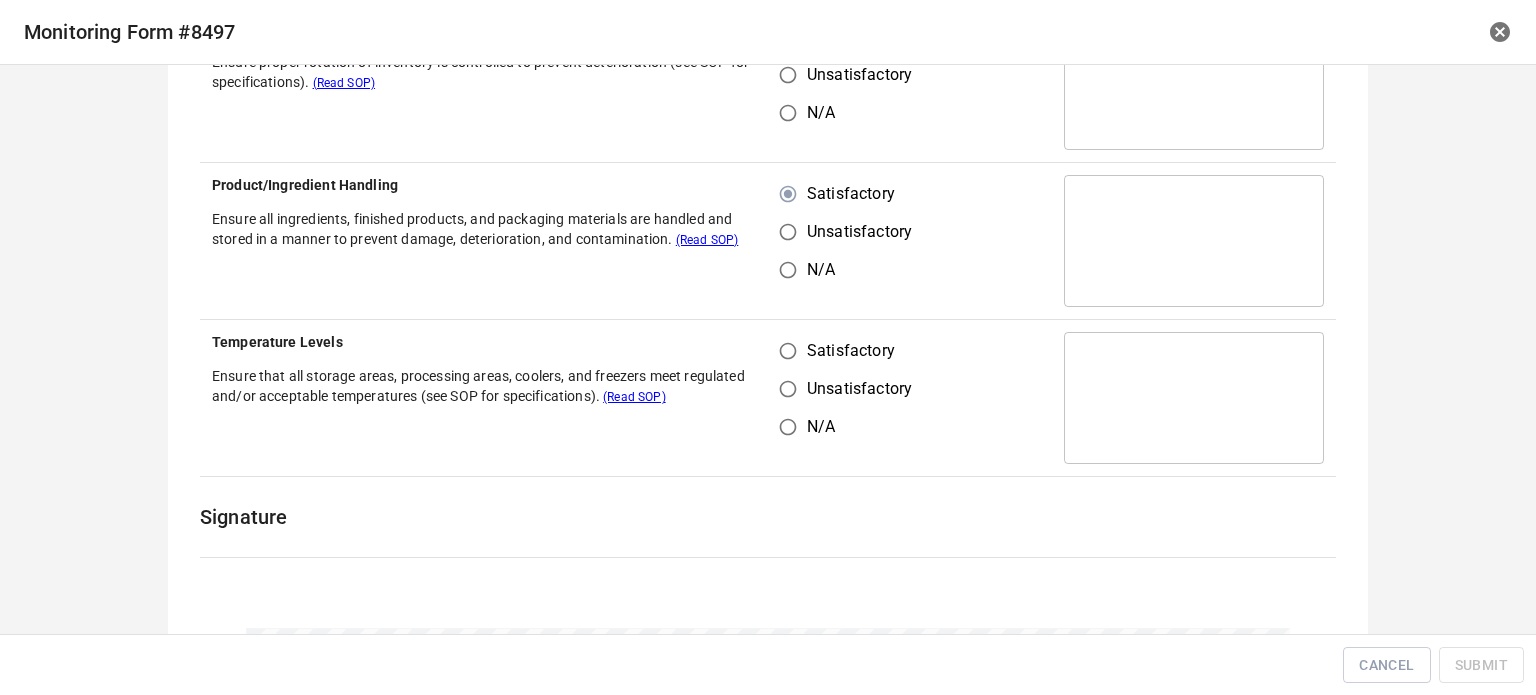 click on "Satisfactory" at bounding box center [788, 351] 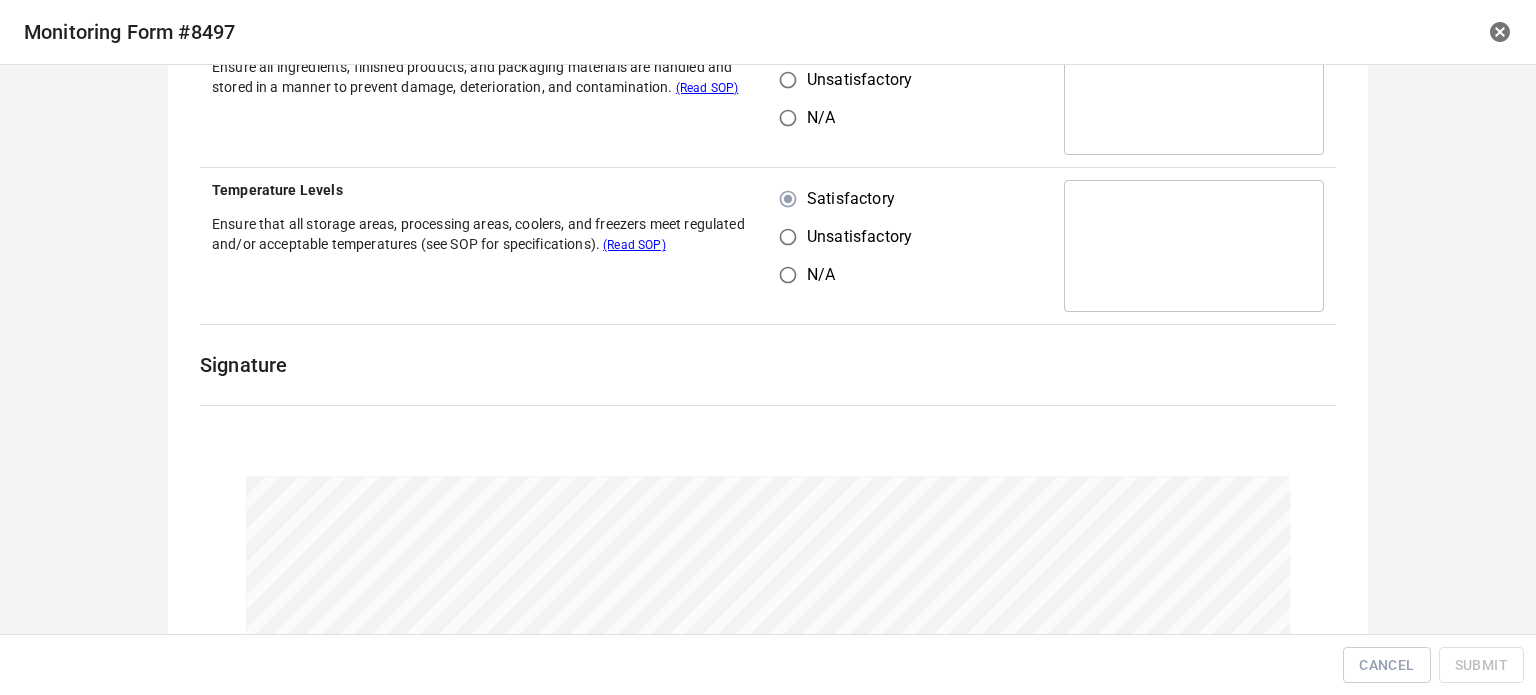 scroll, scrollTop: 600, scrollLeft: 0, axis: vertical 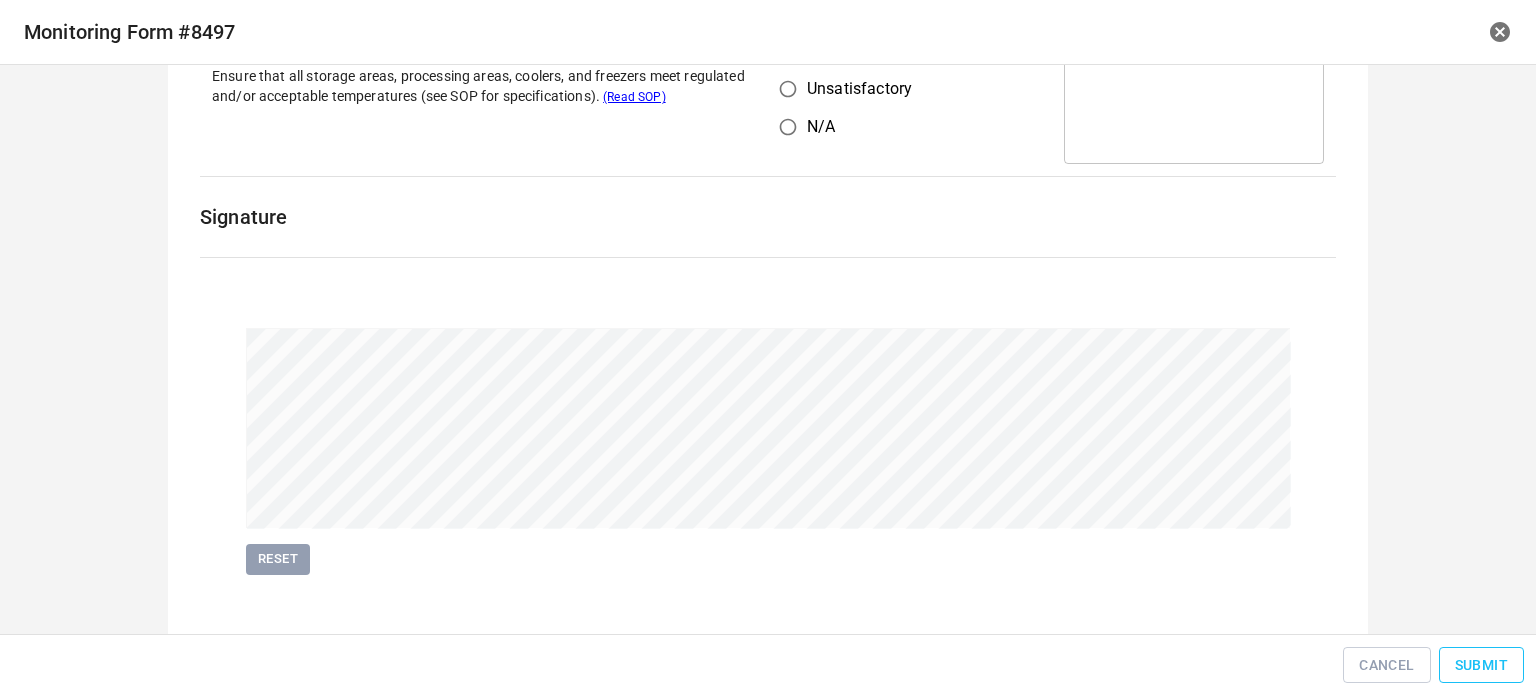 click on "Submit" at bounding box center [1481, 665] 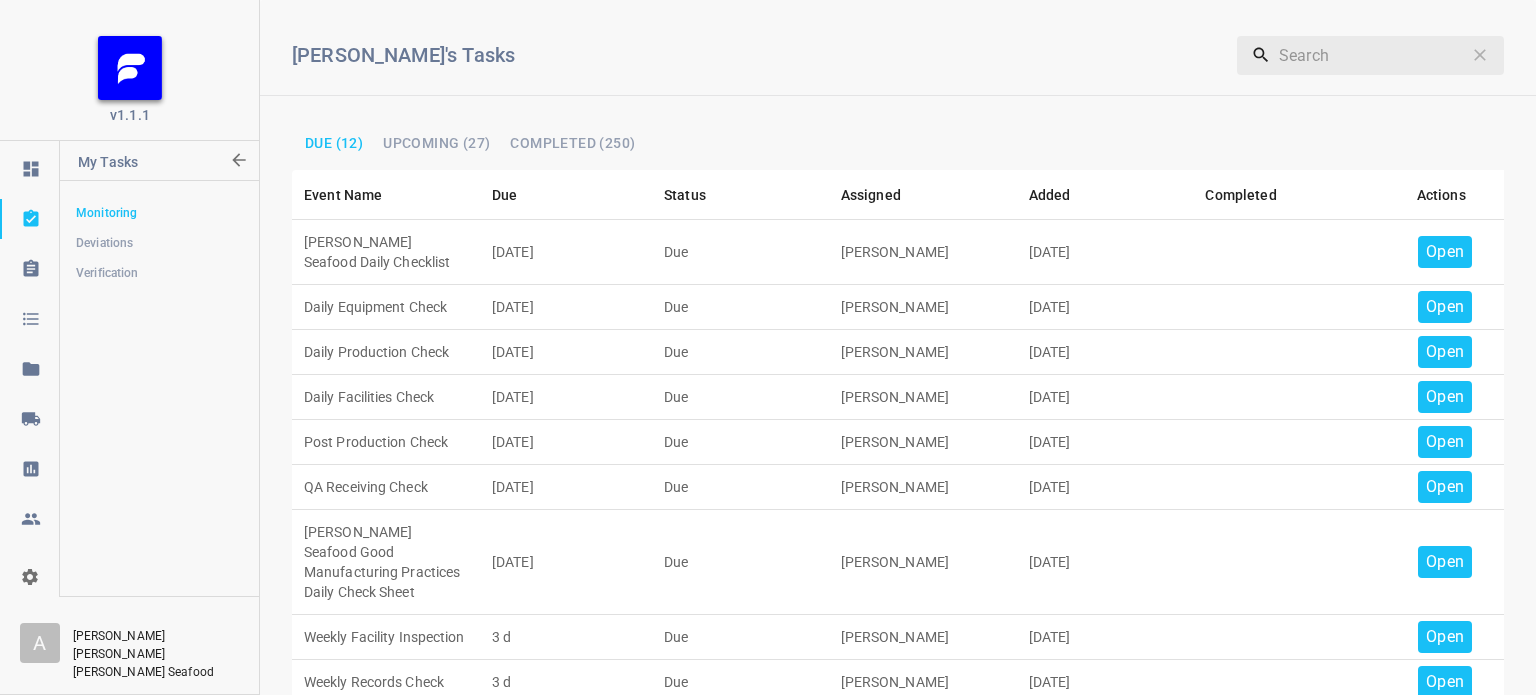 click on "Open" at bounding box center (1445, 252) 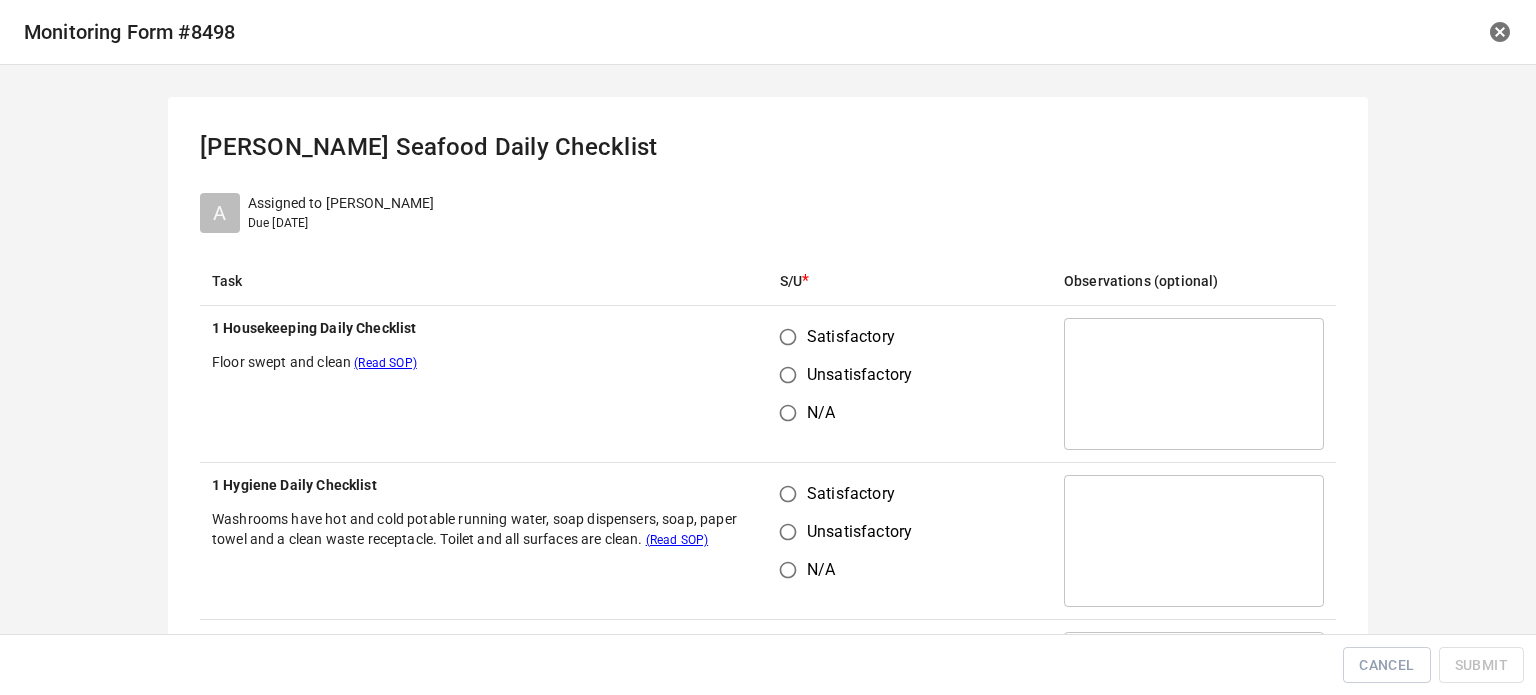 click on "Satisfactory" at bounding box center [788, 337] 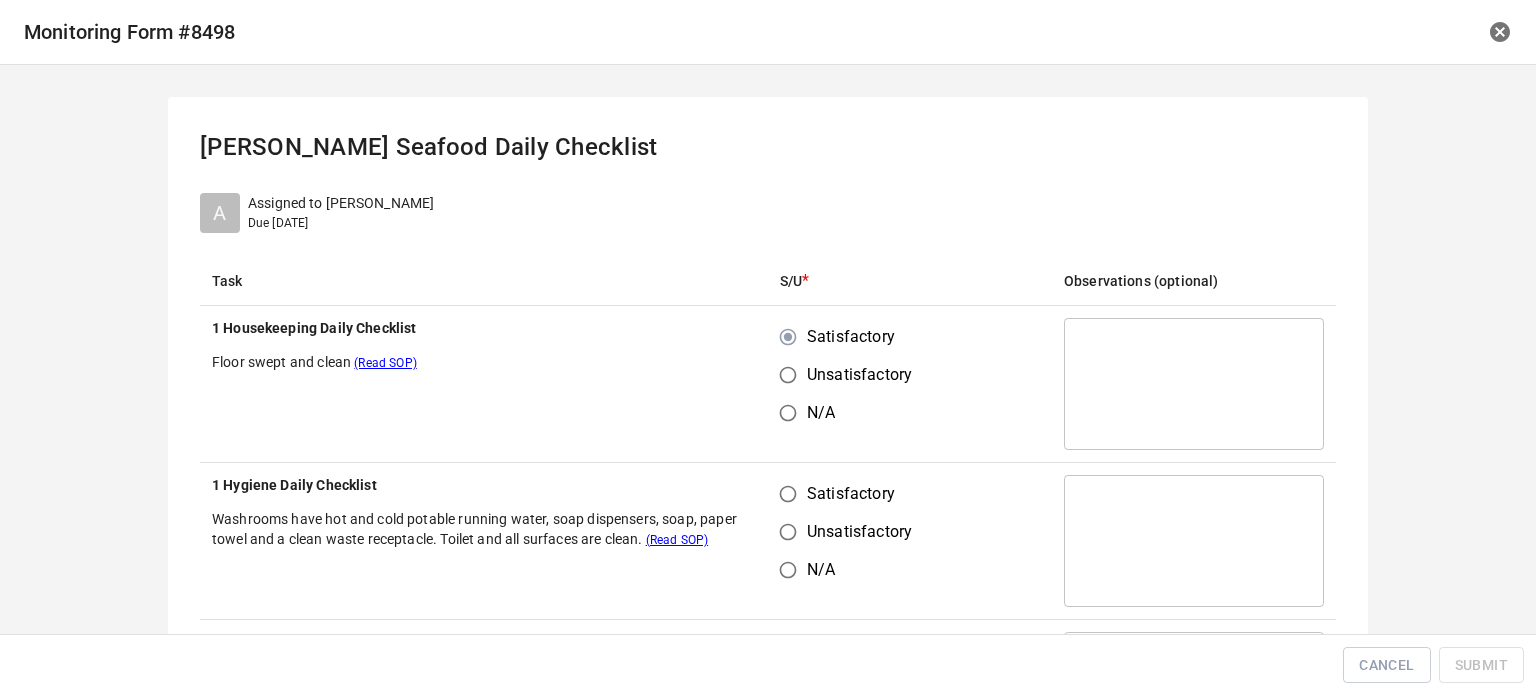 drag, startPoint x: 800, startPoint y: 519, endPoint x: 790, endPoint y: 504, distance: 18.027756 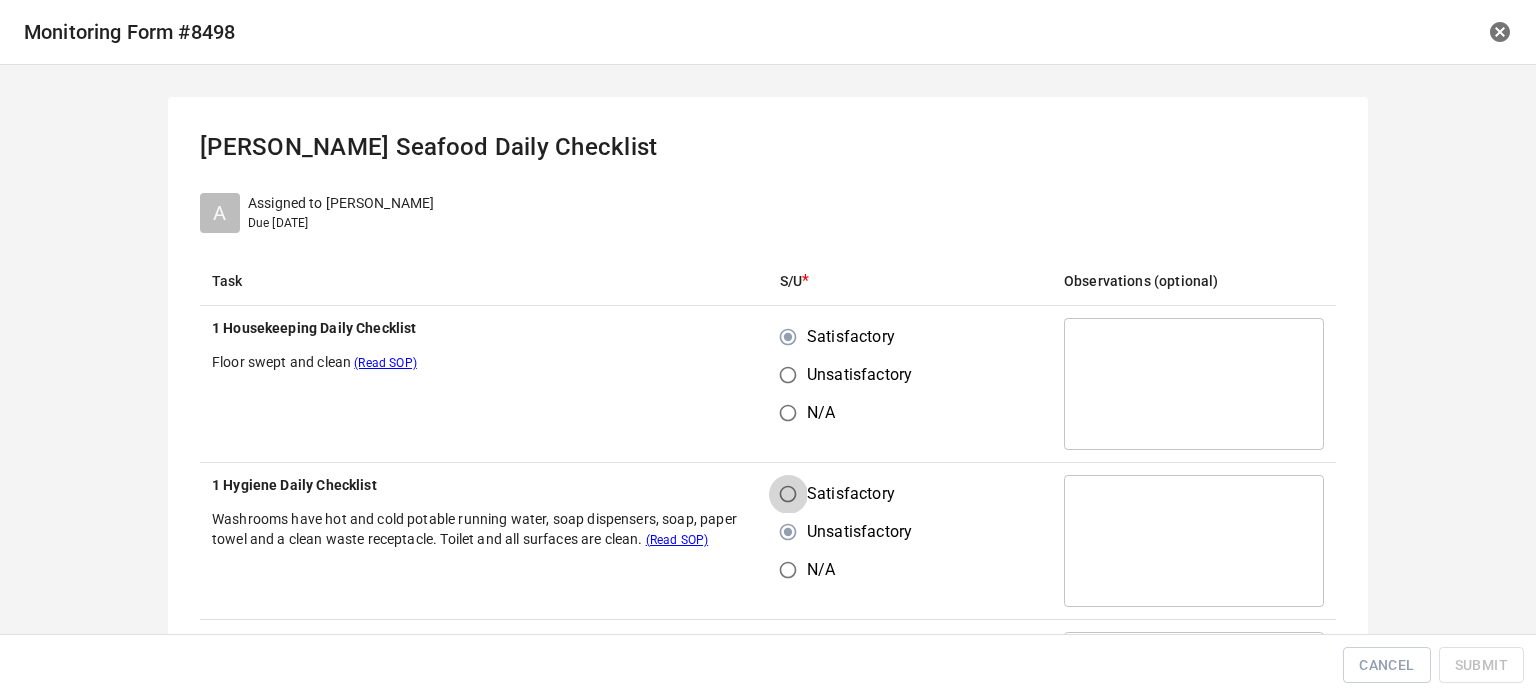 click on "Satisfactory" at bounding box center (788, 494) 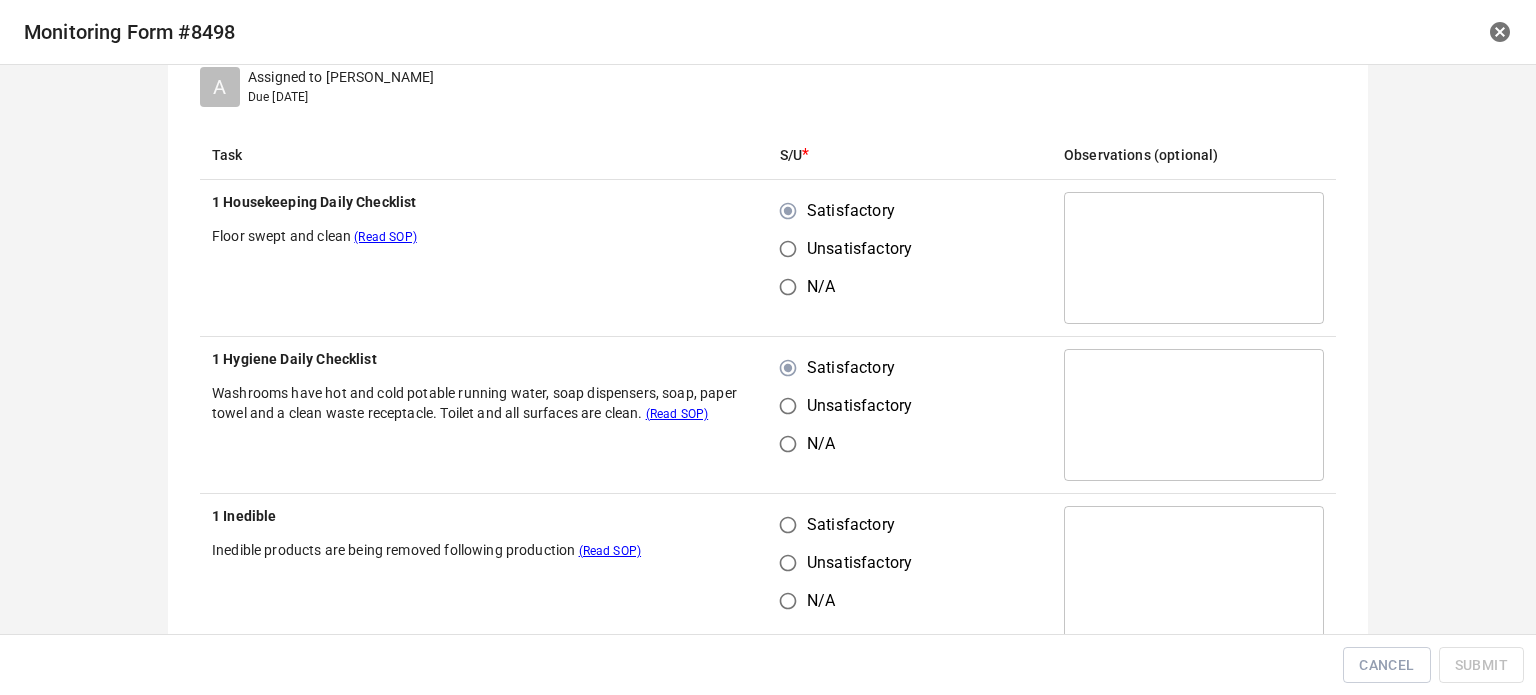 scroll, scrollTop: 300, scrollLeft: 0, axis: vertical 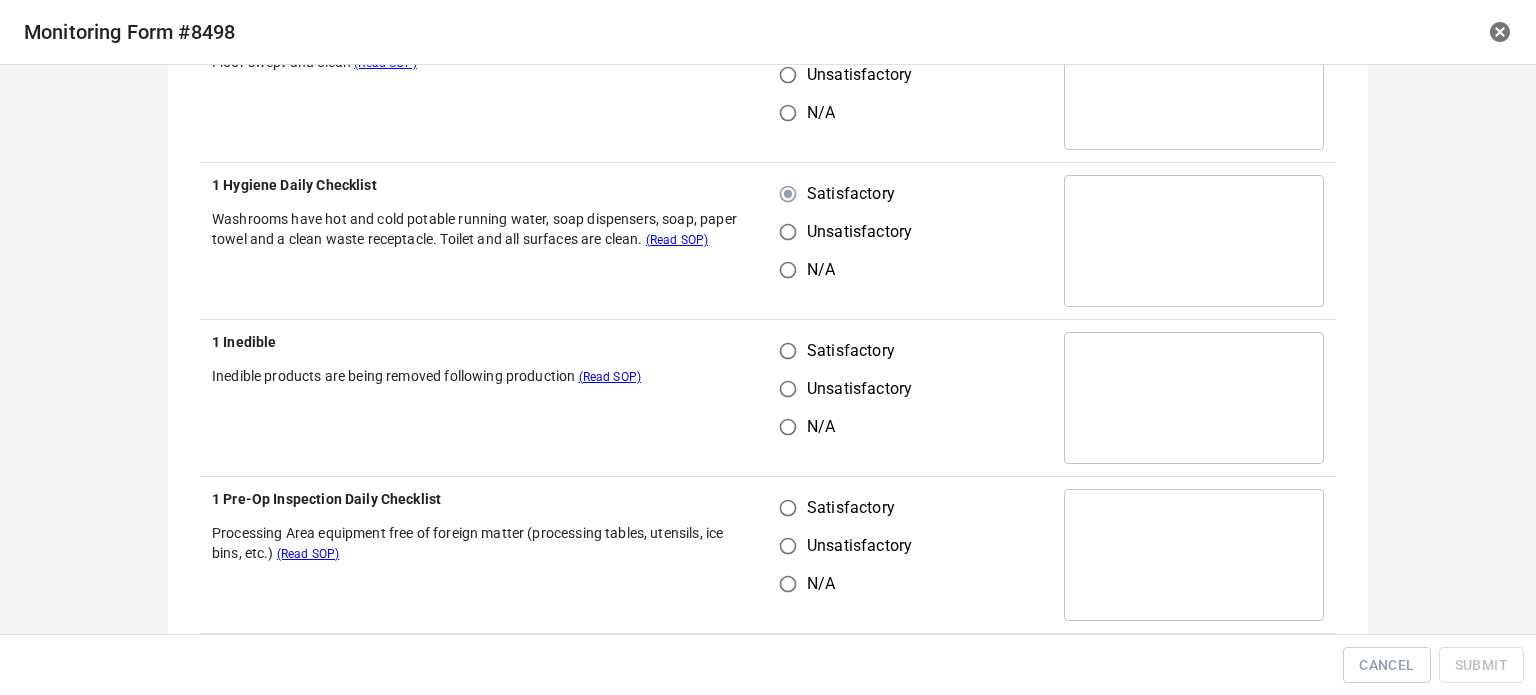 click on "Satisfactory" at bounding box center (788, 351) 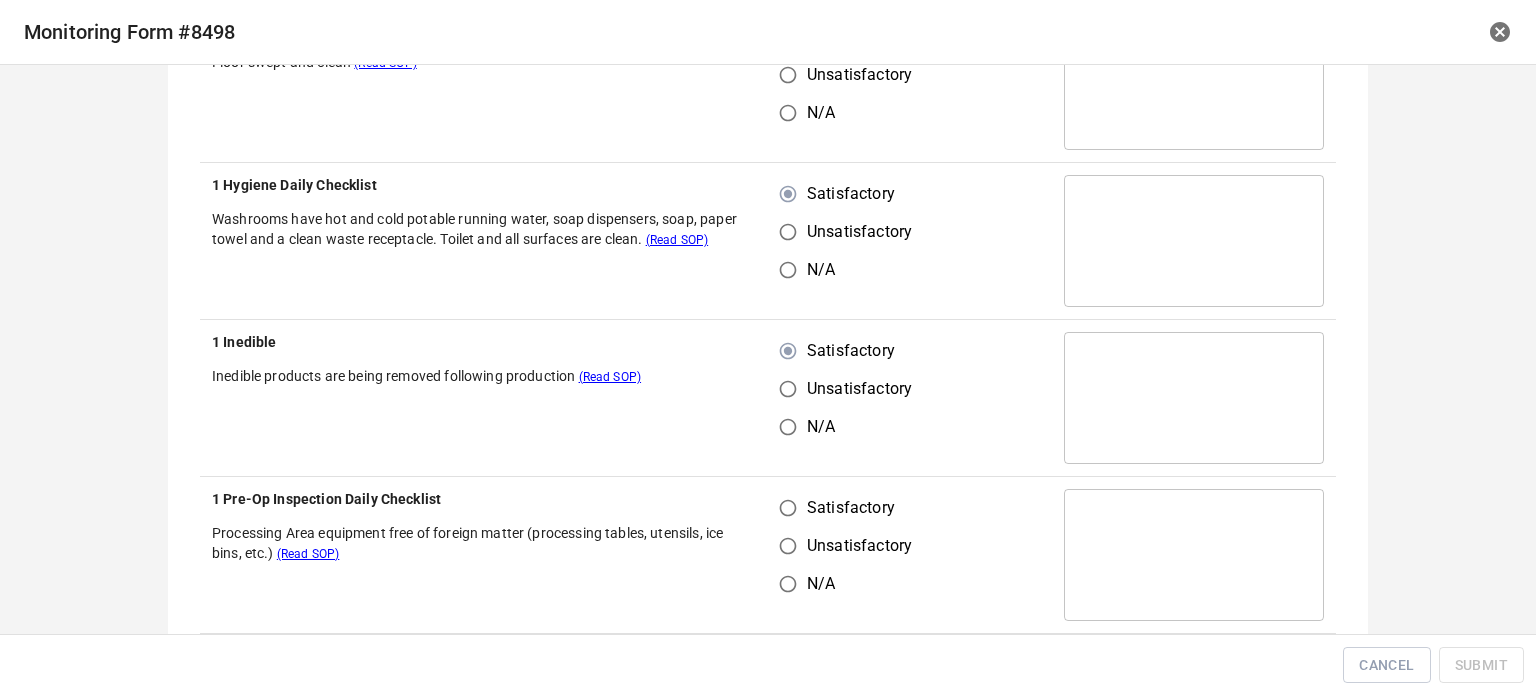 drag, startPoint x: 774, startPoint y: 486, endPoint x: 800, endPoint y: 507, distance: 33.42155 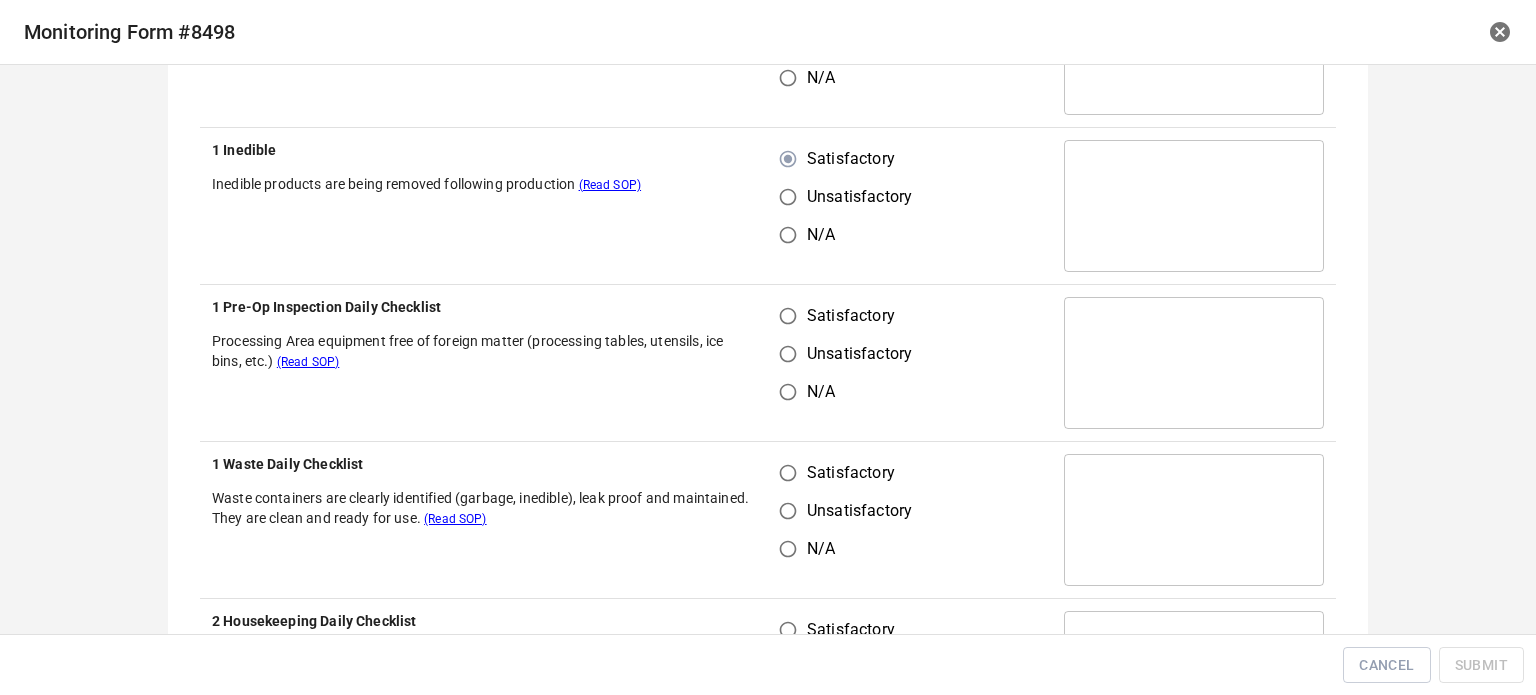 scroll, scrollTop: 500, scrollLeft: 0, axis: vertical 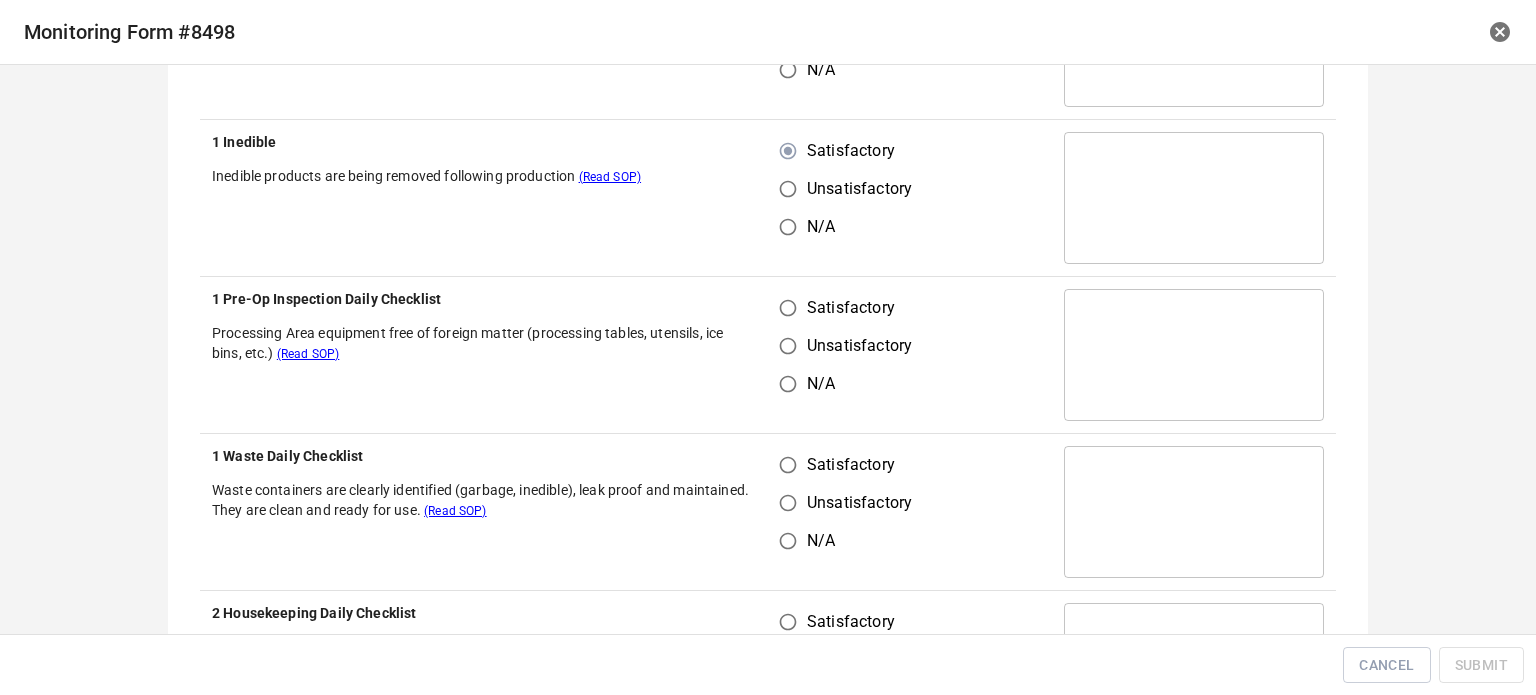 click on "Satisfactory" at bounding box center (788, 308) 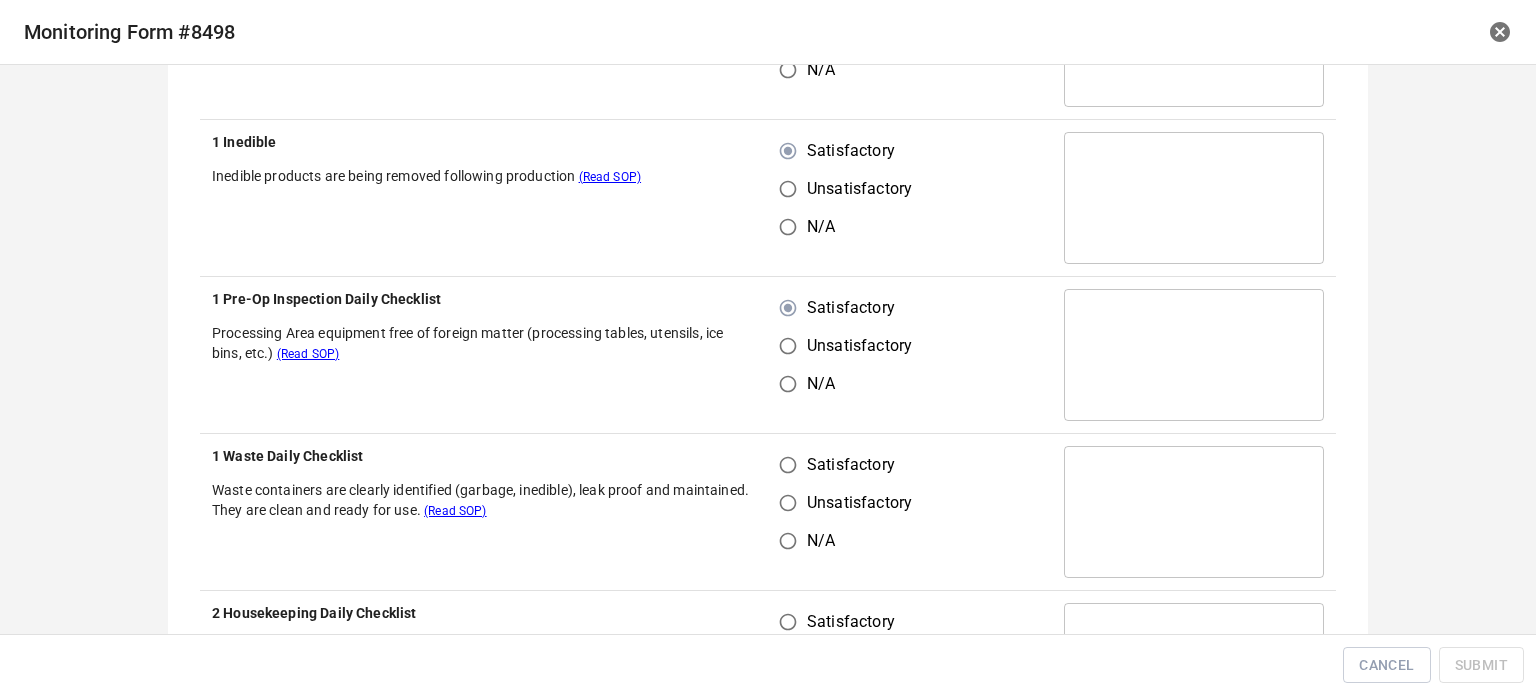 click on "Satisfactory" at bounding box center (788, 465) 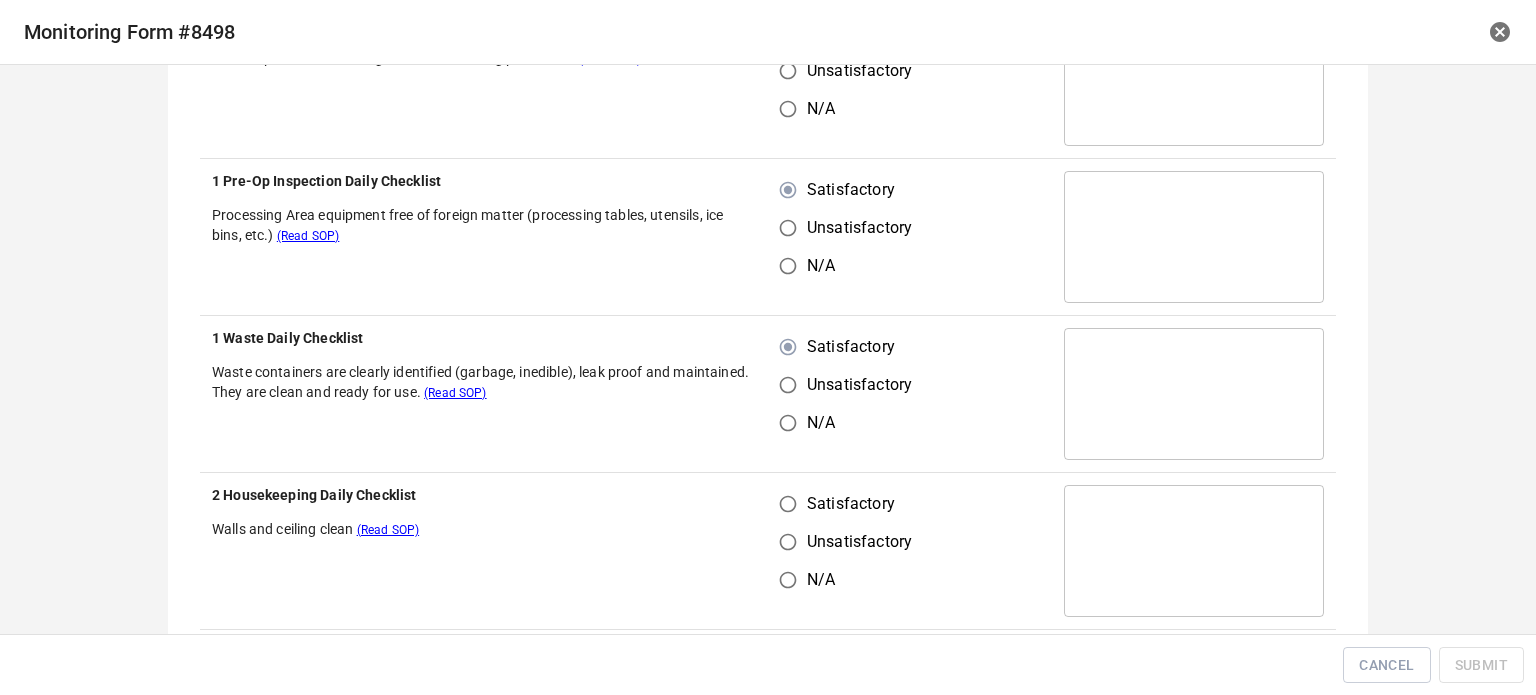 scroll, scrollTop: 800, scrollLeft: 0, axis: vertical 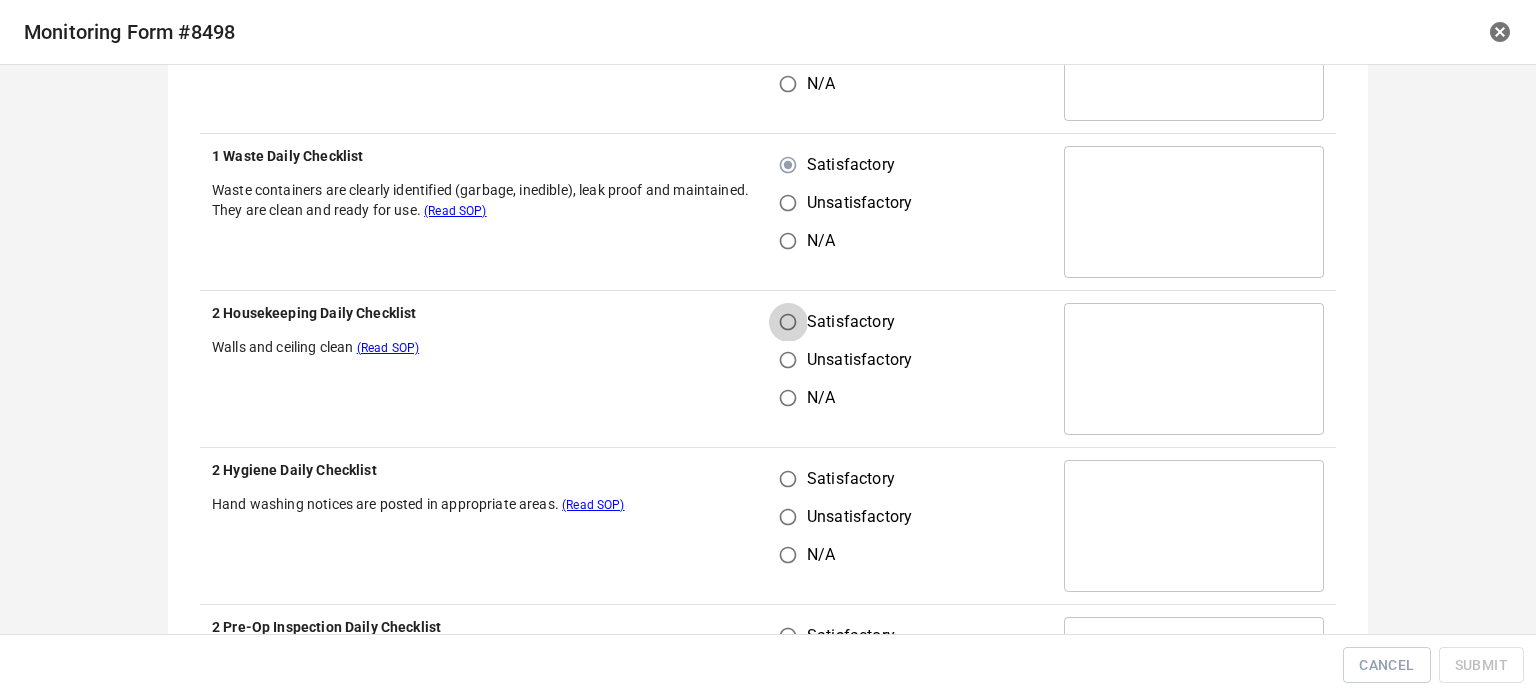 click on "Satisfactory" at bounding box center (788, 322) 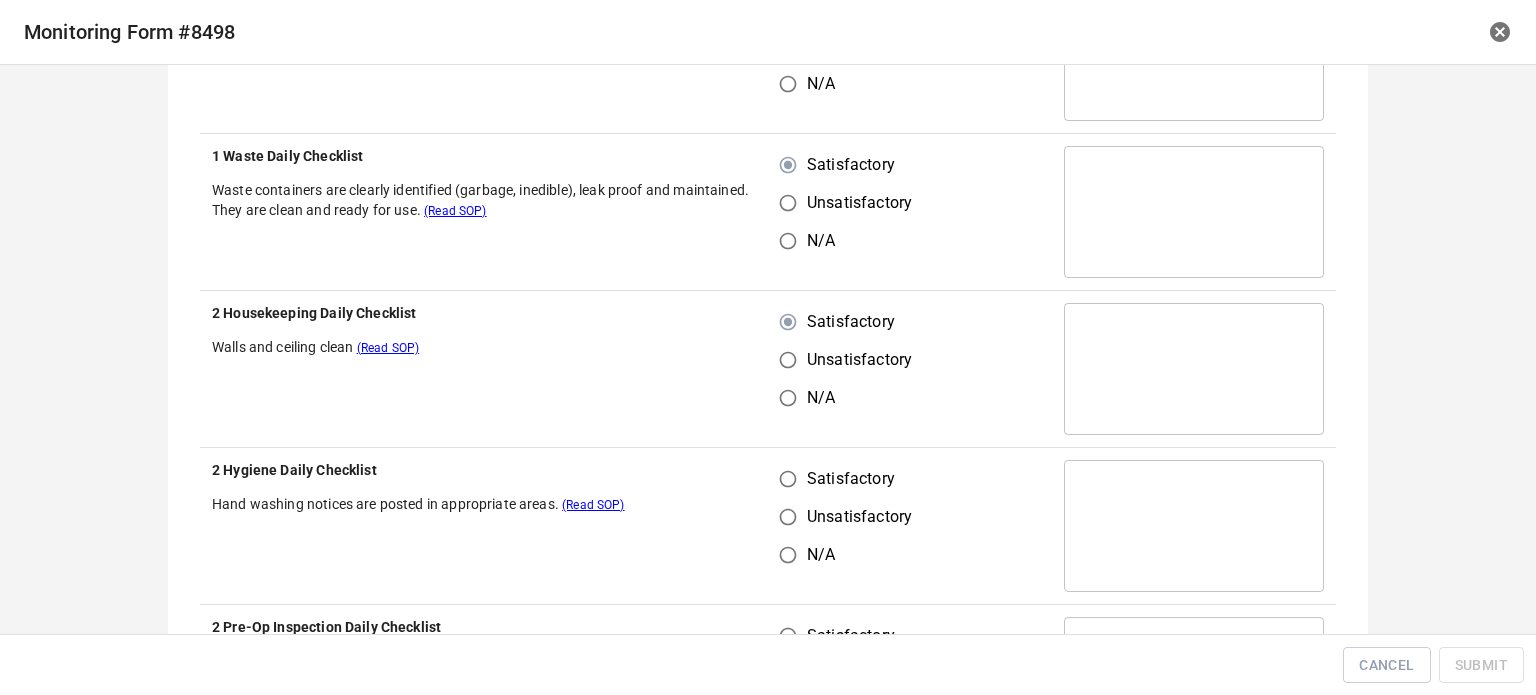 click on "Satisfactory" at bounding box center (788, 479) 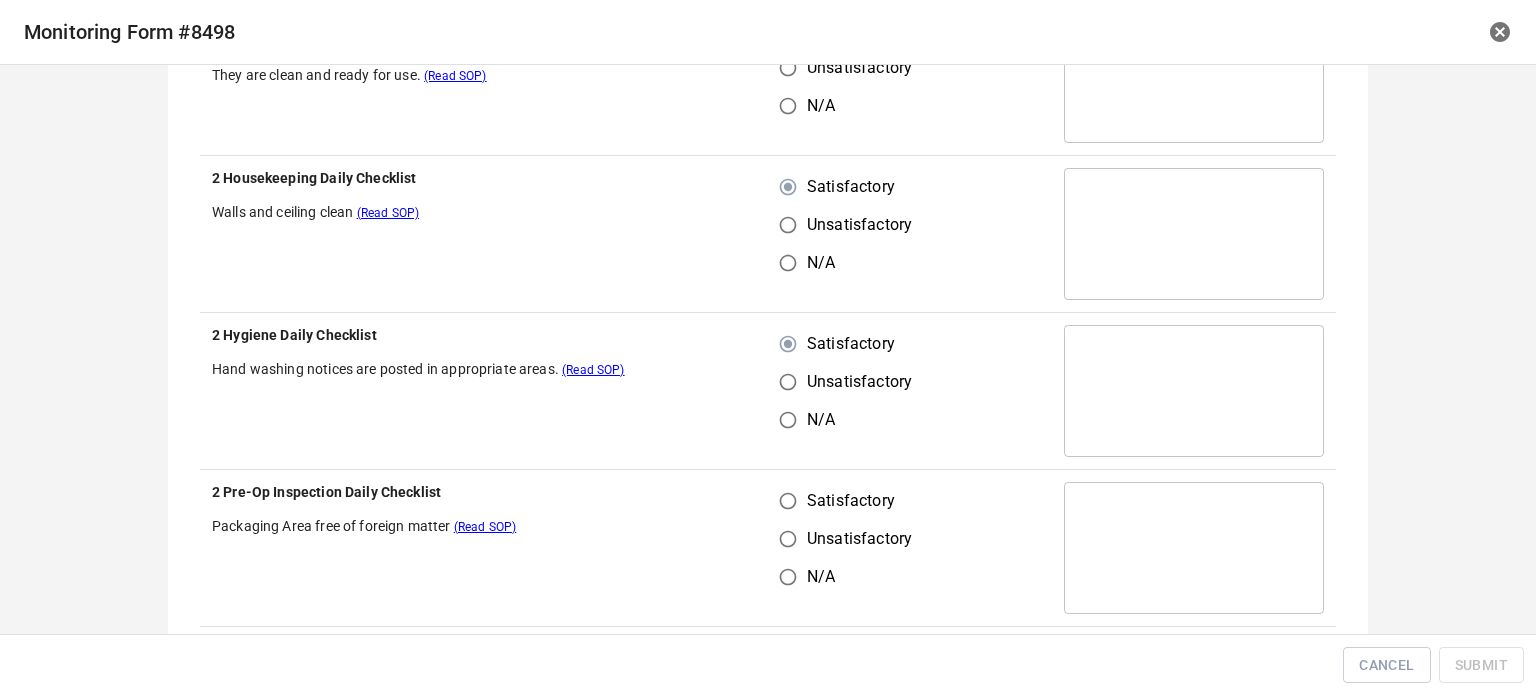scroll, scrollTop: 1100, scrollLeft: 0, axis: vertical 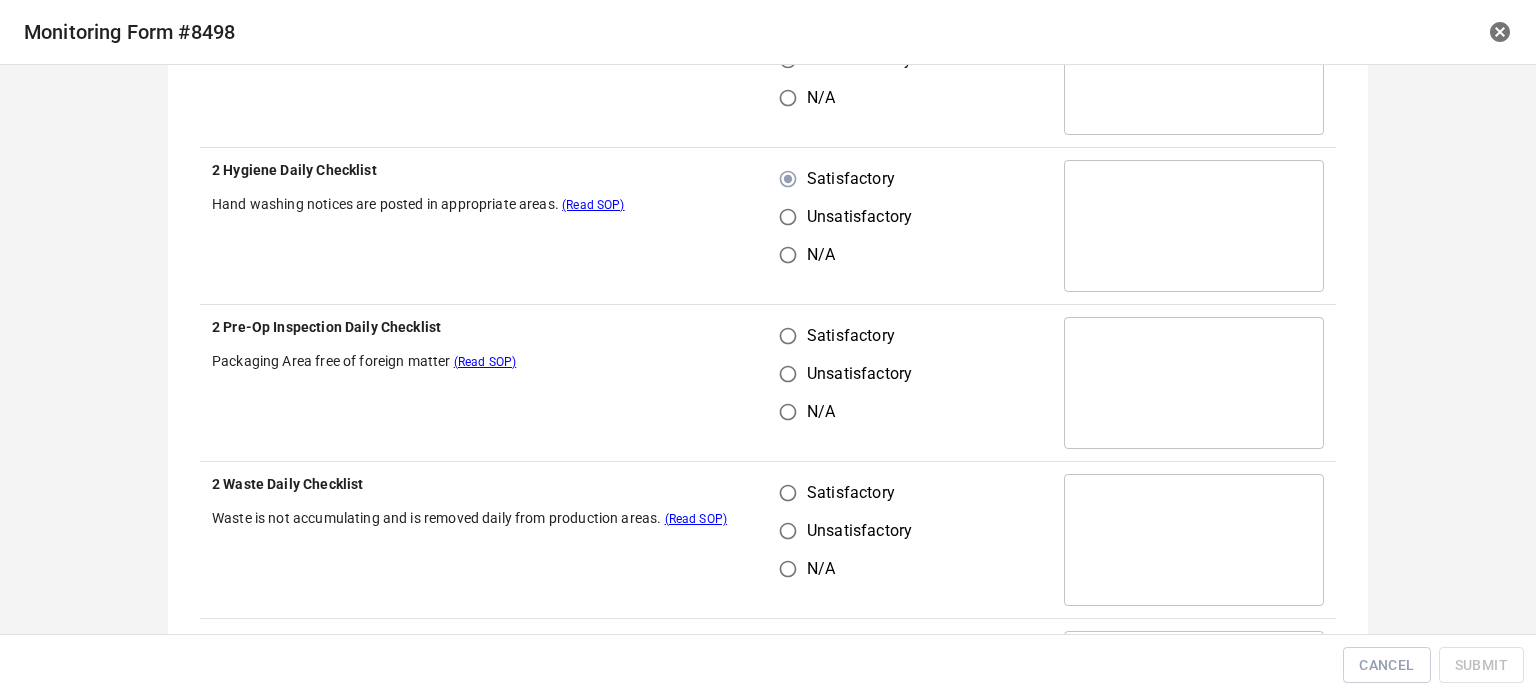 click on "Satisfactory" at bounding box center [788, 336] 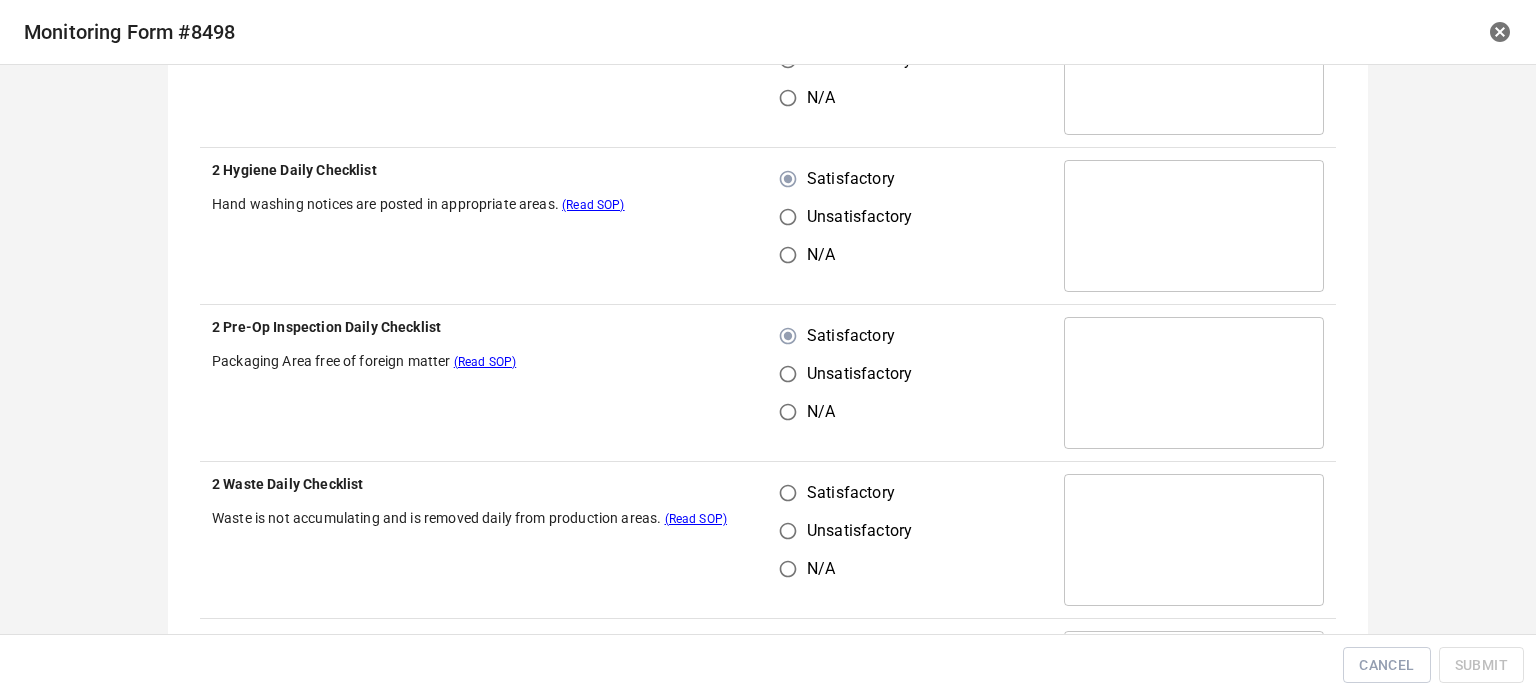 click on "Satisfactory" at bounding box center (788, 493) 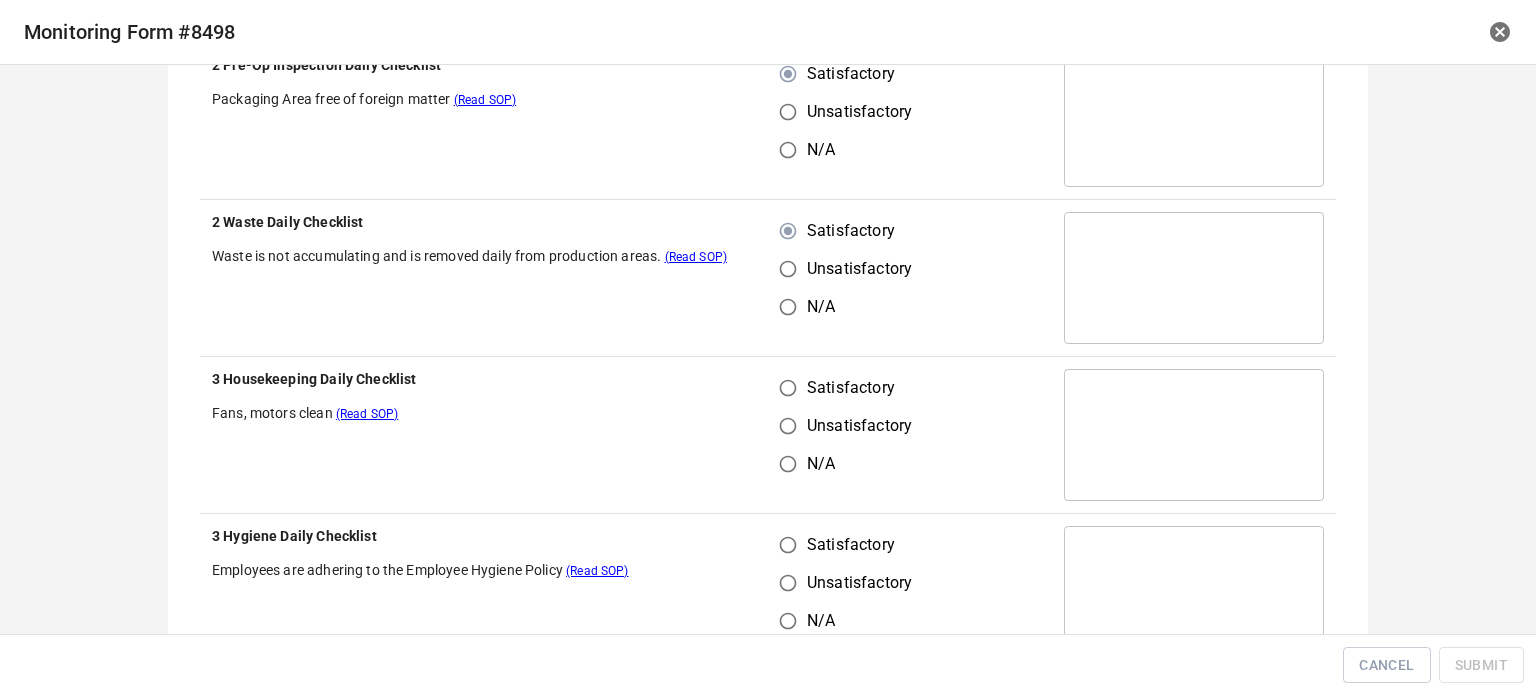scroll, scrollTop: 1400, scrollLeft: 0, axis: vertical 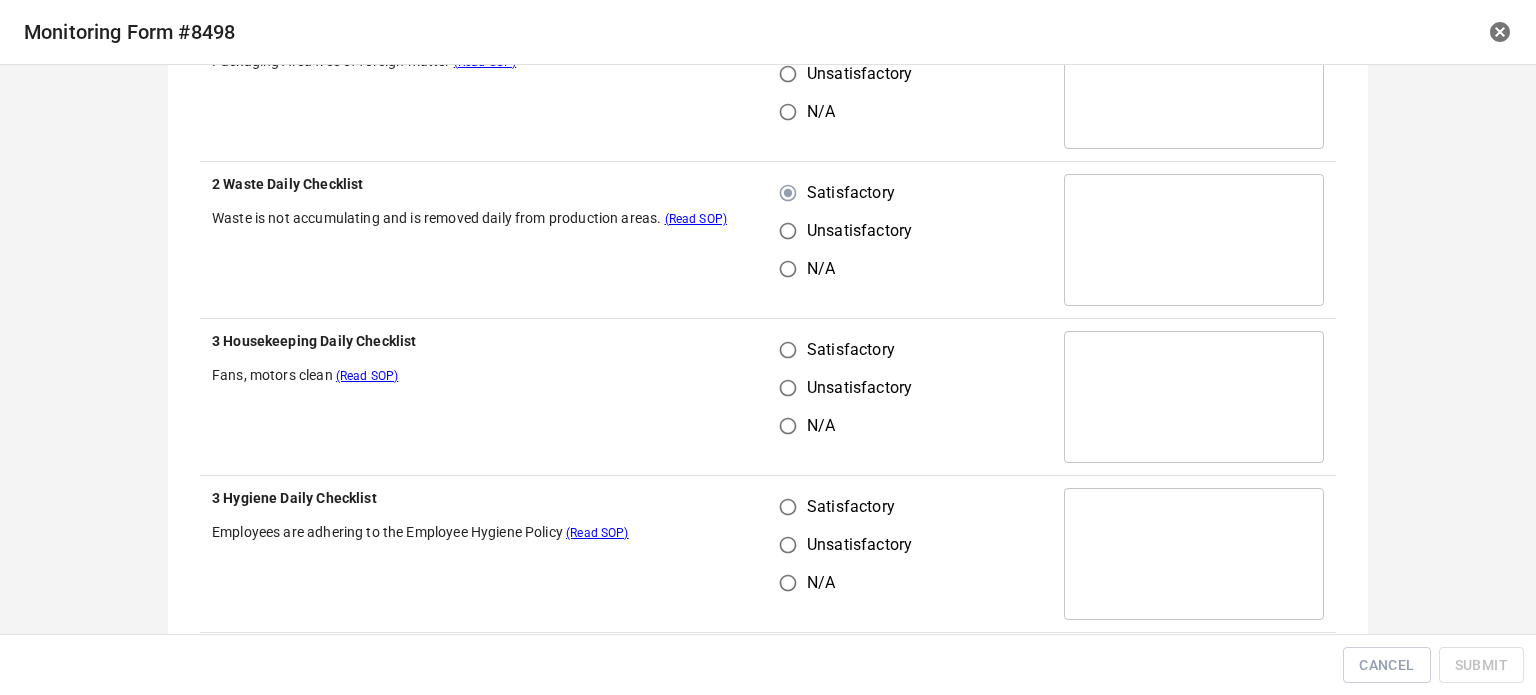 drag, startPoint x: 772, startPoint y: 345, endPoint x: 780, endPoint y: 366, distance: 22.472204 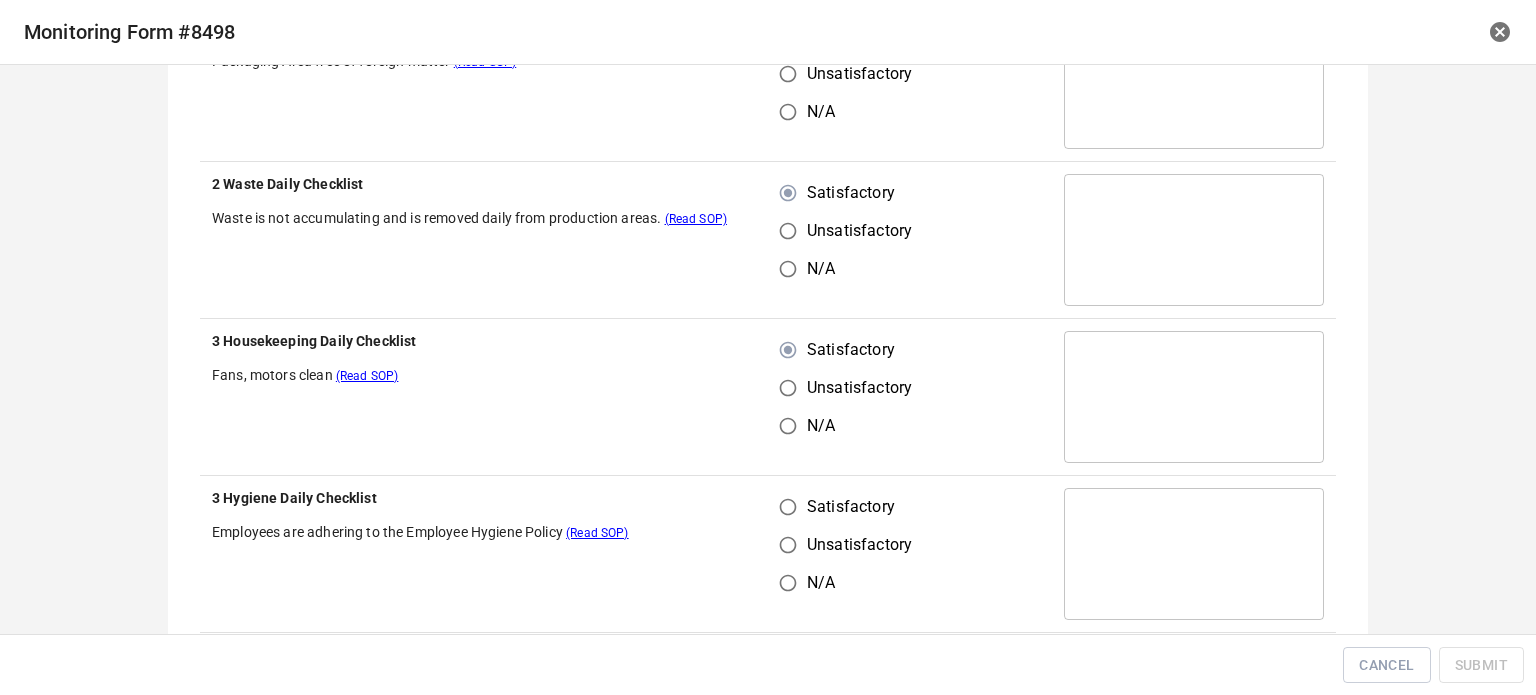 click on "Satisfactory" at bounding box center (788, 507) 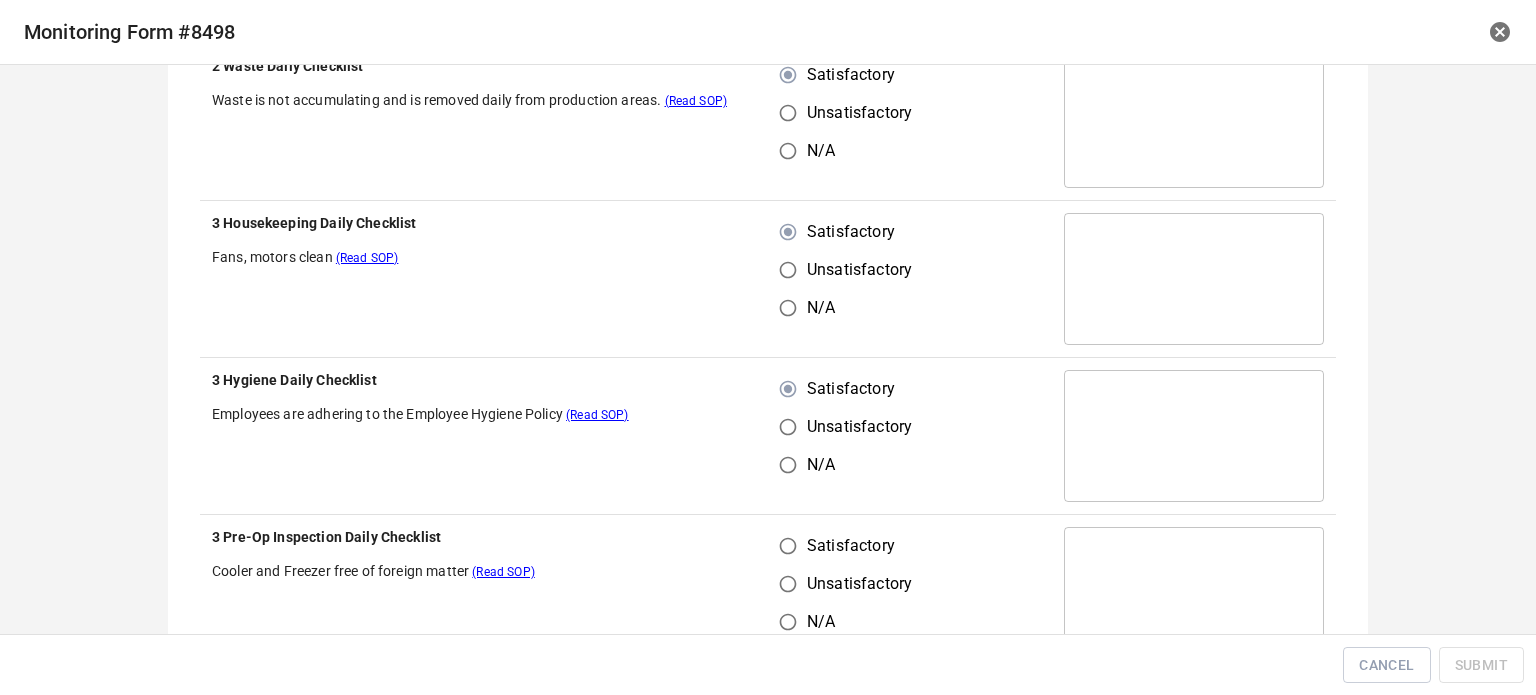 scroll, scrollTop: 1700, scrollLeft: 0, axis: vertical 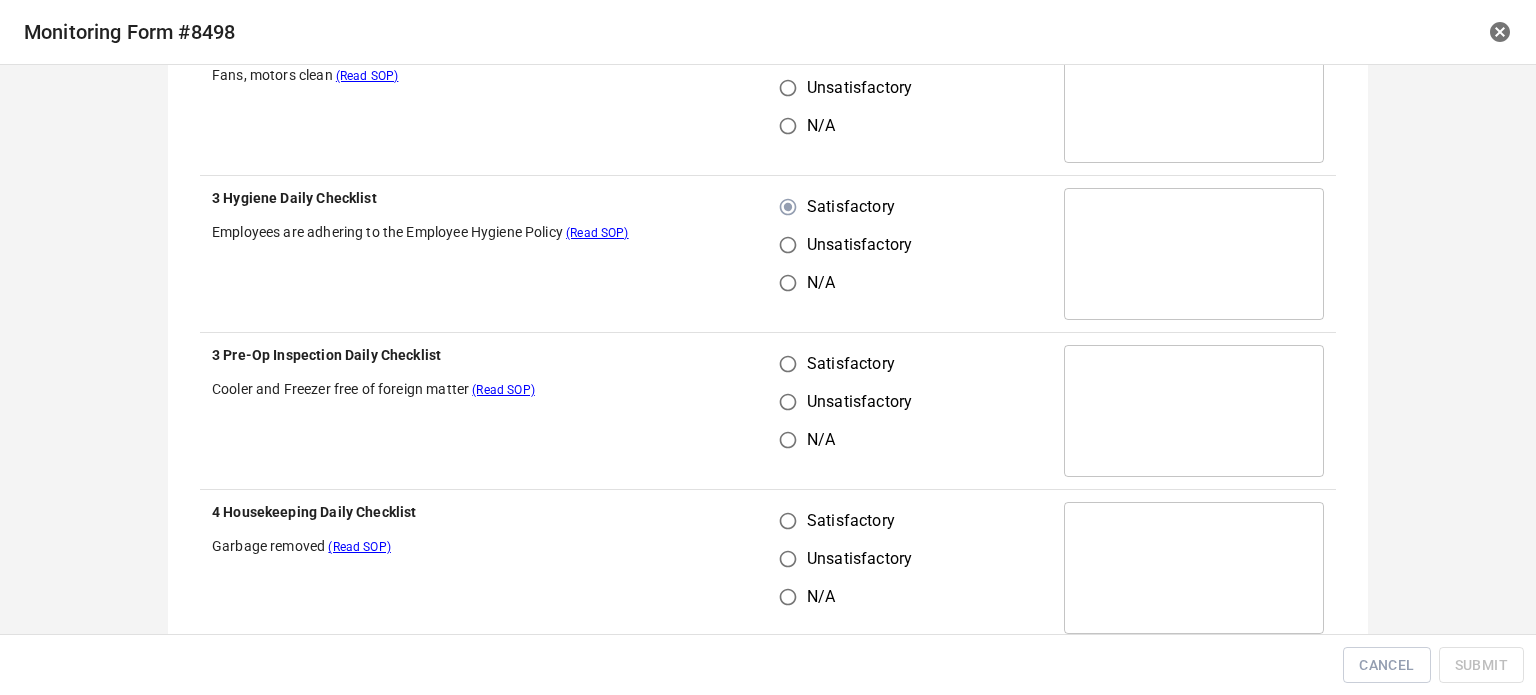 click on "Satisfactory Unsatisfactory N/A" at bounding box center [910, 411] 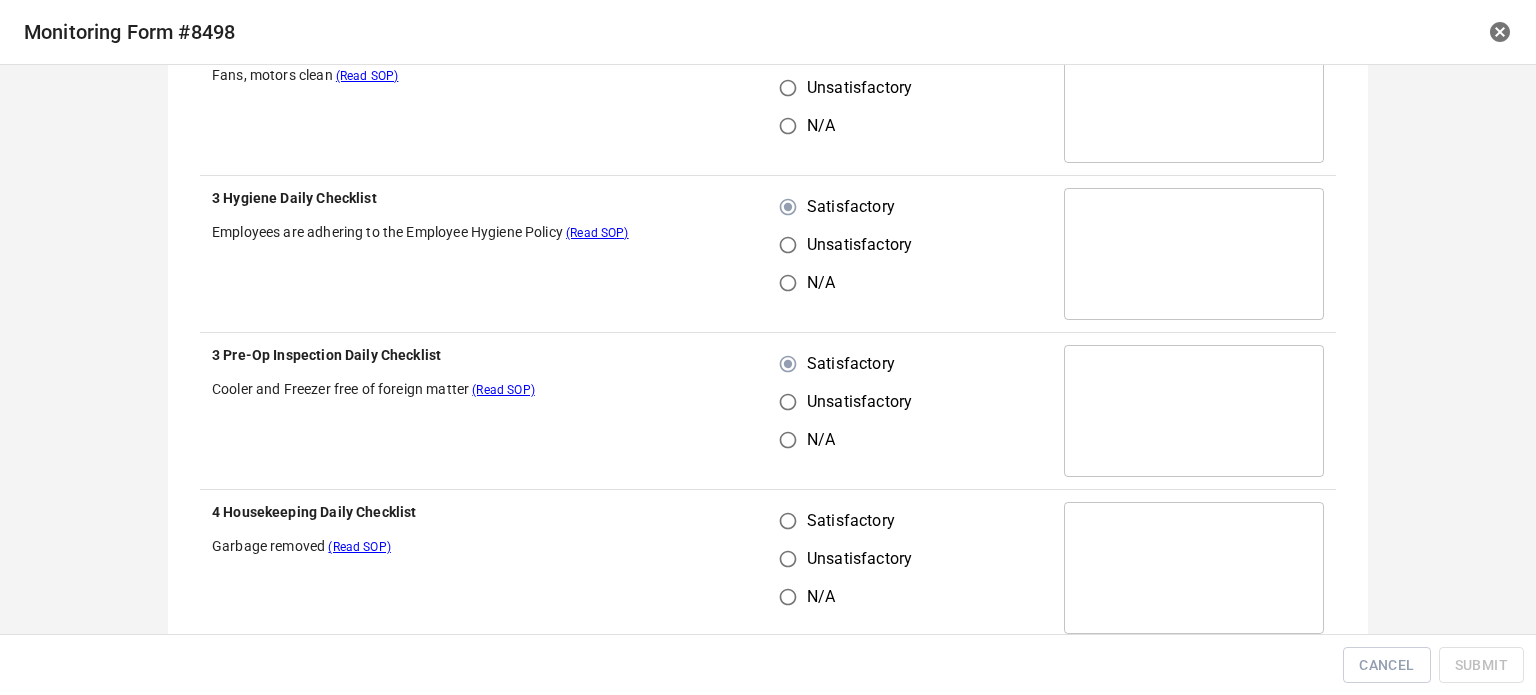 click on "Satisfactory" at bounding box center [788, 521] 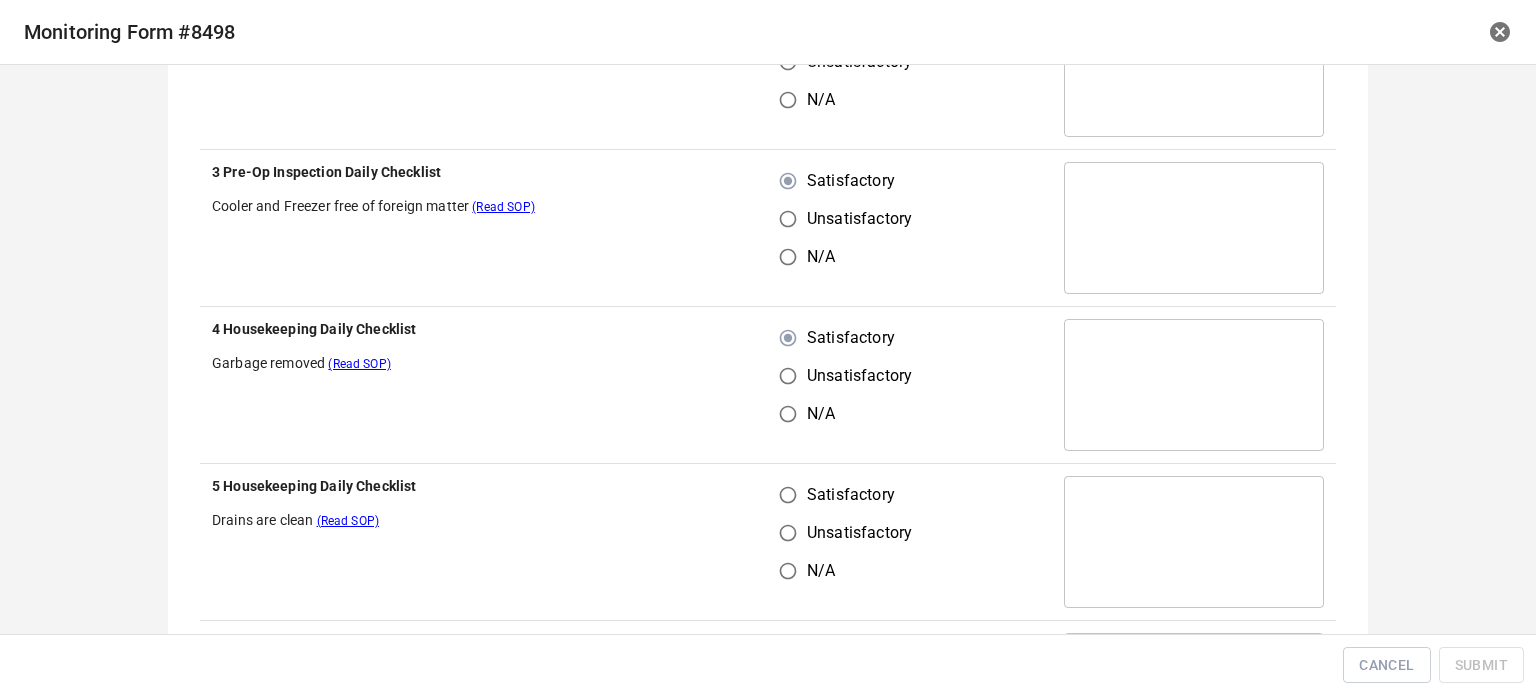 scroll, scrollTop: 2000, scrollLeft: 0, axis: vertical 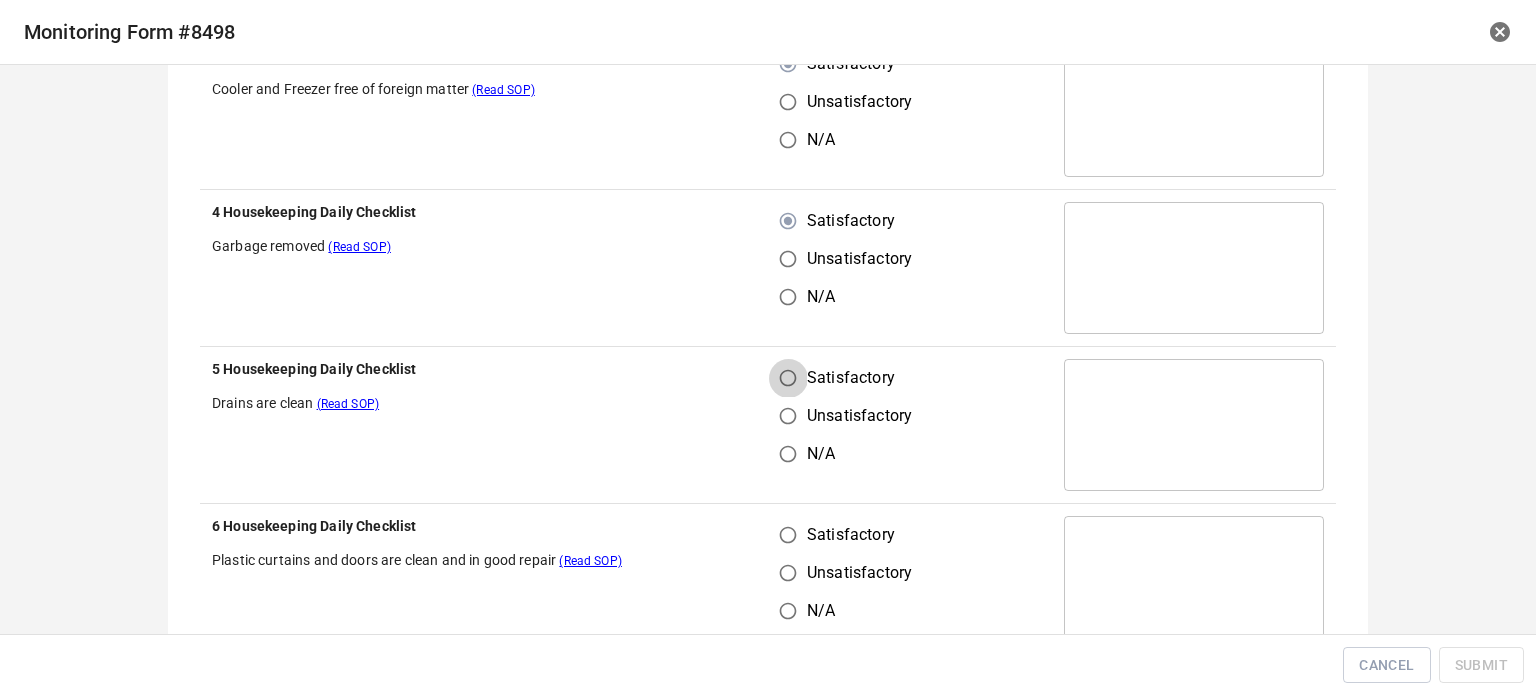drag, startPoint x: 764, startPoint y: 371, endPoint x: 801, endPoint y: 453, distance: 89.961105 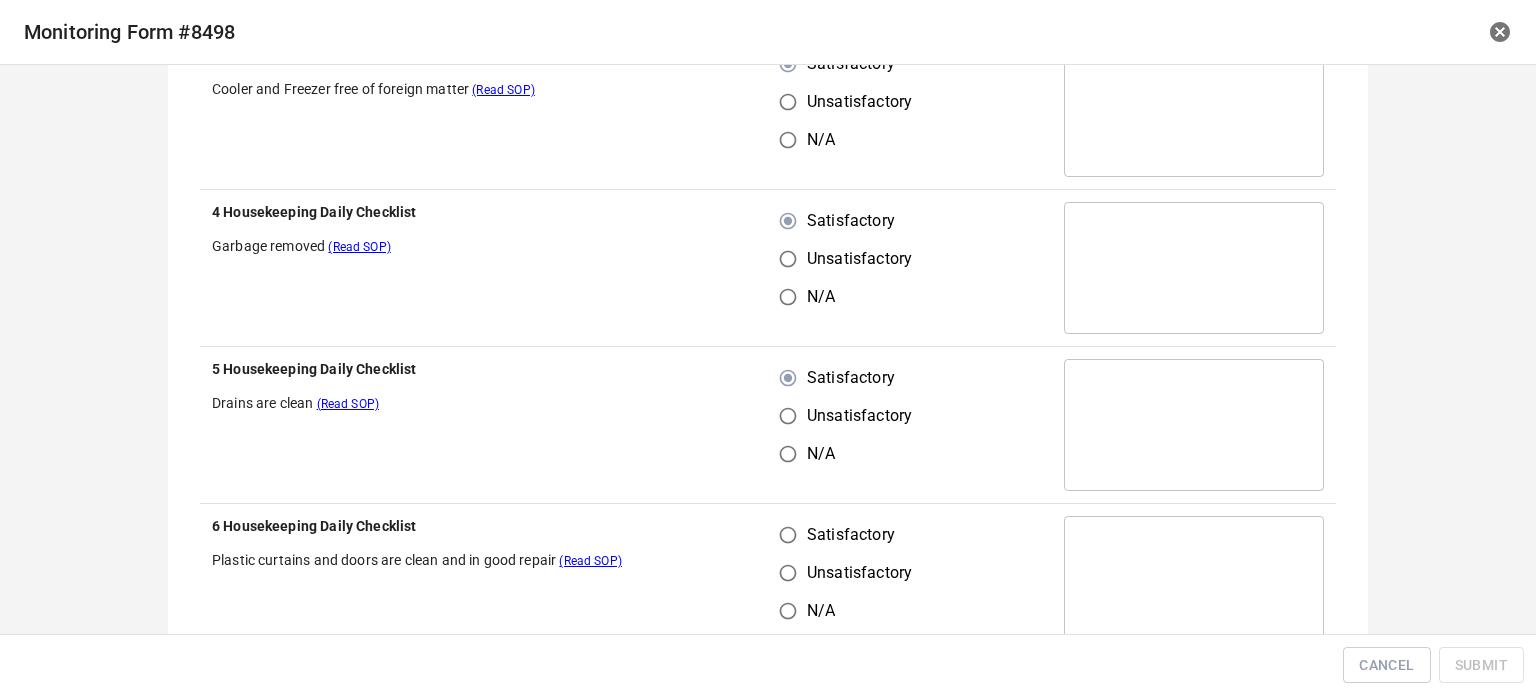 drag, startPoint x: 791, startPoint y: 533, endPoint x: 809, endPoint y: 514, distance: 26.172504 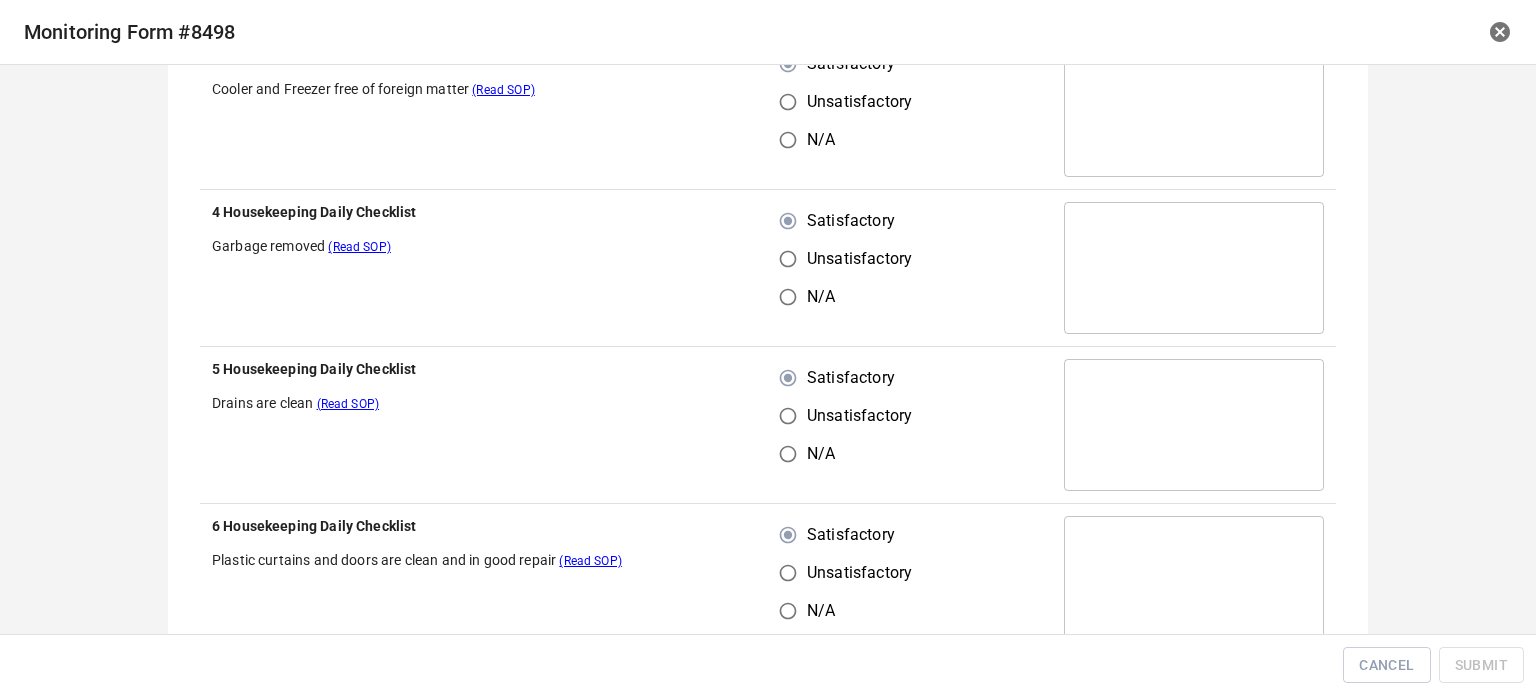 scroll, scrollTop: 2300, scrollLeft: 0, axis: vertical 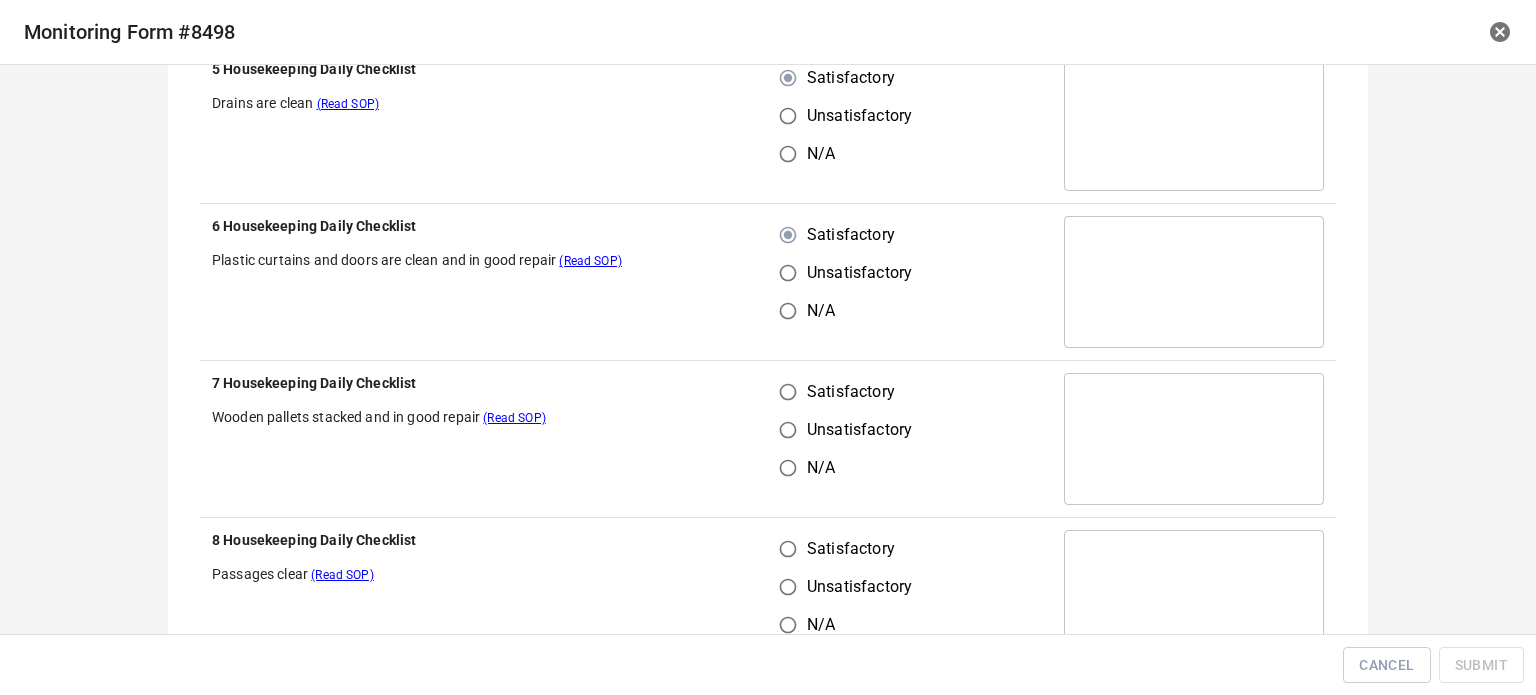 click on "Satisfactory" at bounding box center [788, 392] 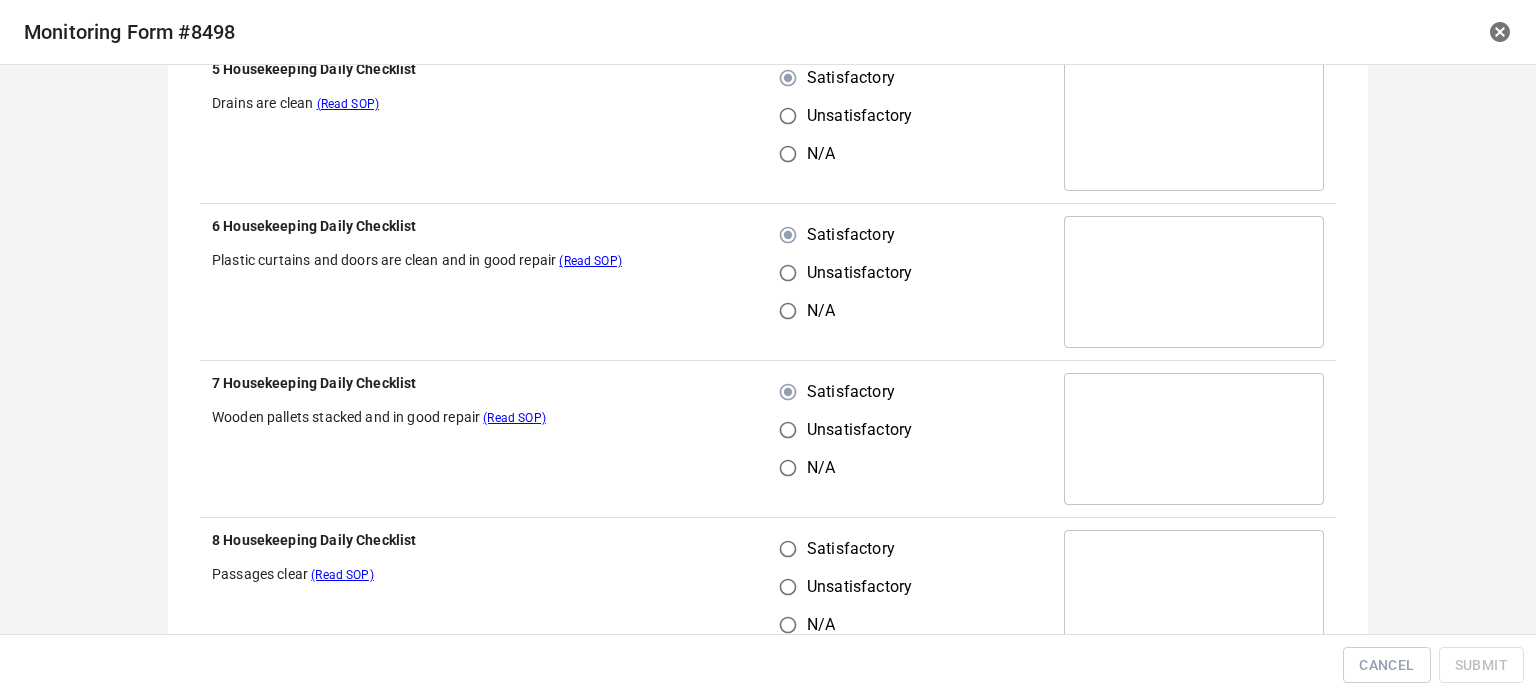 drag, startPoint x: 788, startPoint y: 560, endPoint x: 841, endPoint y: 538, distance: 57.384666 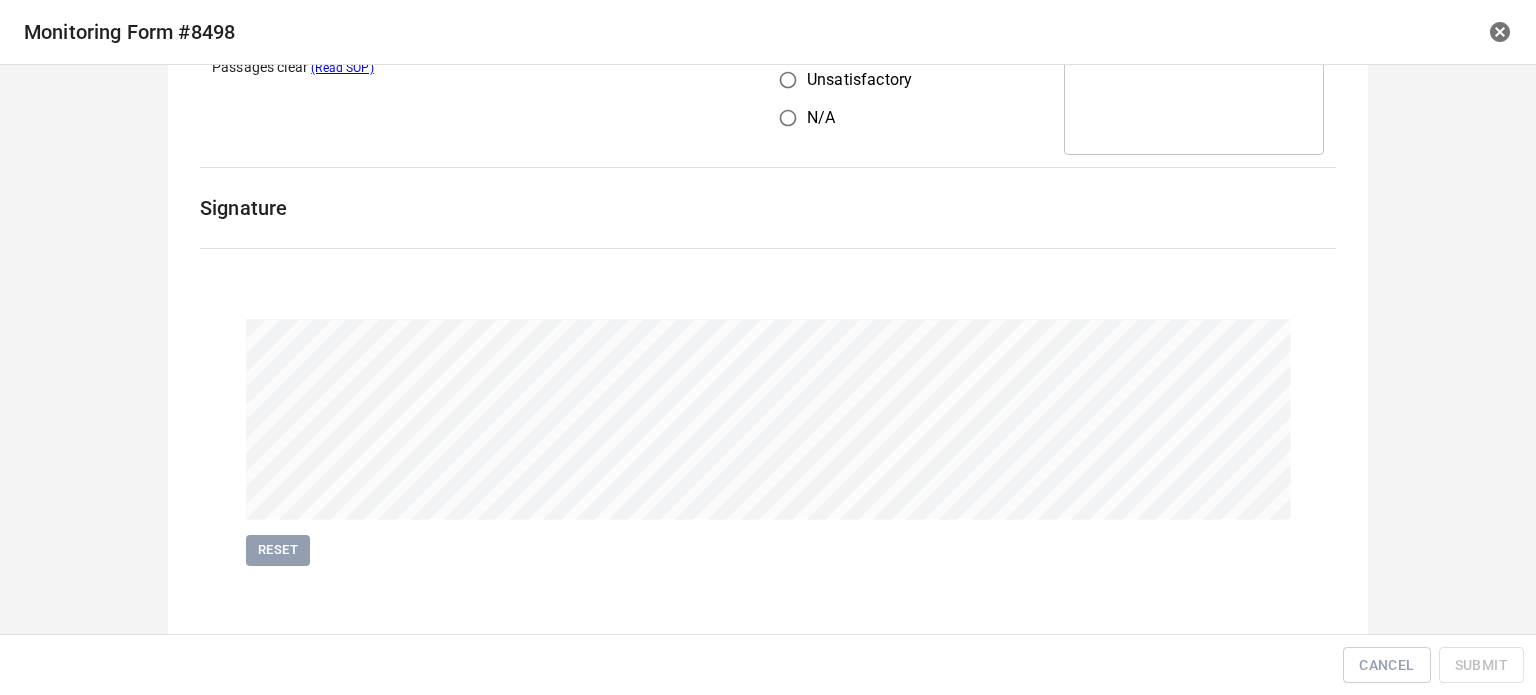 scroll, scrollTop: 2813, scrollLeft: 0, axis: vertical 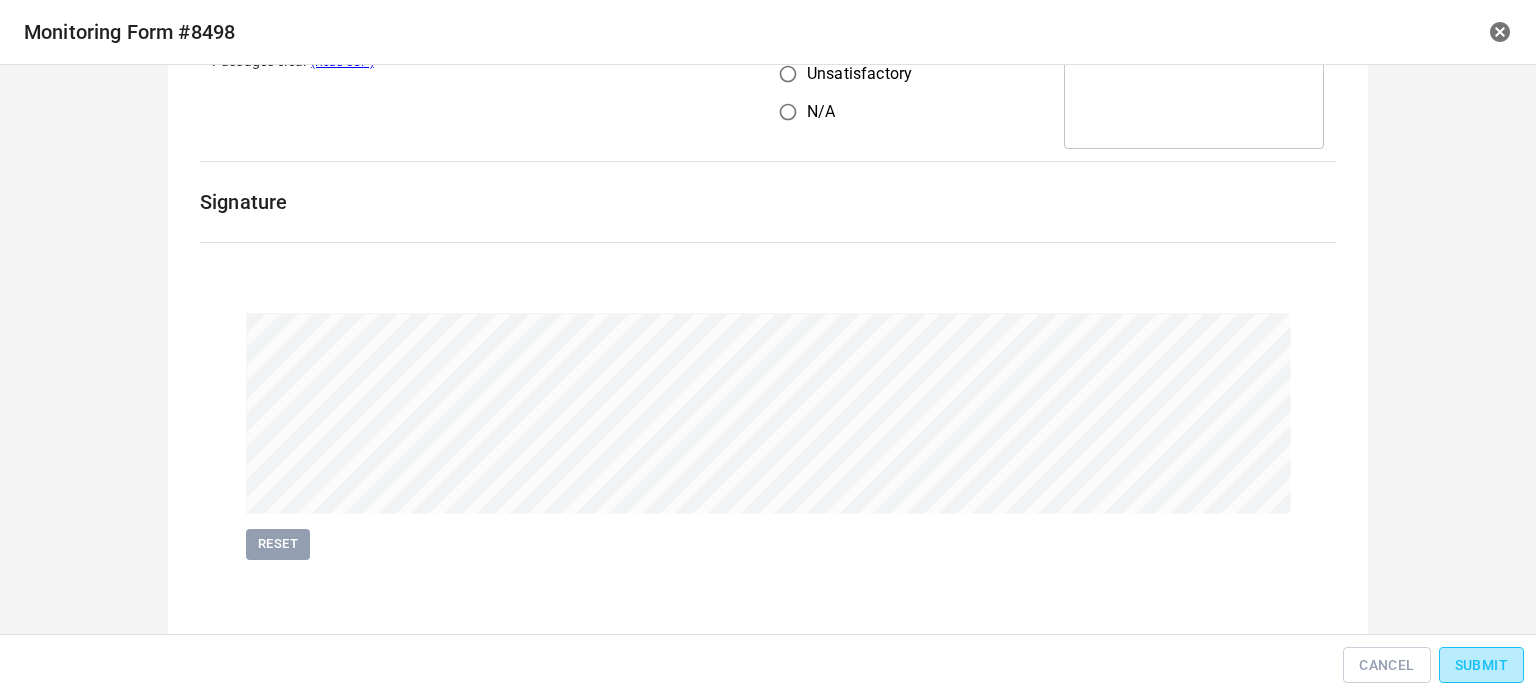 click on "Submit" at bounding box center (1481, 665) 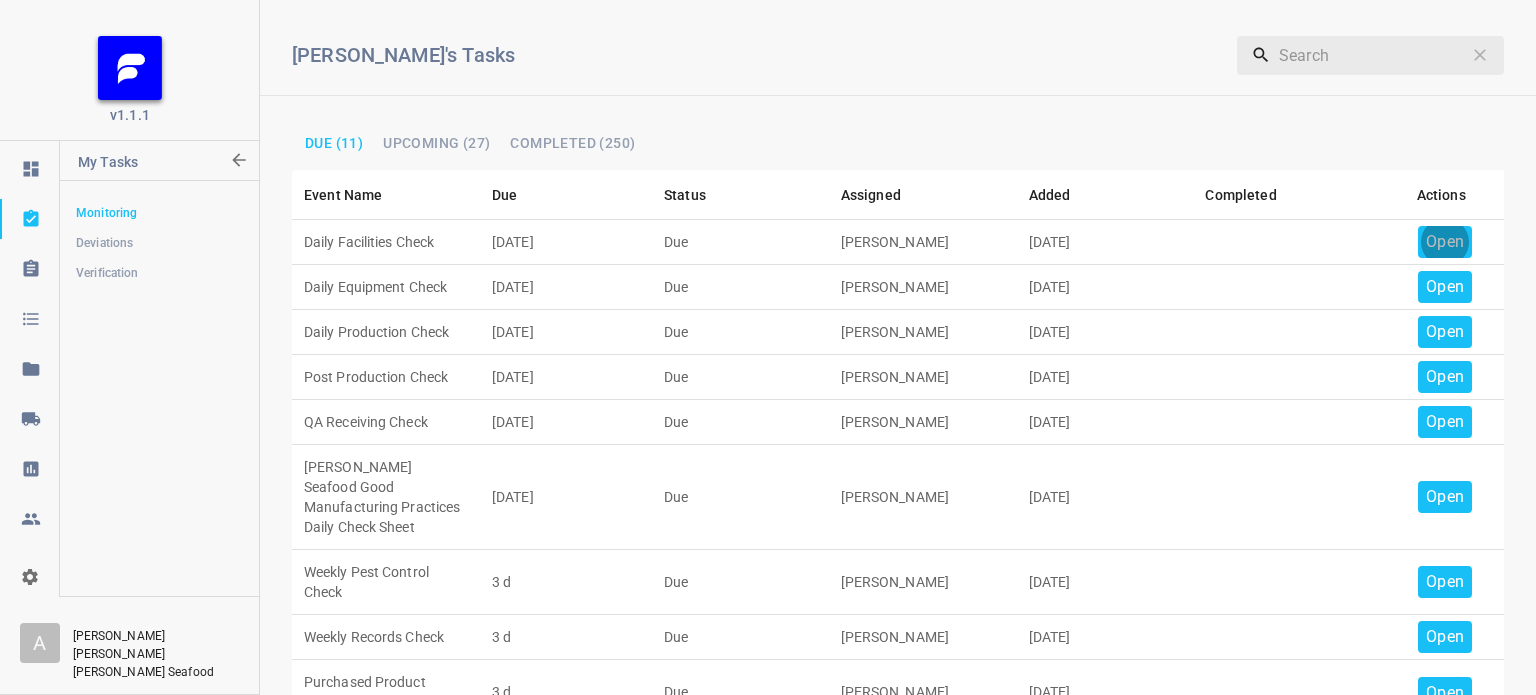 click on "Open" at bounding box center (1445, 242) 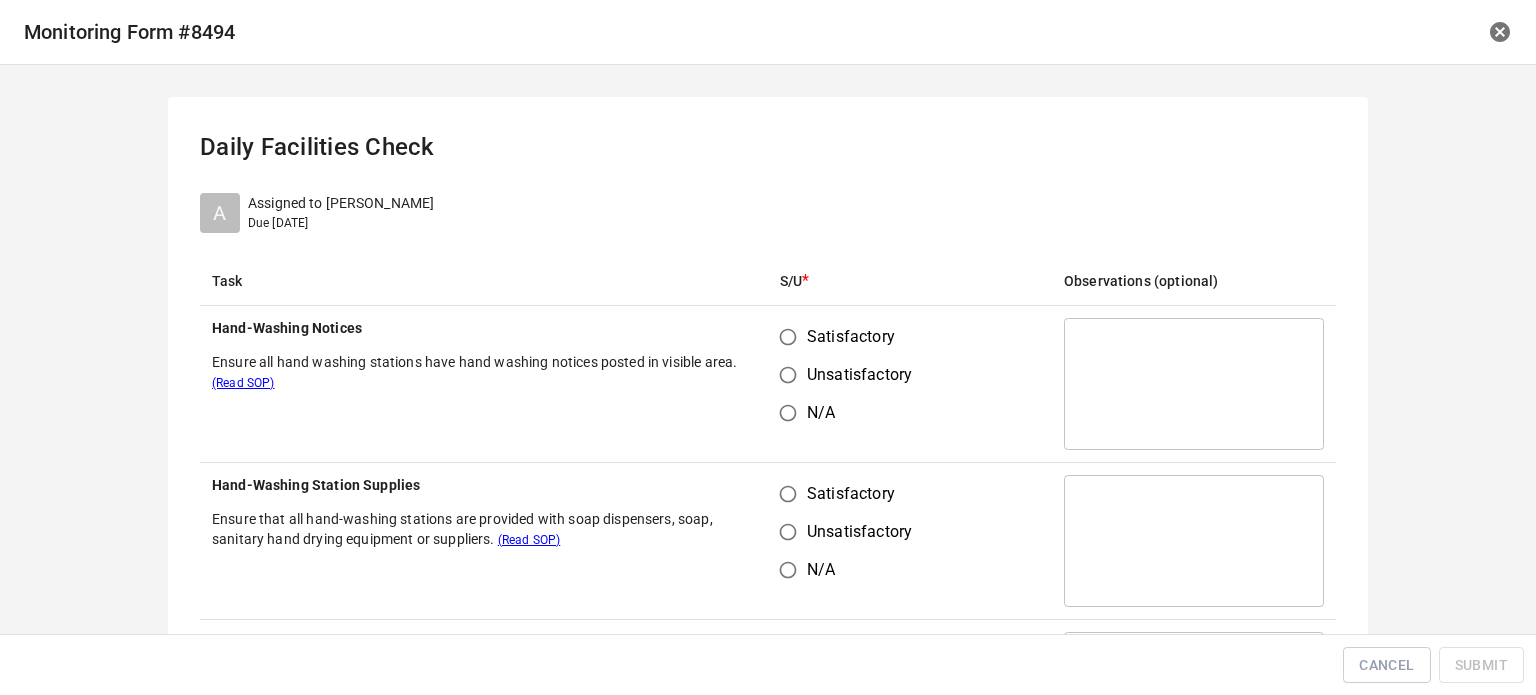click on "Satisfactory" at bounding box center (788, 337) 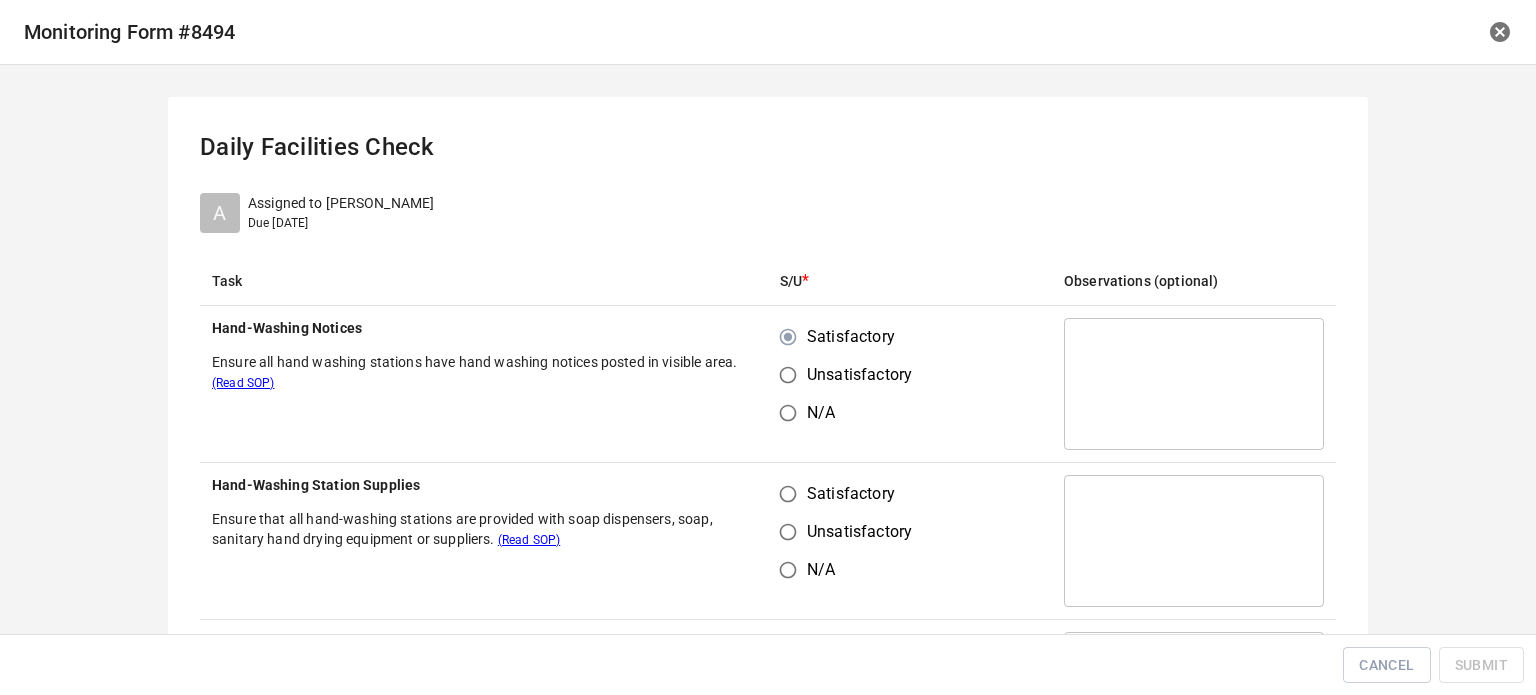 click on "Unsatisfactory" at bounding box center (788, 532) 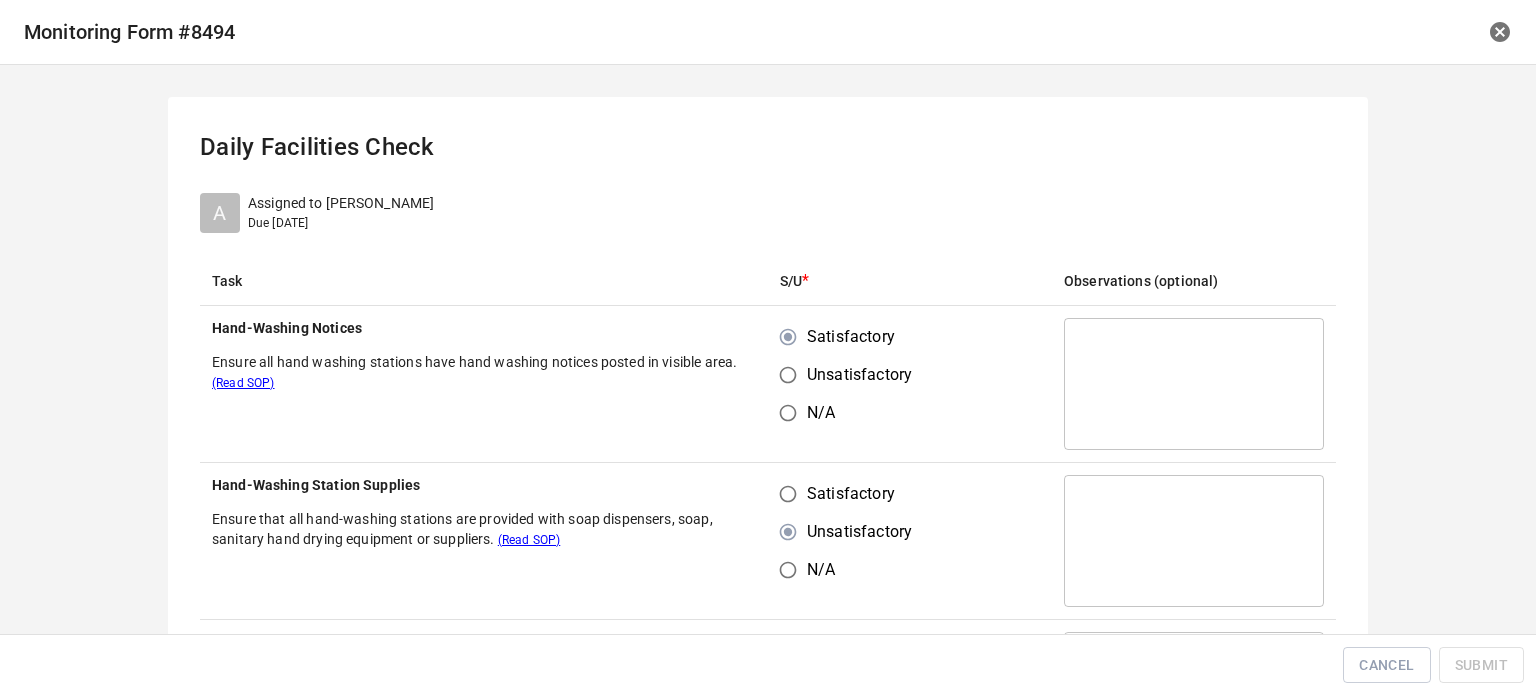 click on "Satisfactory" at bounding box center [788, 494] 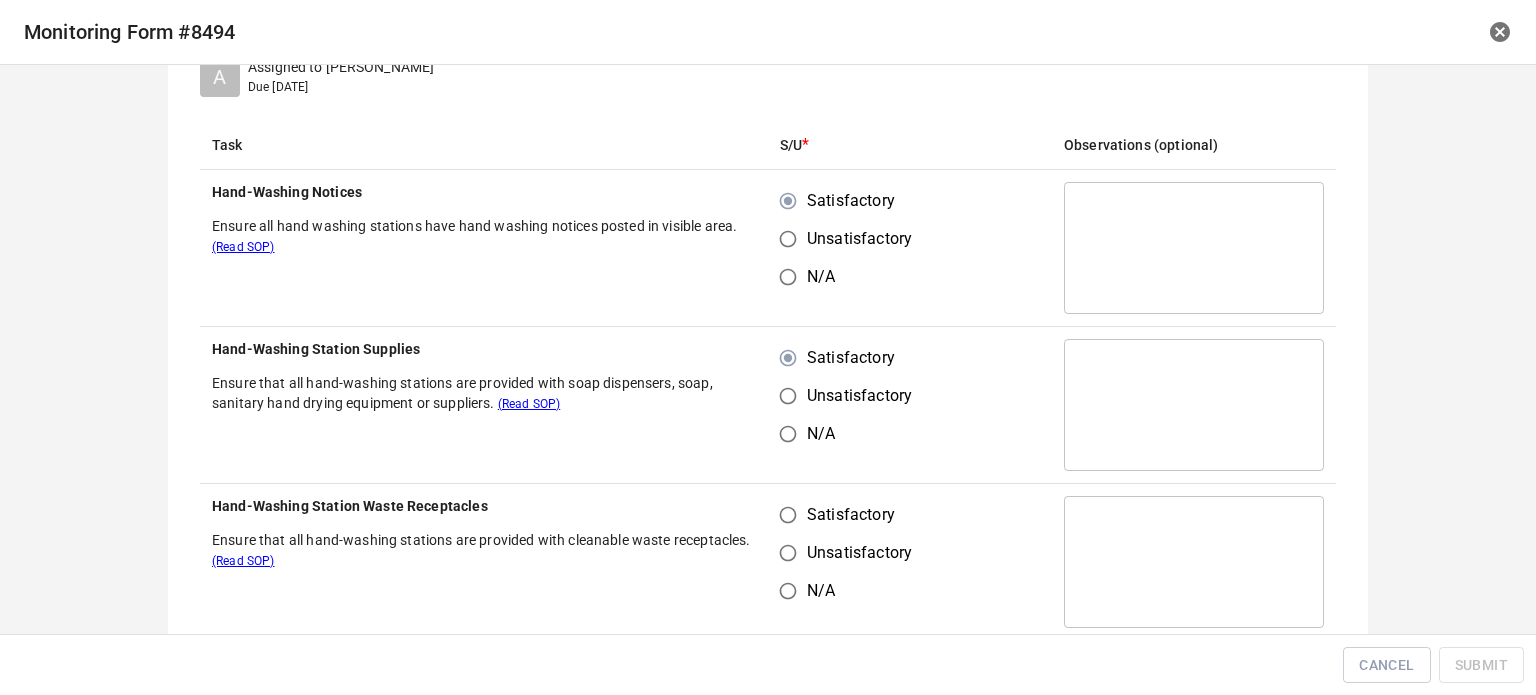 scroll, scrollTop: 300, scrollLeft: 0, axis: vertical 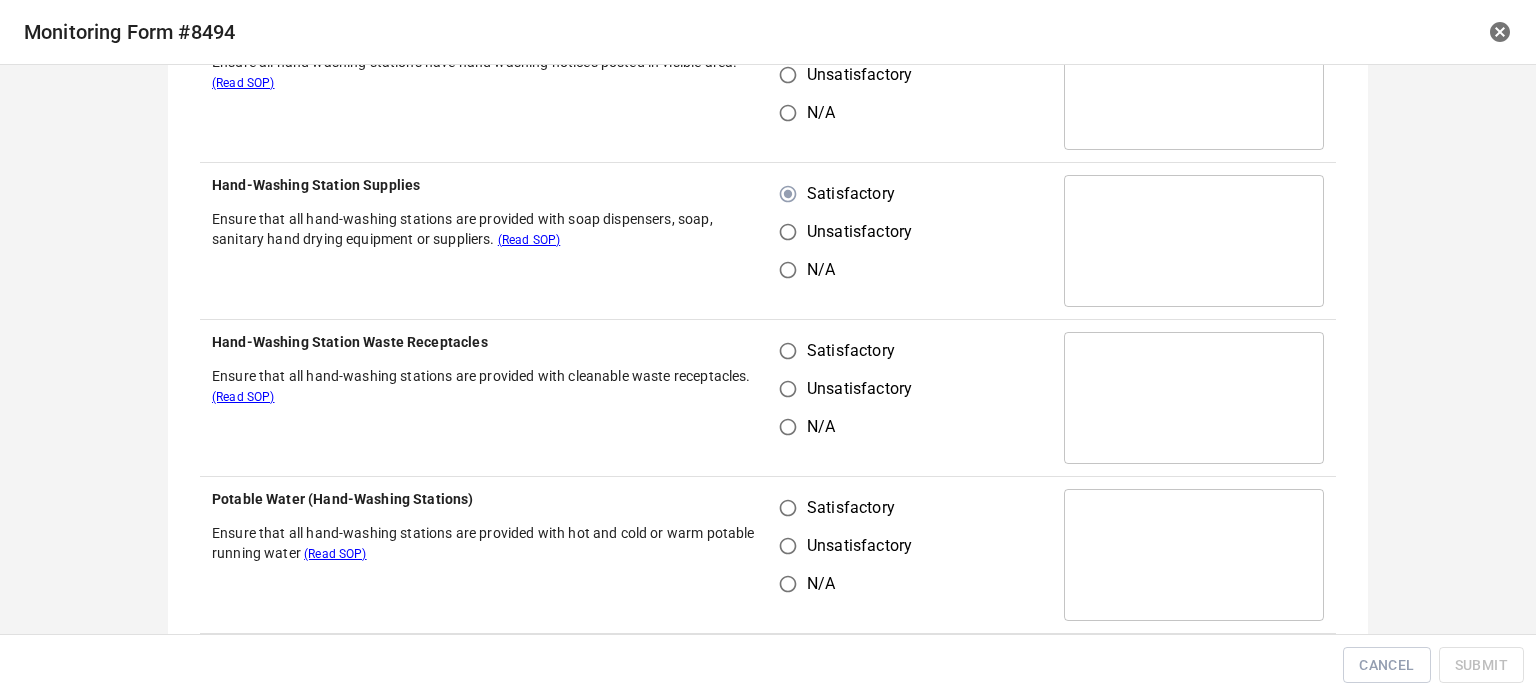 drag, startPoint x: 790, startPoint y: 361, endPoint x: 784, endPoint y: 439, distance: 78.23043 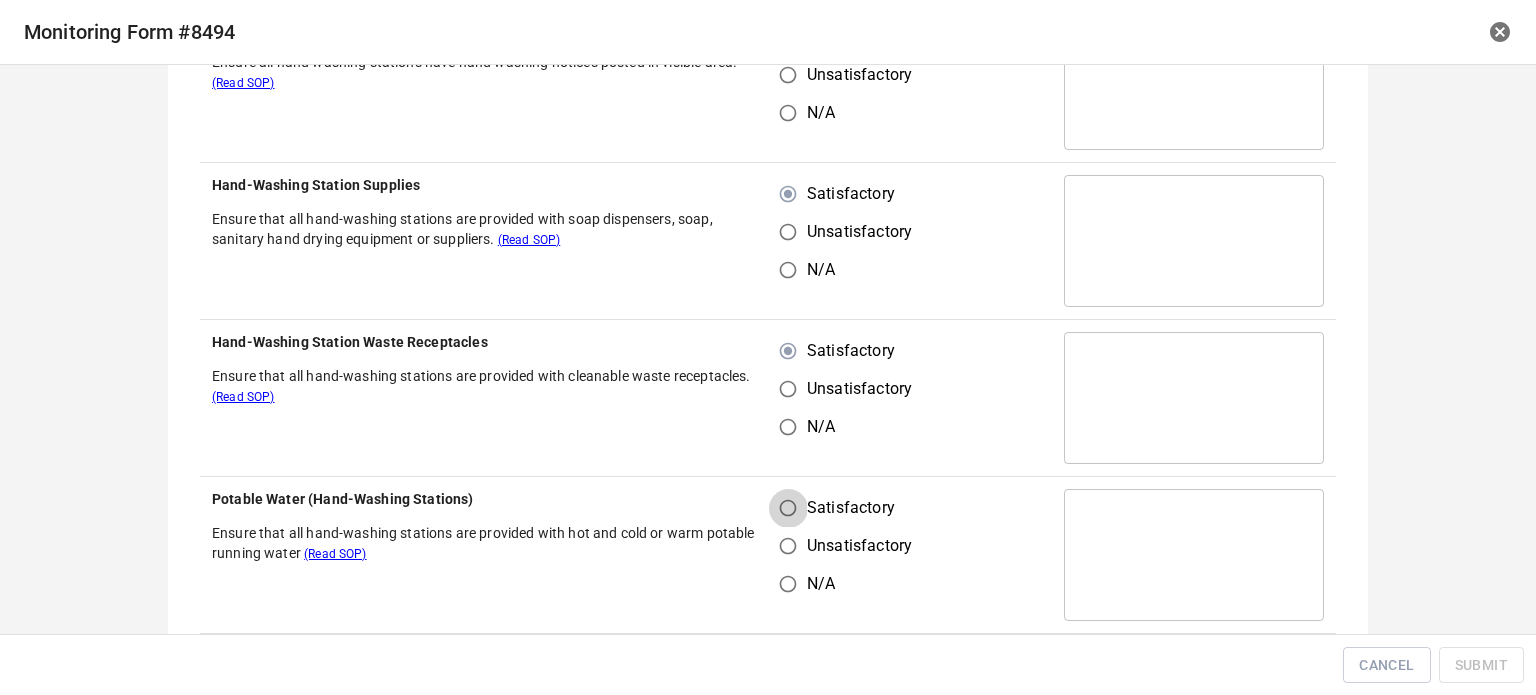 drag, startPoint x: 791, startPoint y: 492, endPoint x: 820, endPoint y: 520, distance: 40.311287 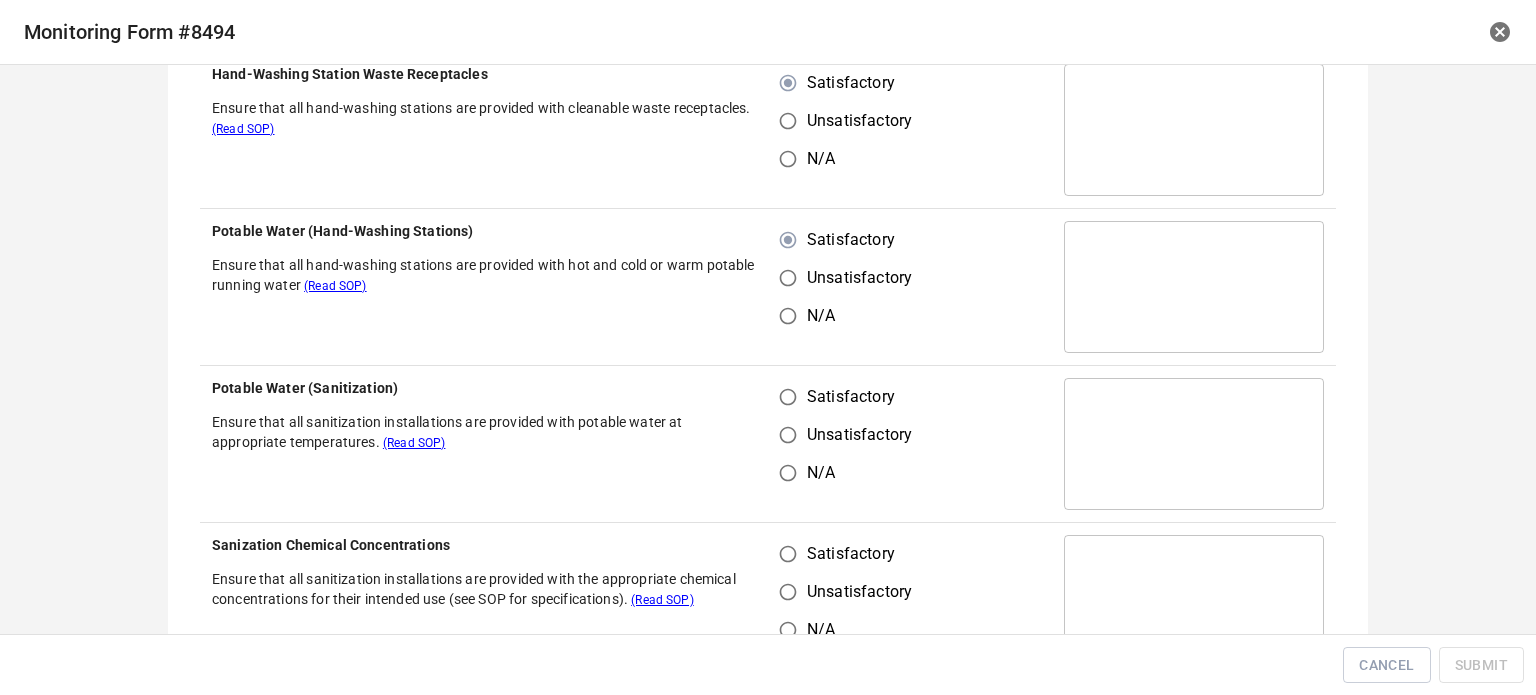 scroll, scrollTop: 600, scrollLeft: 0, axis: vertical 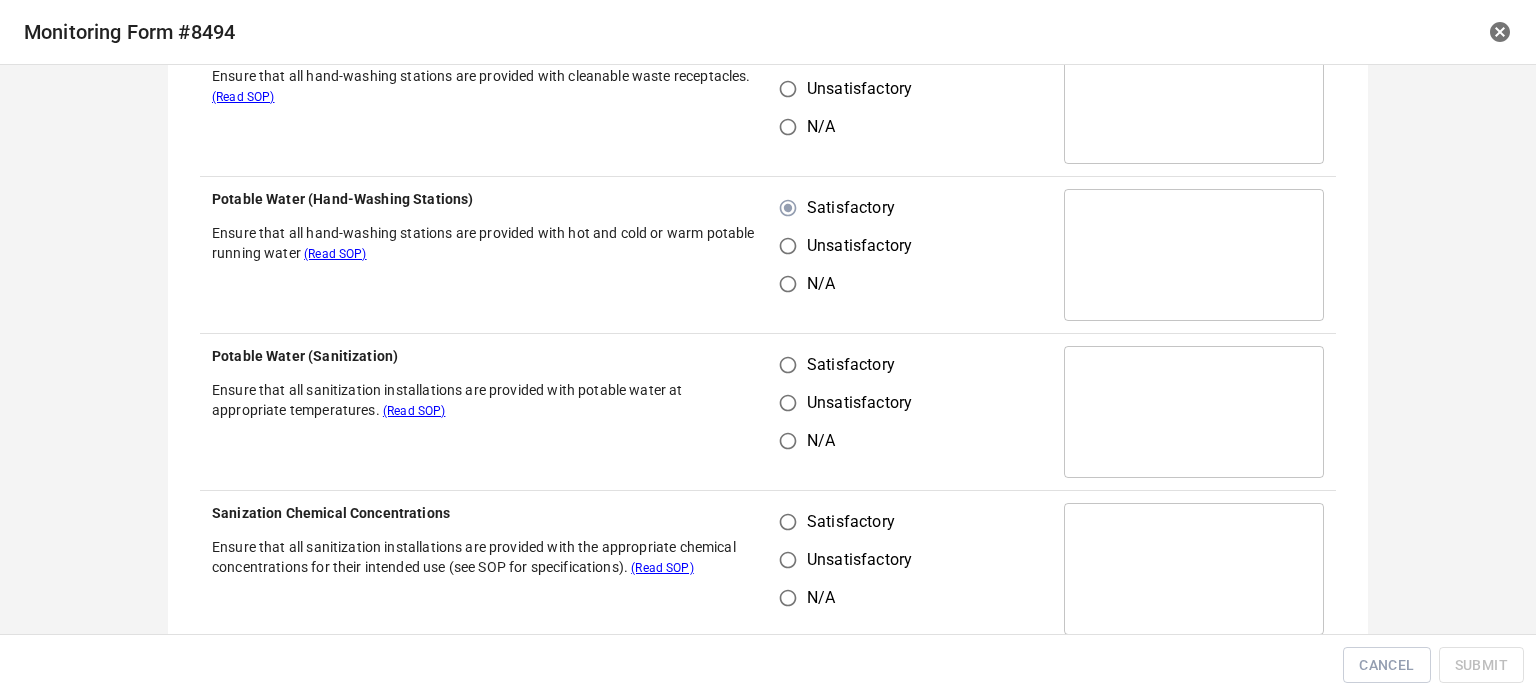 click on "Satisfactory" at bounding box center [788, 365] 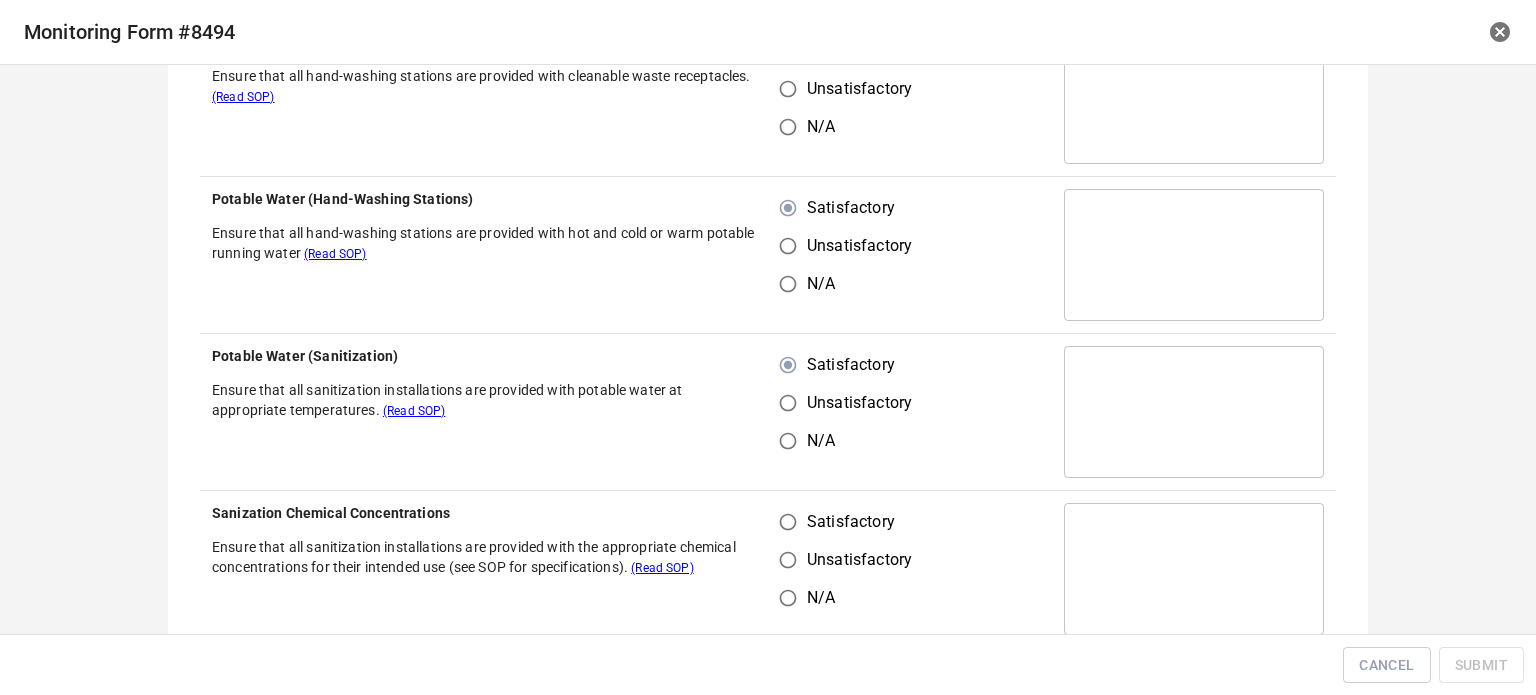 drag, startPoint x: 782, startPoint y: 522, endPoint x: 915, endPoint y: 448, distance: 152.20053 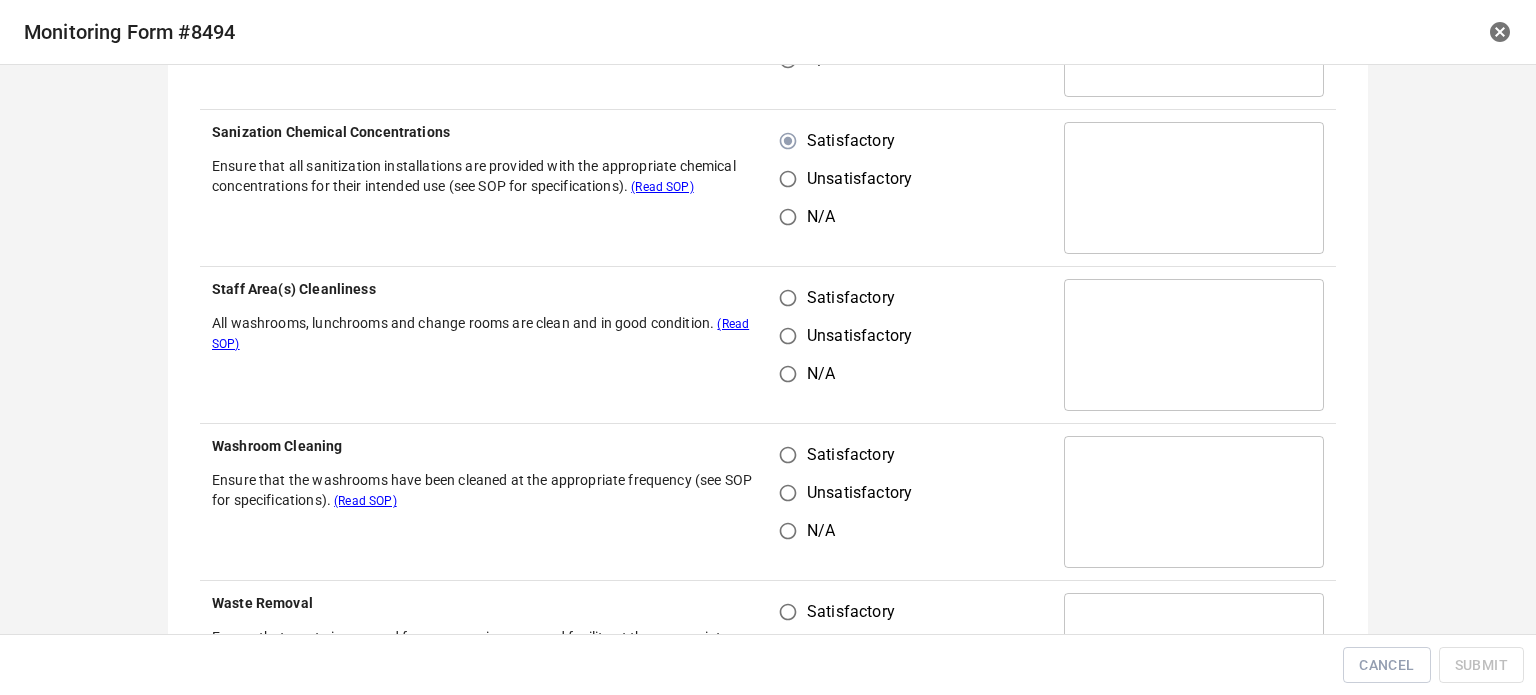 scroll, scrollTop: 1000, scrollLeft: 0, axis: vertical 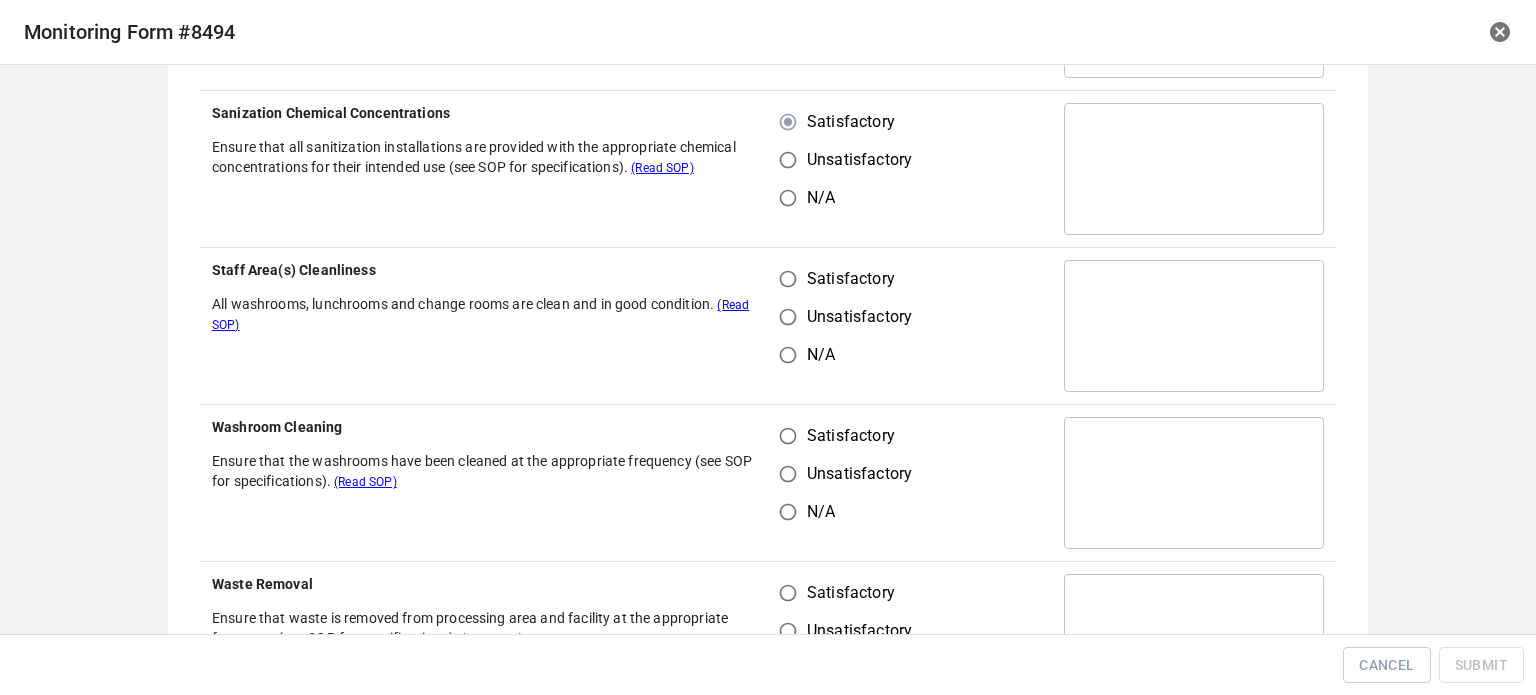 click on "Satisfactory" at bounding box center (788, 279) 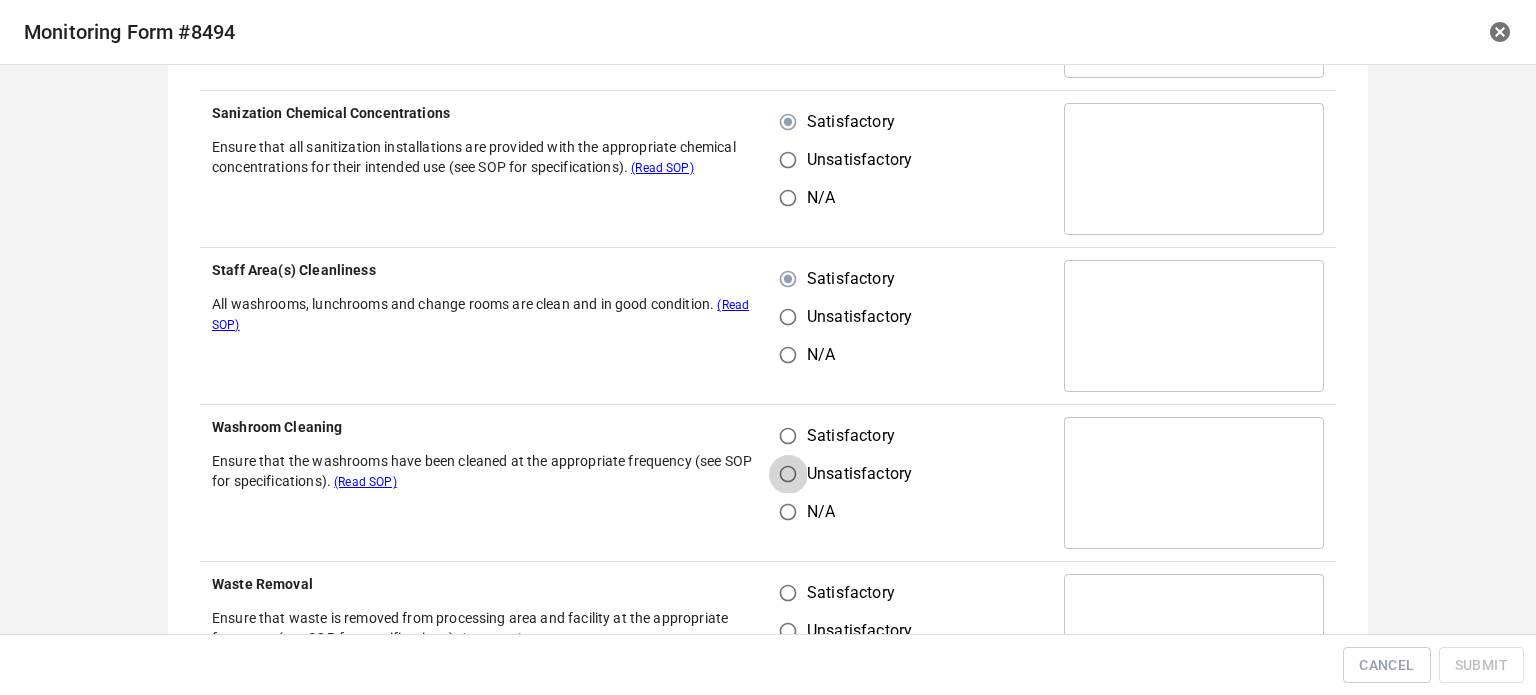 click on "Unsatisfactory" at bounding box center (788, 474) 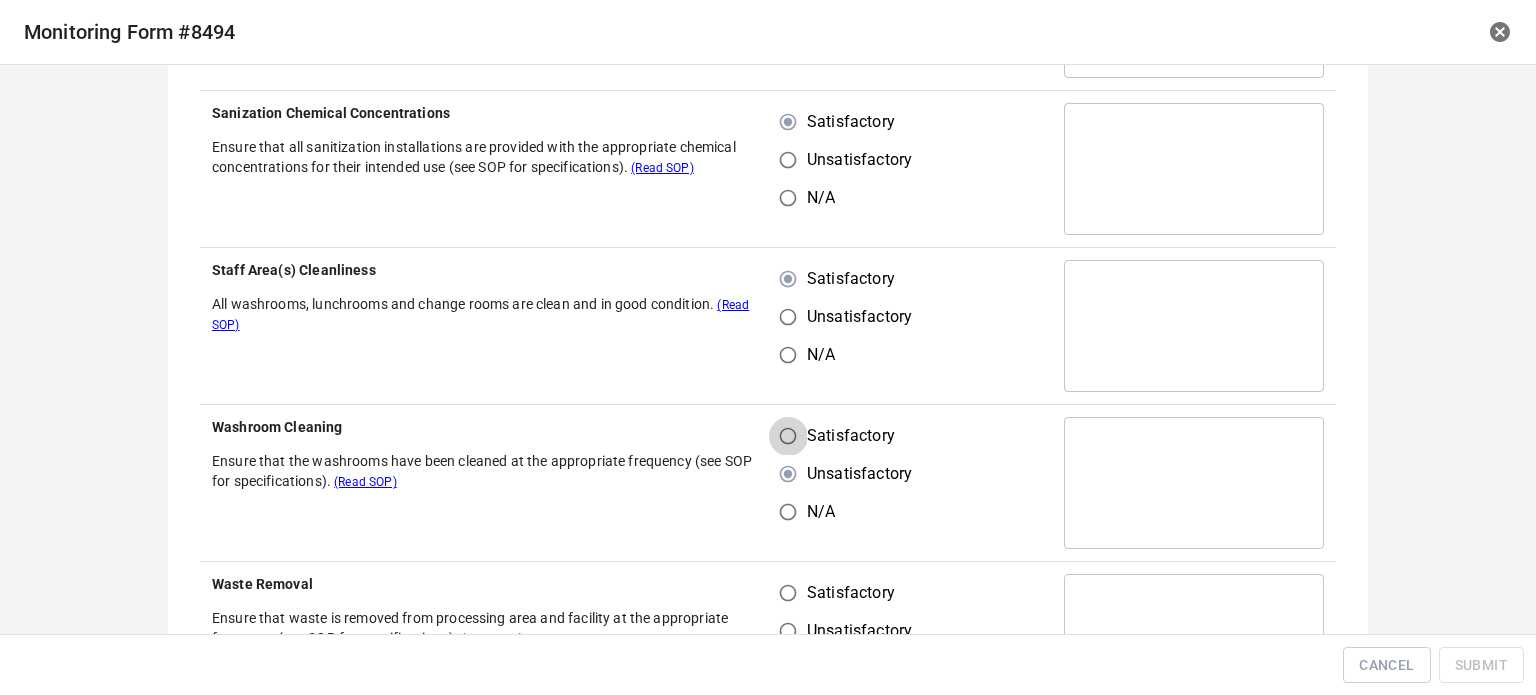 drag, startPoint x: 788, startPoint y: 427, endPoint x: 792, endPoint y: 444, distance: 17.464249 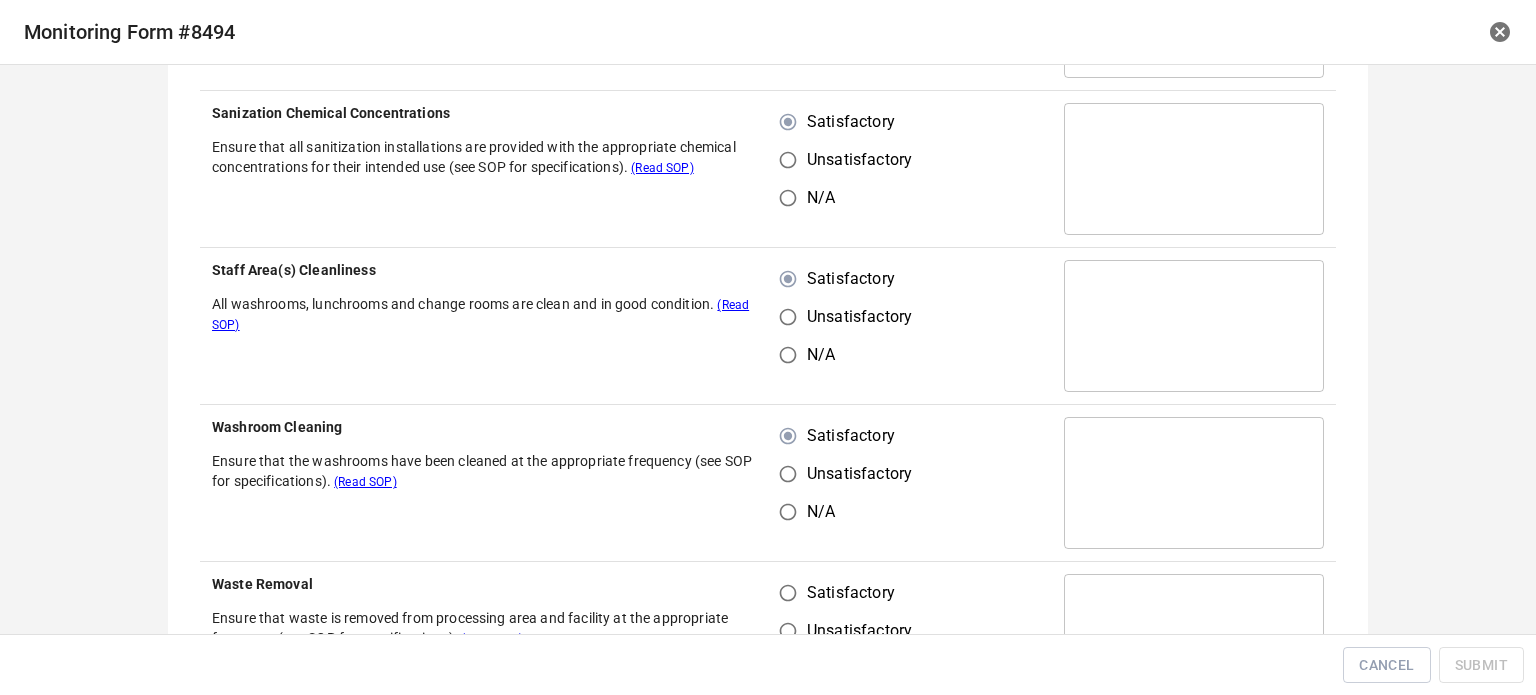 click on "Satisfactory" at bounding box center (788, 593) 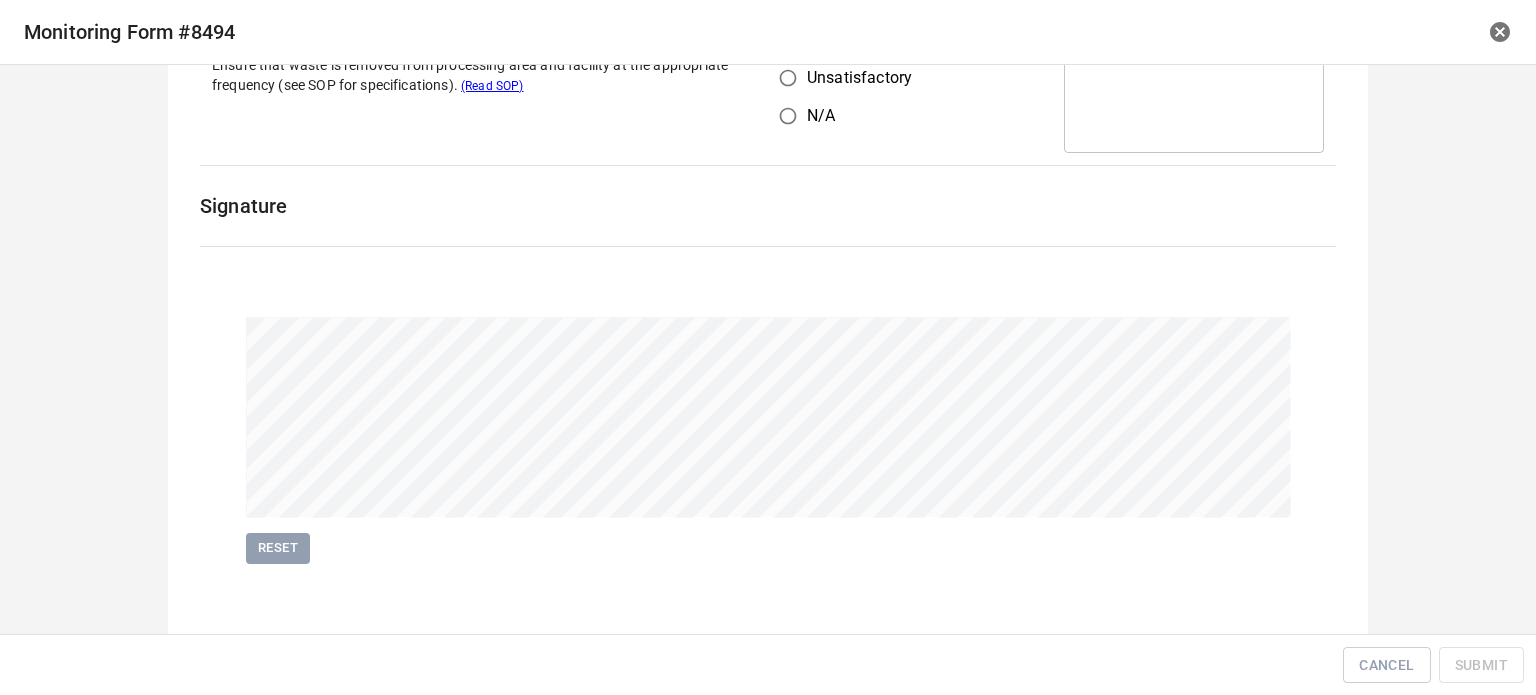 scroll, scrollTop: 1559, scrollLeft: 0, axis: vertical 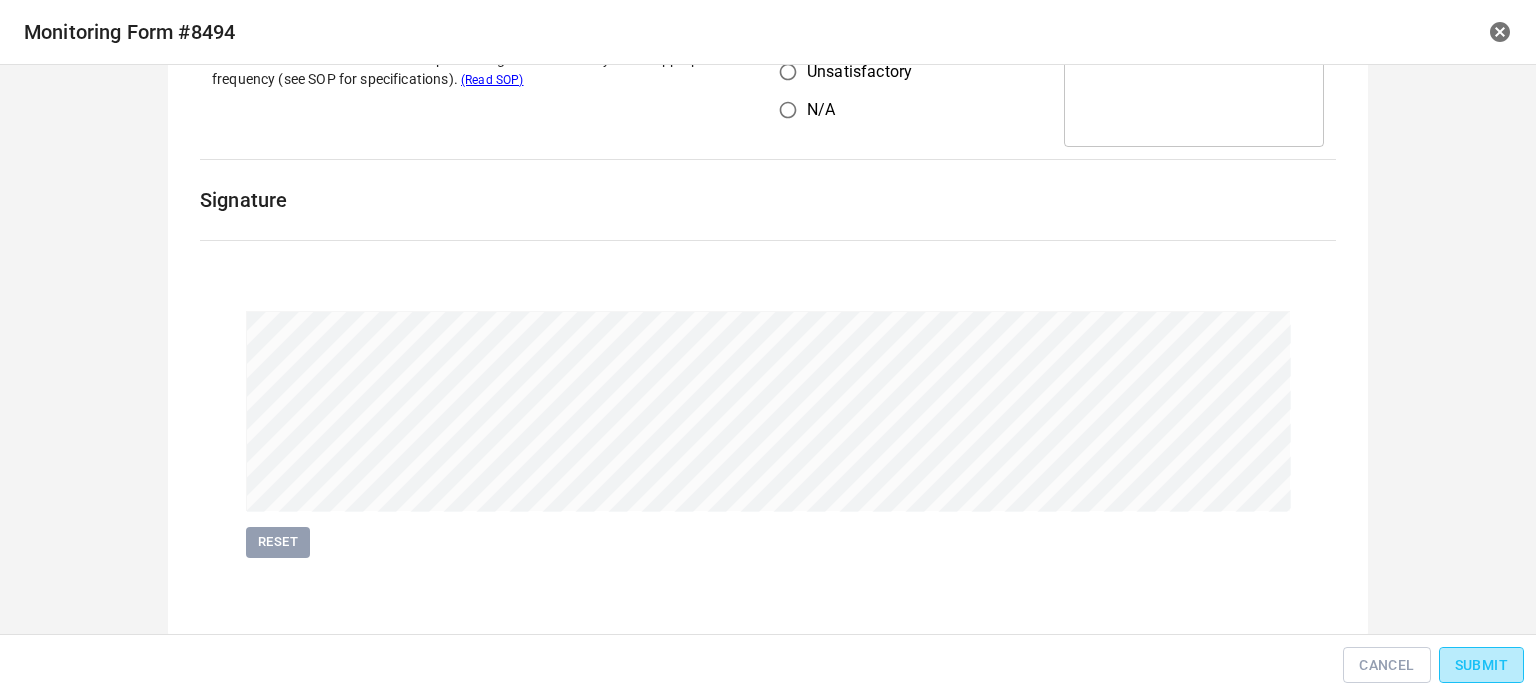 click on "Submit" at bounding box center [1481, 665] 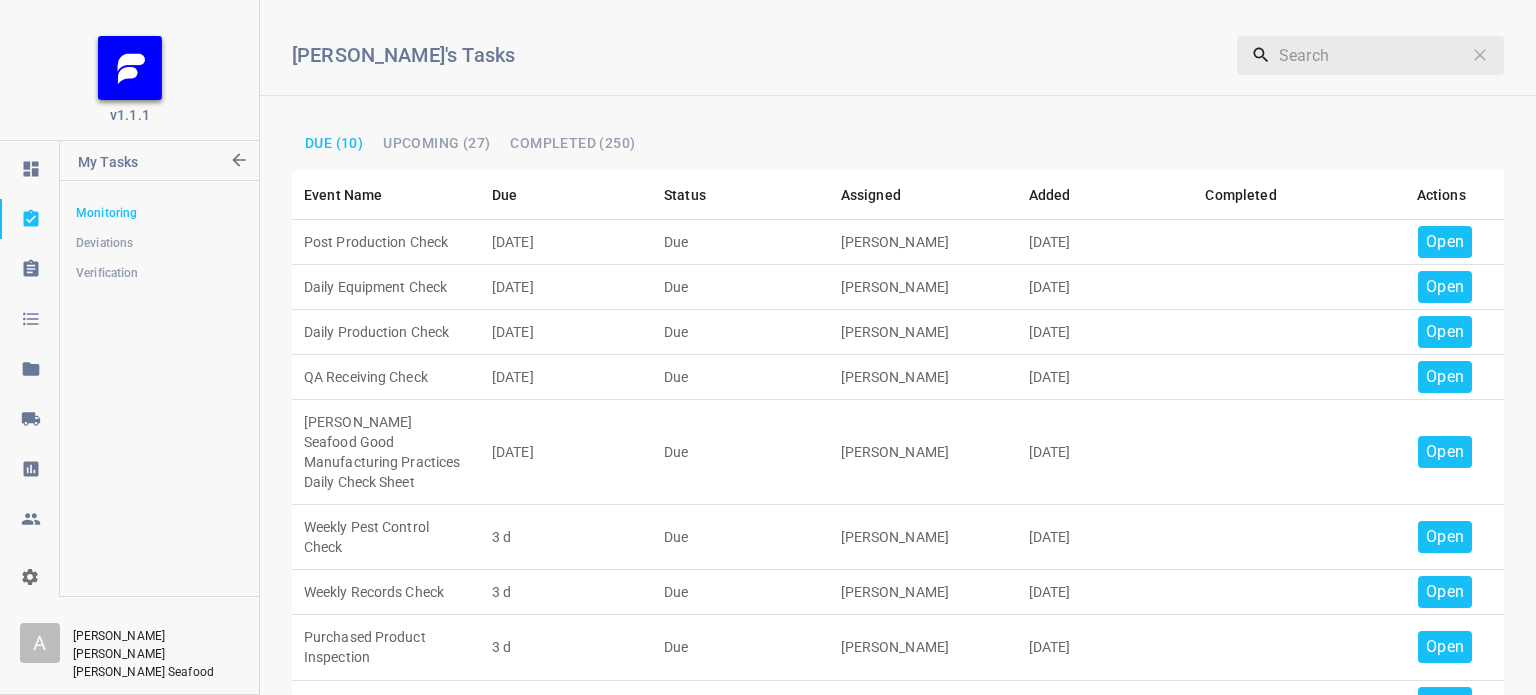 click on "Open" at bounding box center (1445, 242) 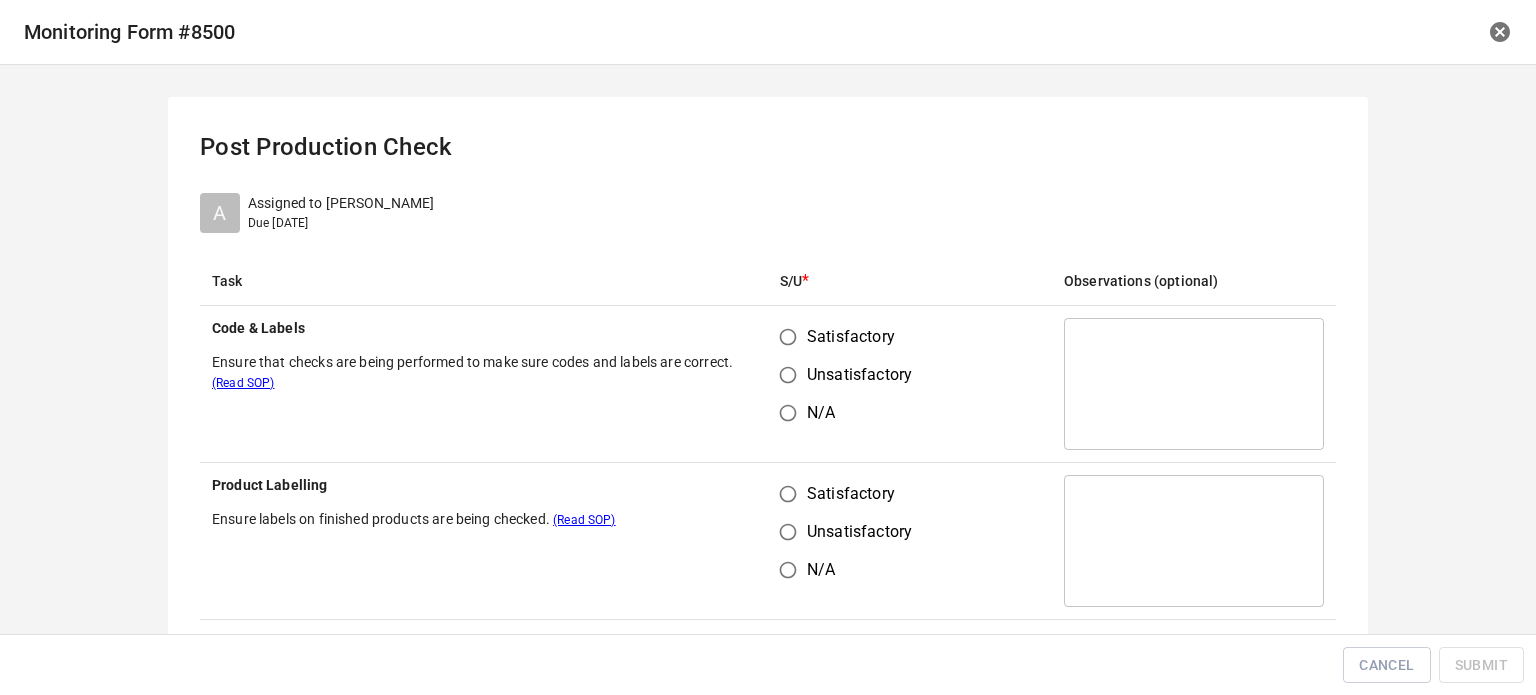 click on "Satisfactory" at bounding box center [788, 337] 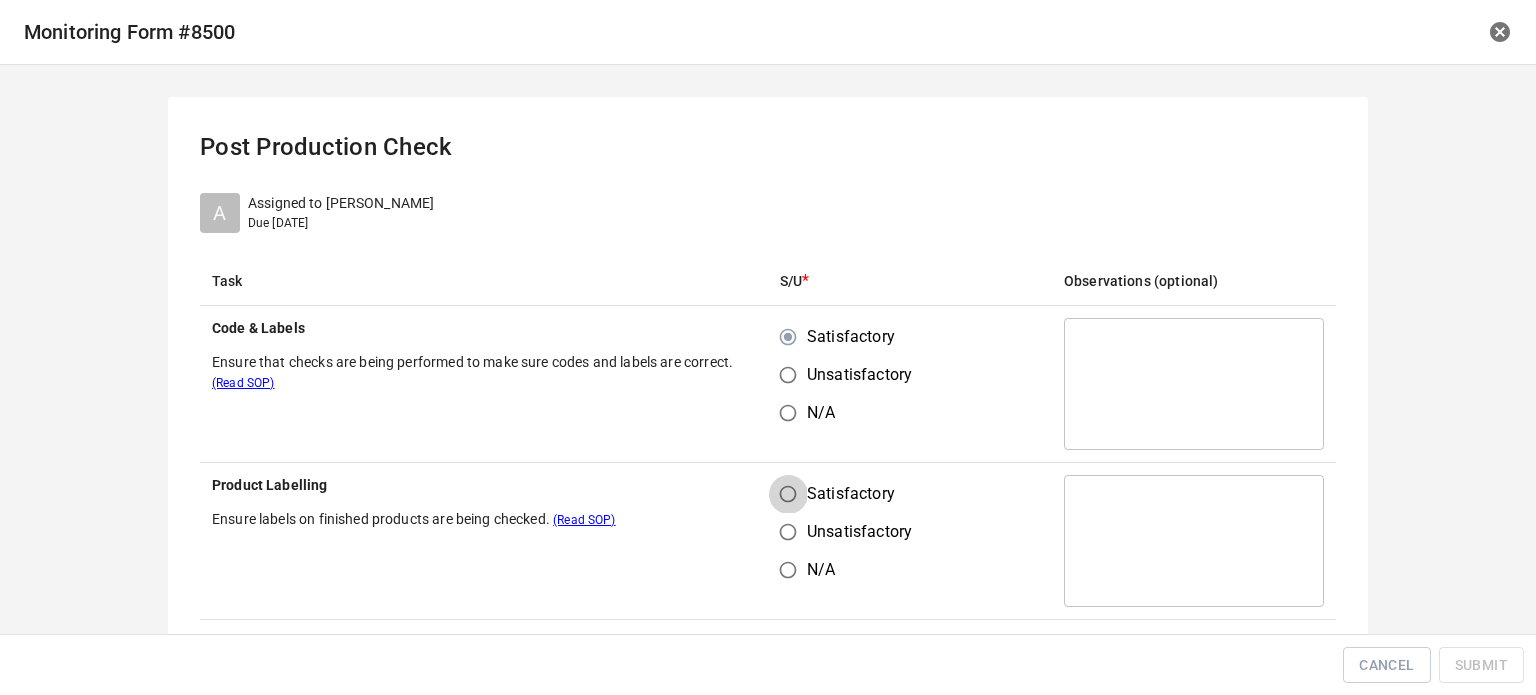 click on "Satisfactory" at bounding box center (788, 494) 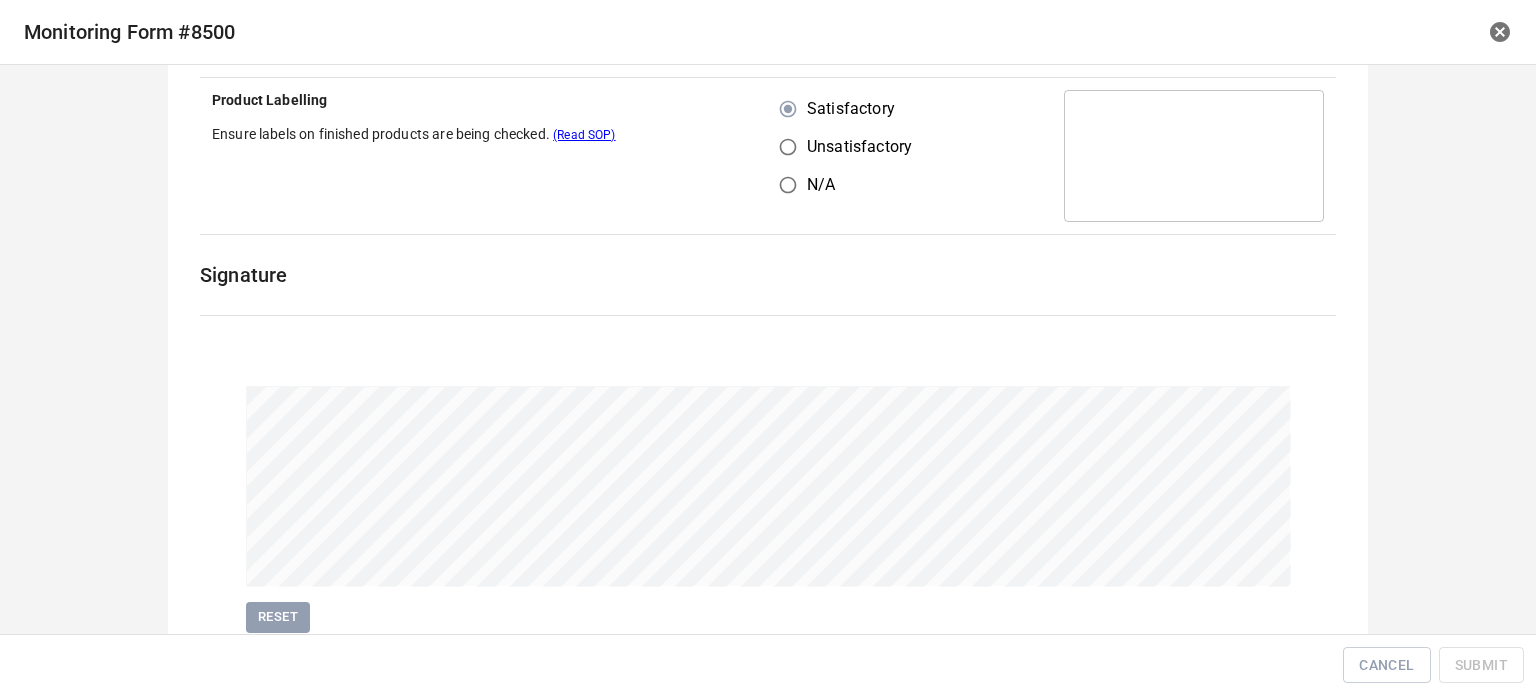 scroll, scrollTop: 461, scrollLeft: 0, axis: vertical 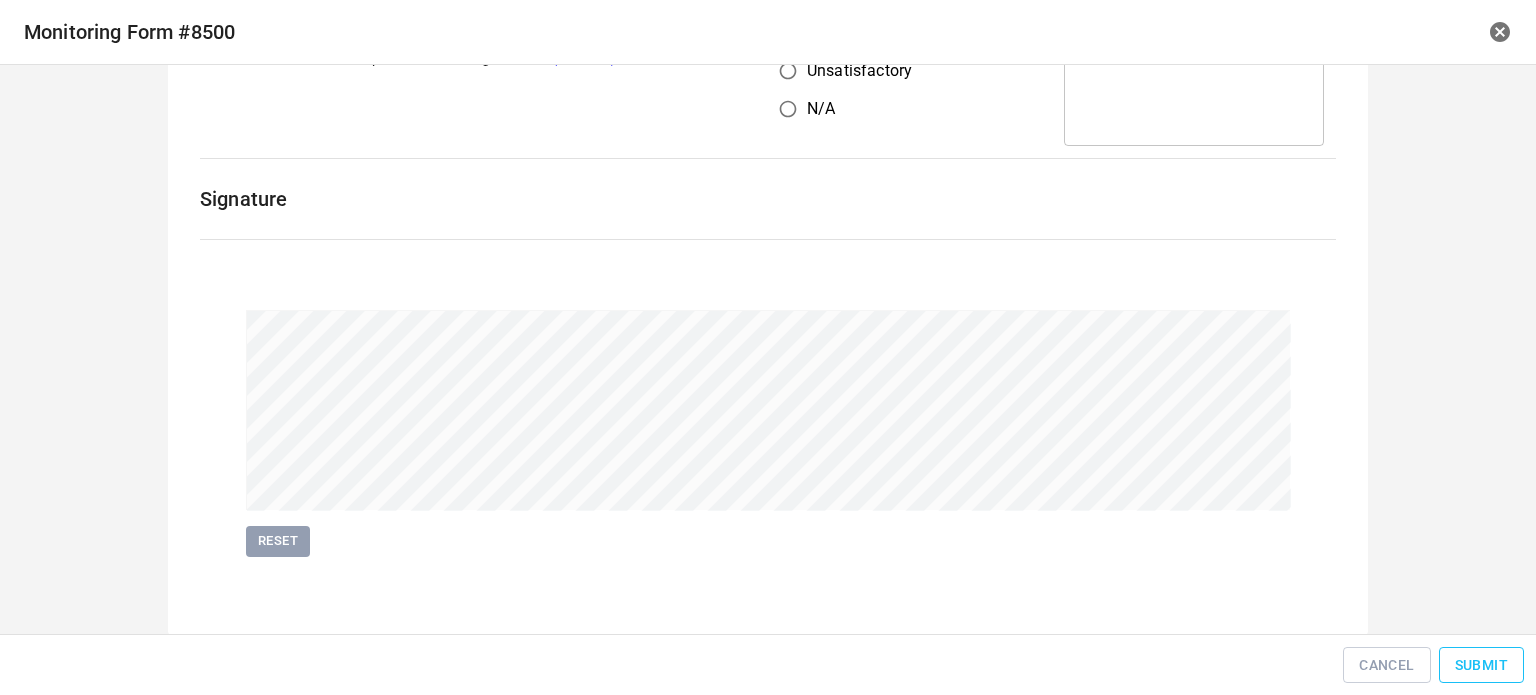drag, startPoint x: 1500, startPoint y: 685, endPoint x: 1492, endPoint y: 676, distance: 12.0415945 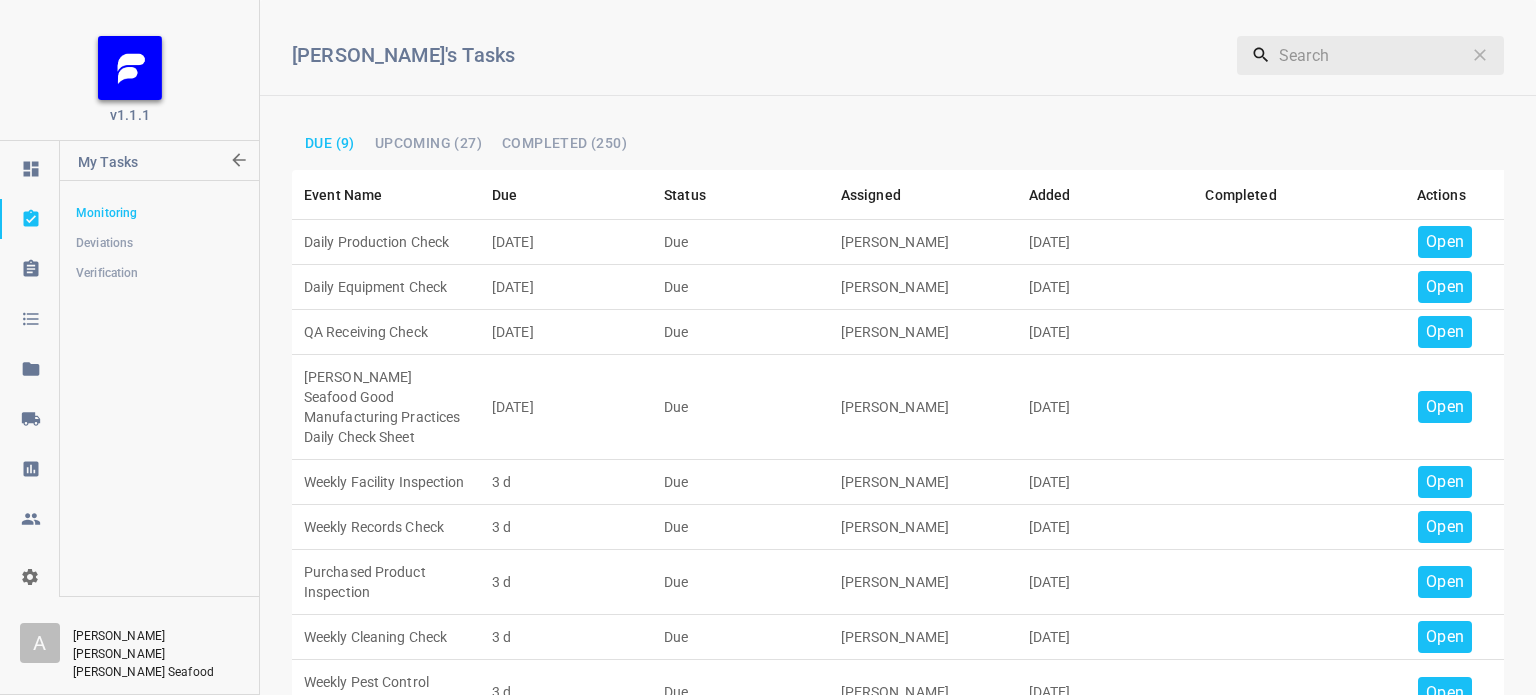 click on "Open" at bounding box center [1445, 242] 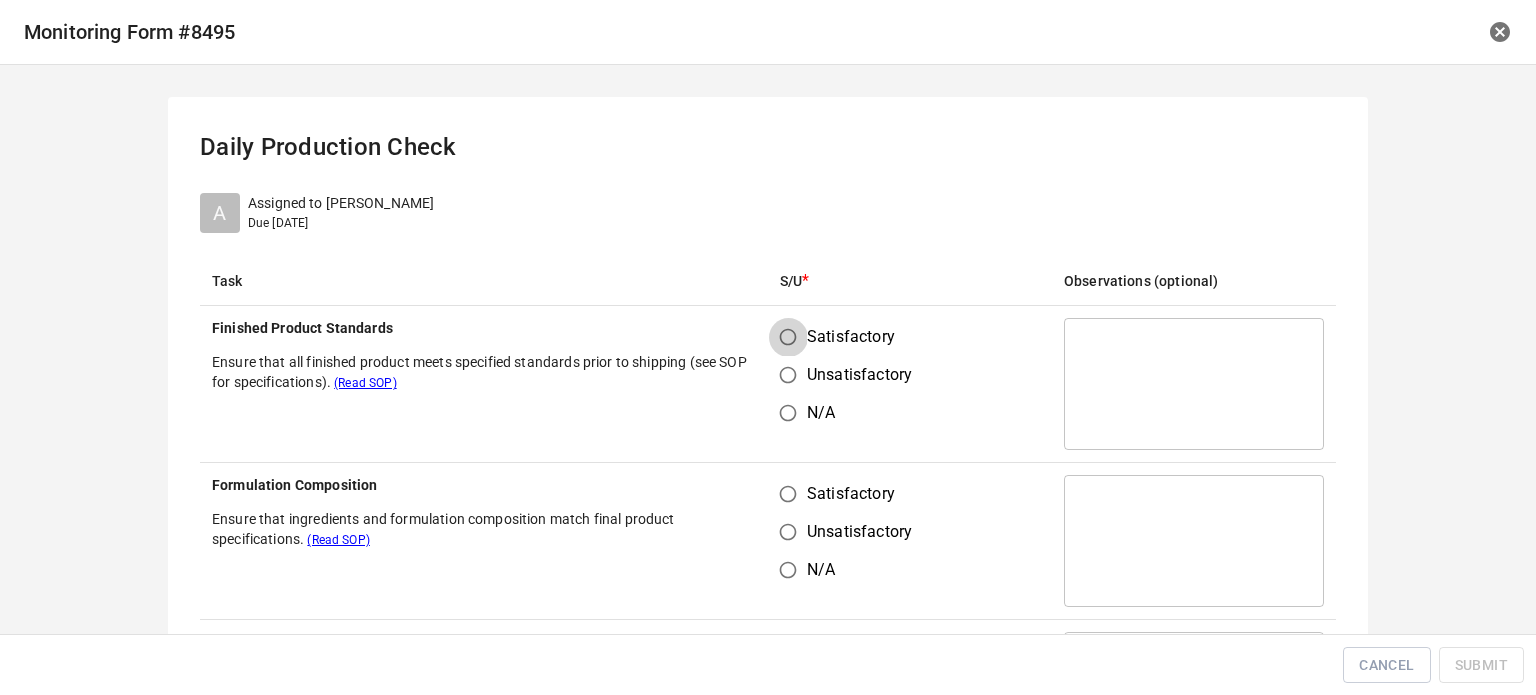 click on "Satisfactory" at bounding box center (788, 337) 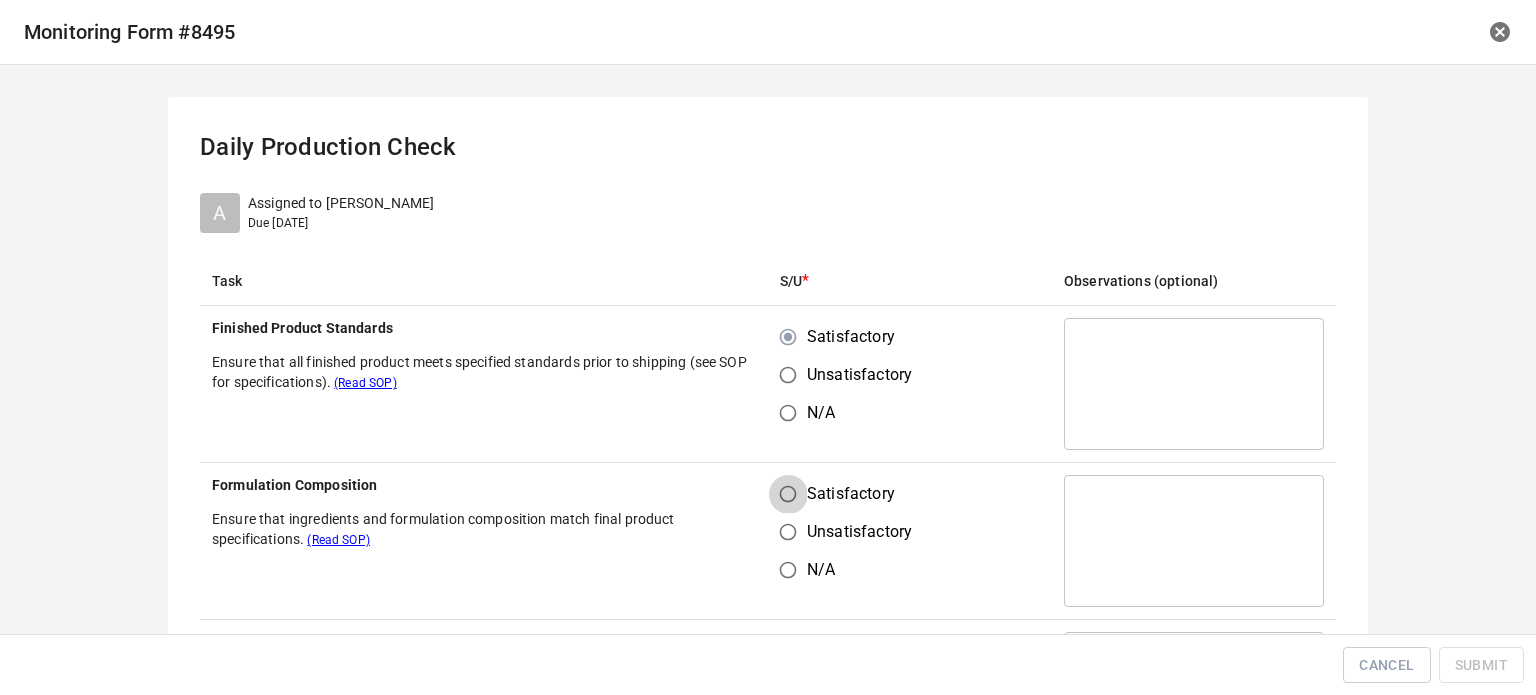 click on "Satisfactory" at bounding box center [788, 494] 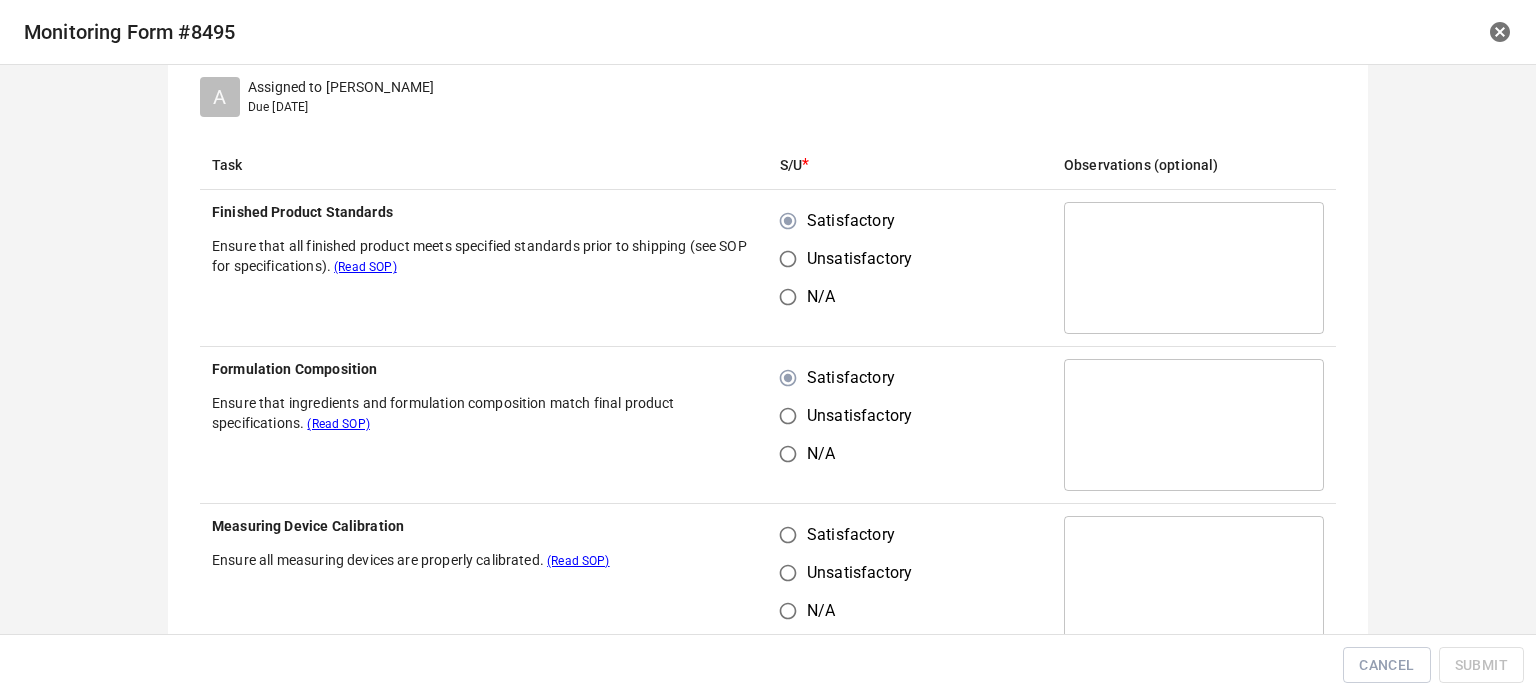 scroll, scrollTop: 300, scrollLeft: 0, axis: vertical 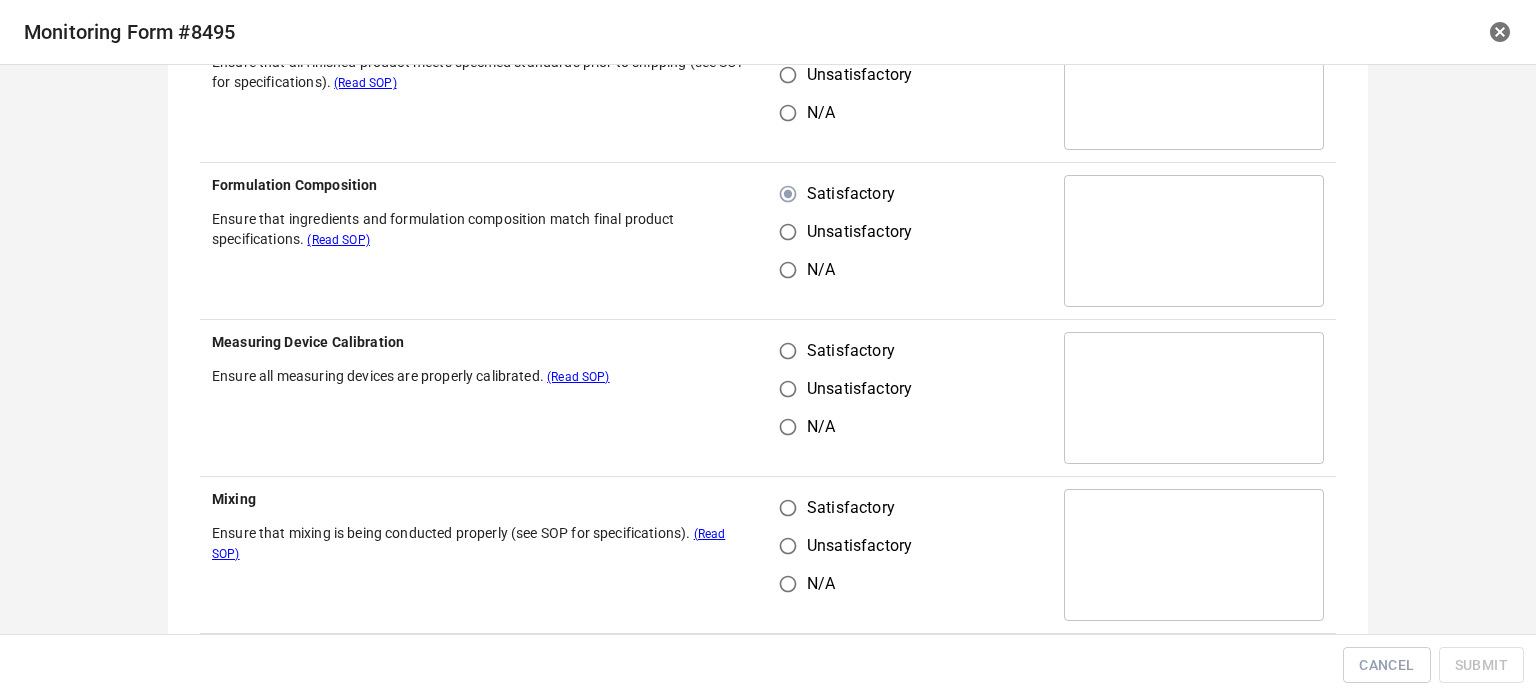 click on "Satisfactory" at bounding box center (788, 351) 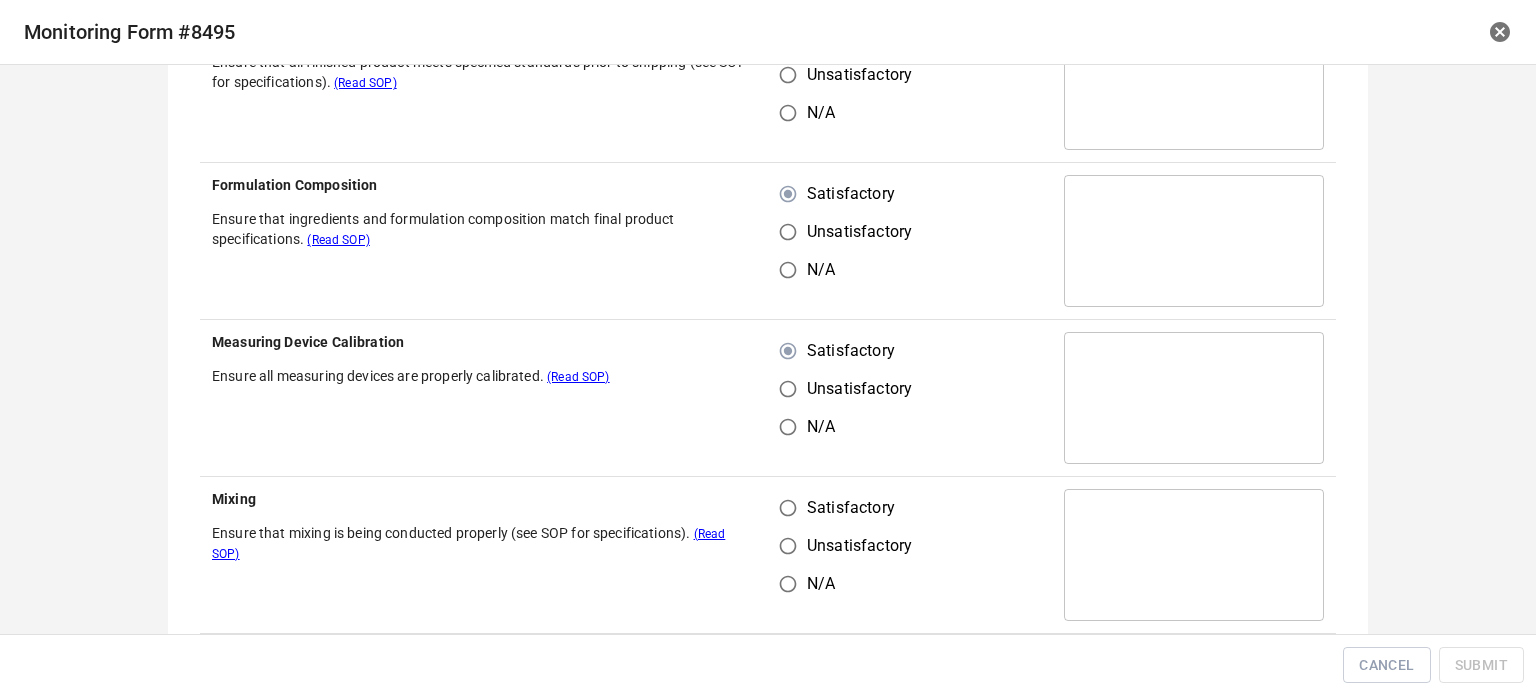 click on "Satisfactory" at bounding box center [788, 508] 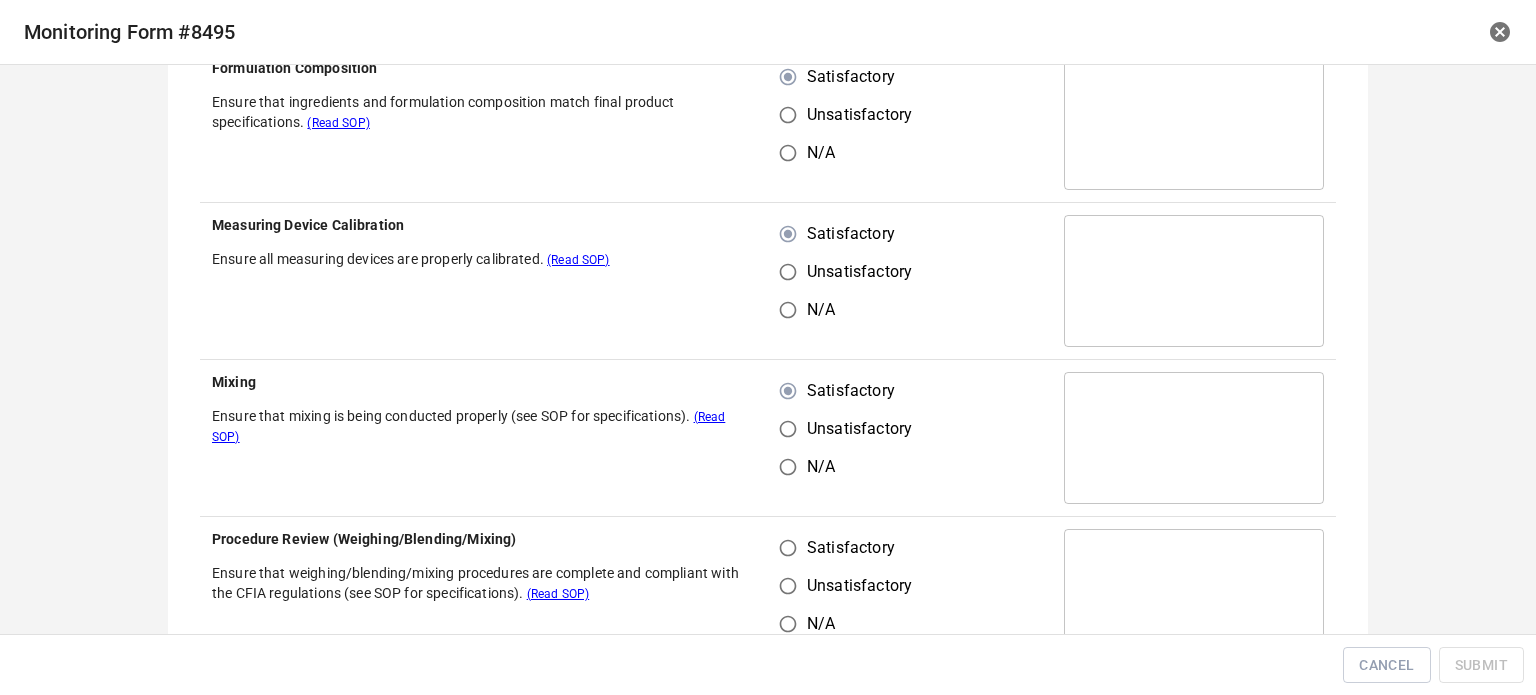 scroll, scrollTop: 600, scrollLeft: 0, axis: vertical 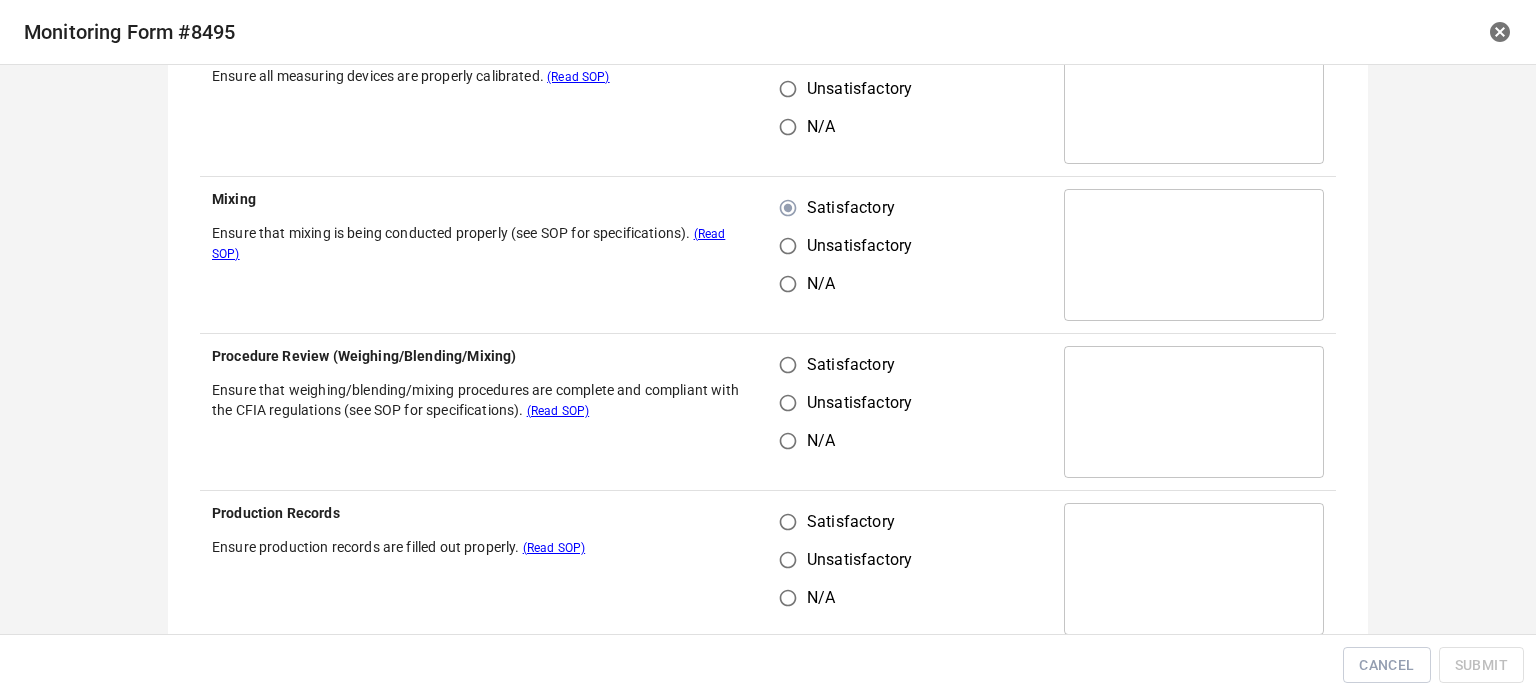 click on "Satisfactory" at bounding box center (788, 365) 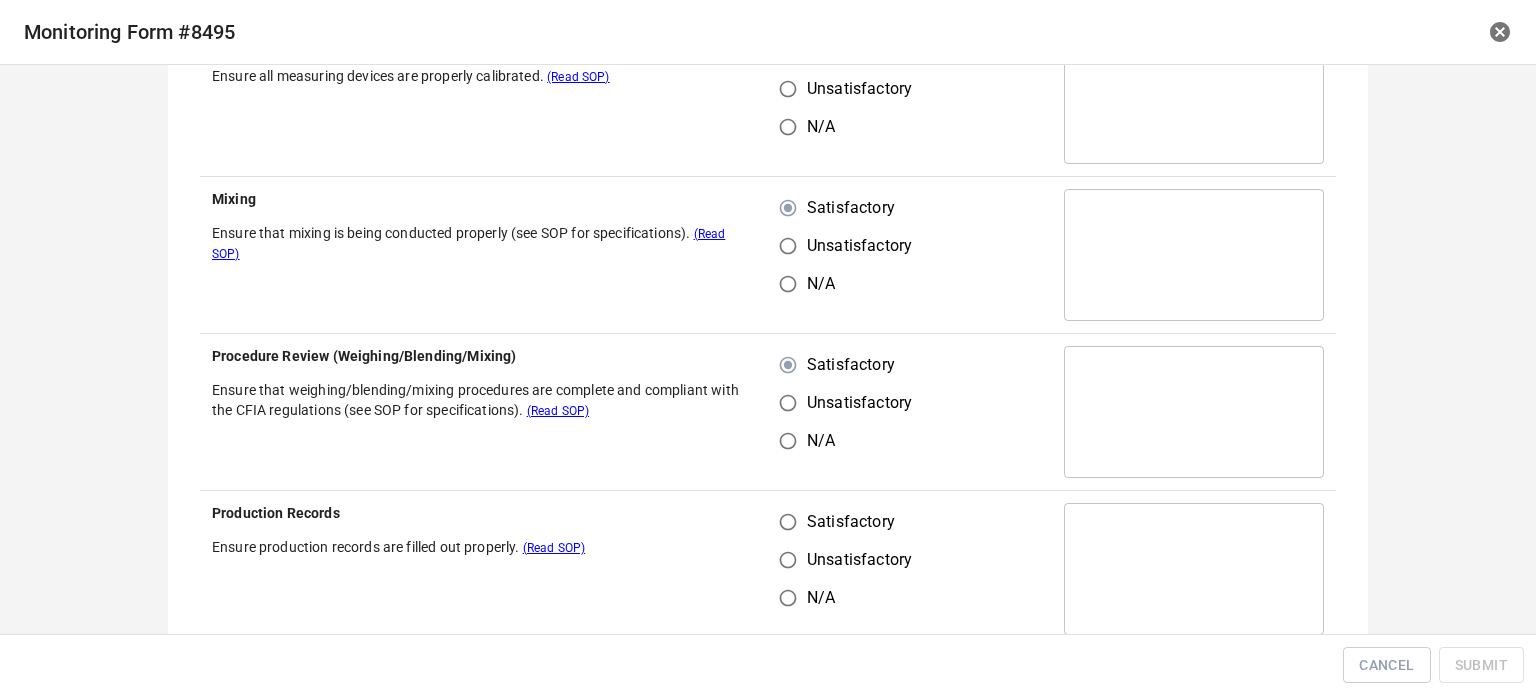 drag, startPoint x: 772, startPoint y: 522, endPoint x: 883, endPoint y: 475, distance: 120.54045 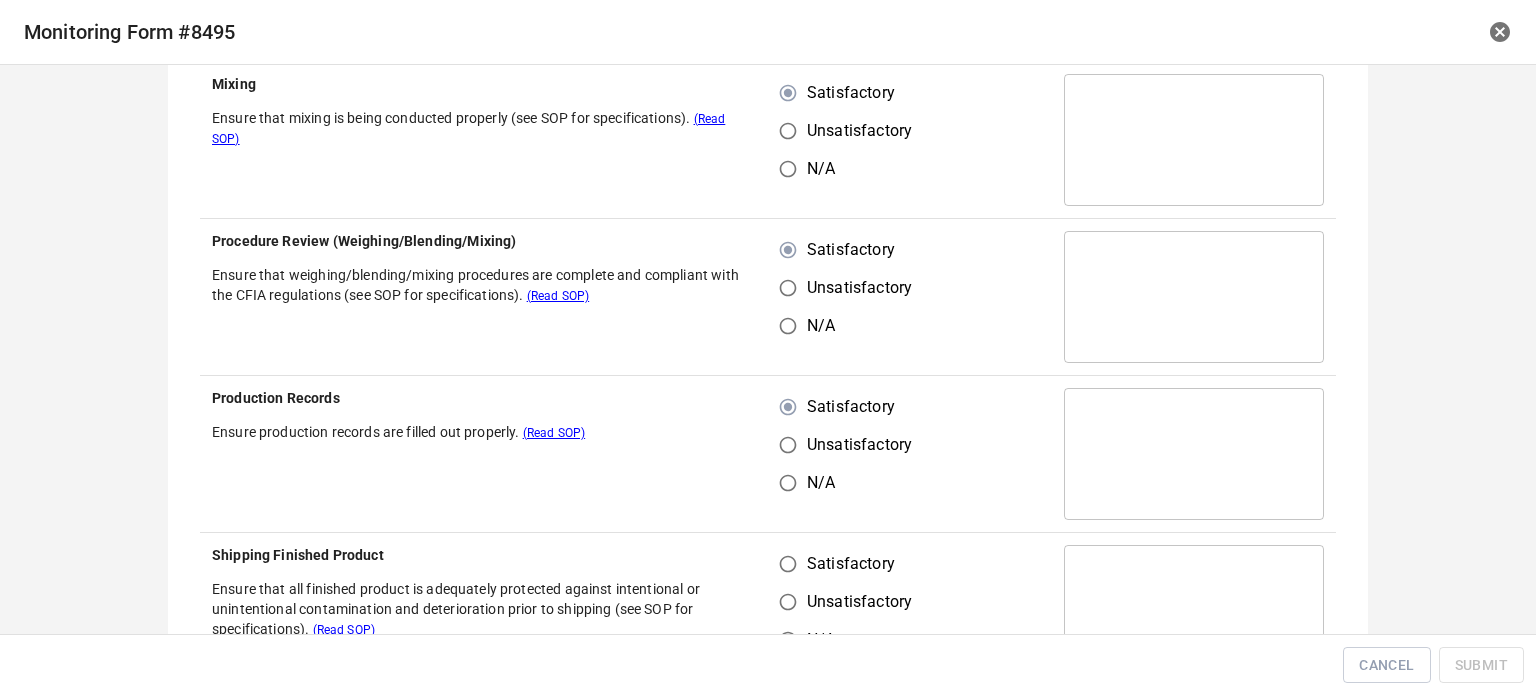 scroll, scrollTop: 900, scrollLeft: 0, axis: vertical 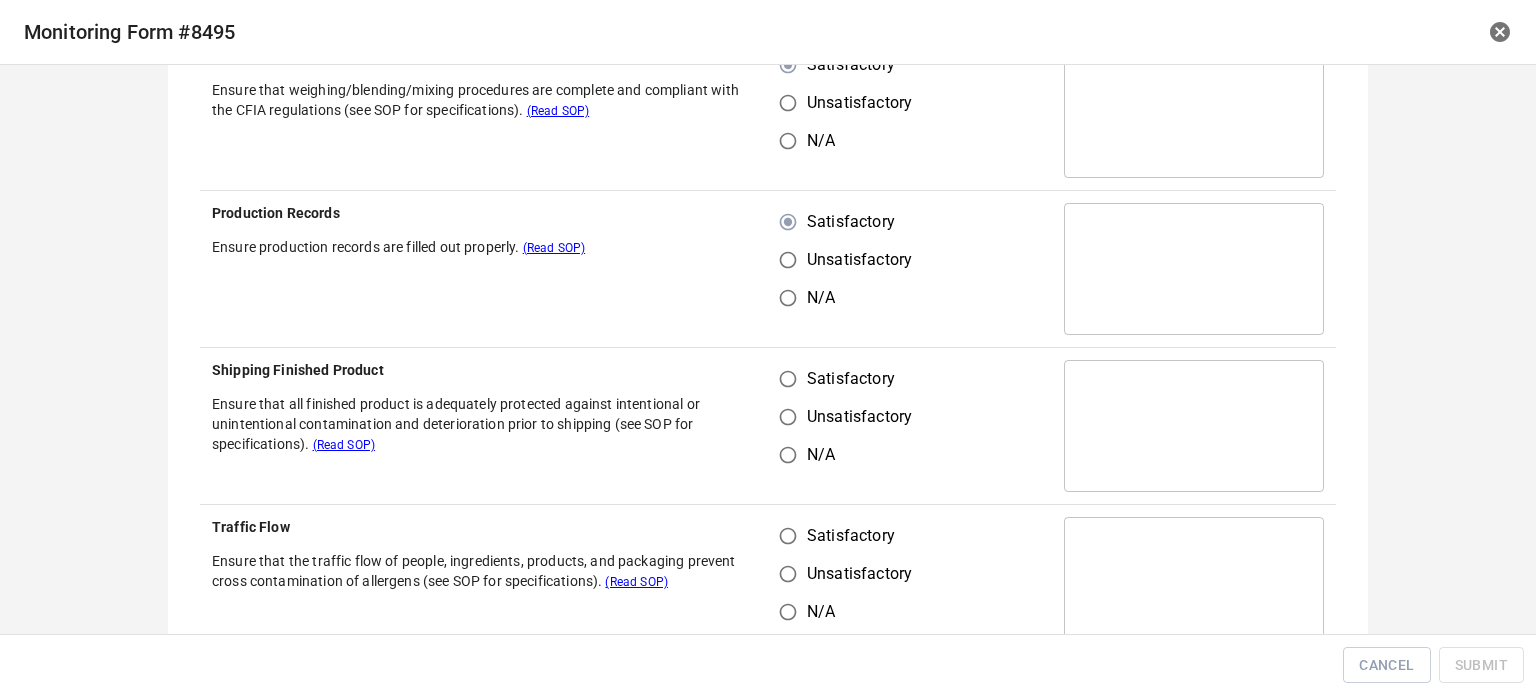 click on "Satisfactory" at bounding box center (788, 379) 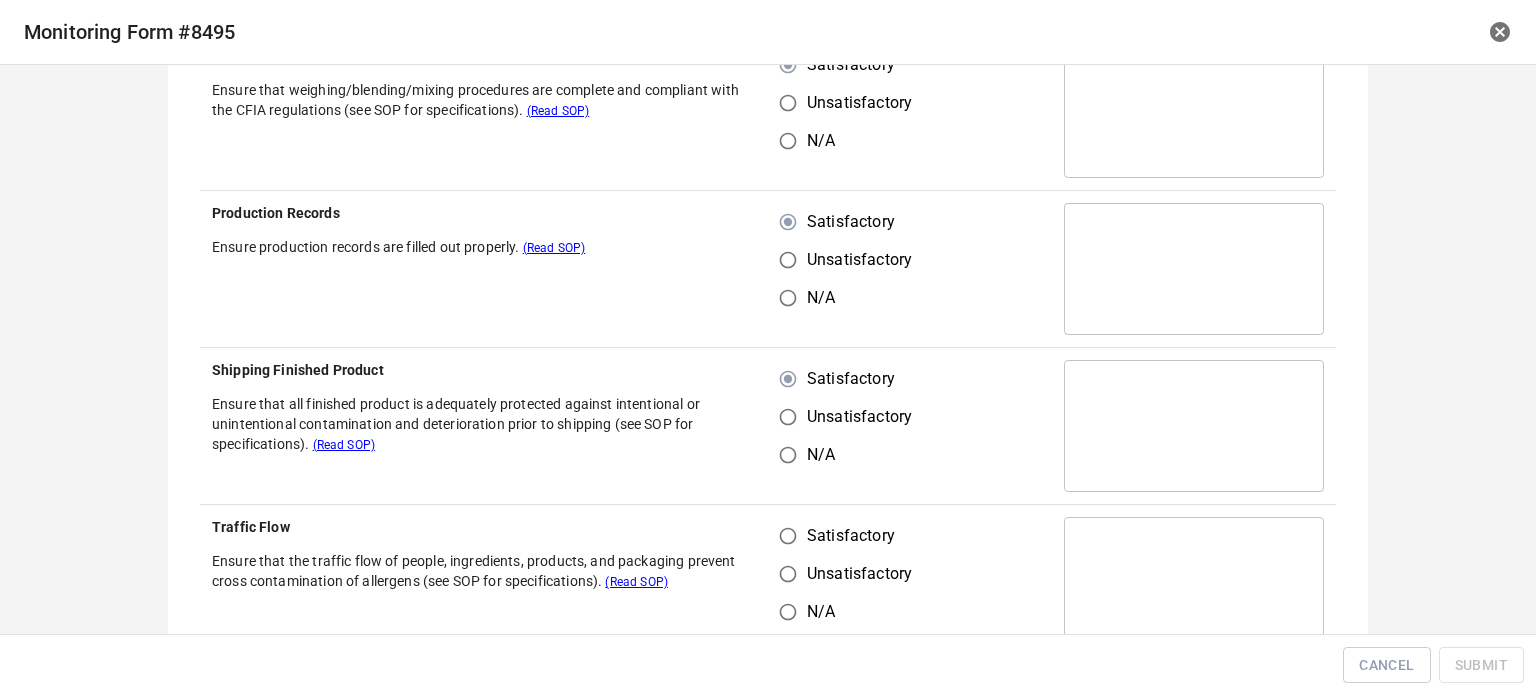 click on "Satisfactory Unsatisfactory N/A" at bounding box center [910, 583] 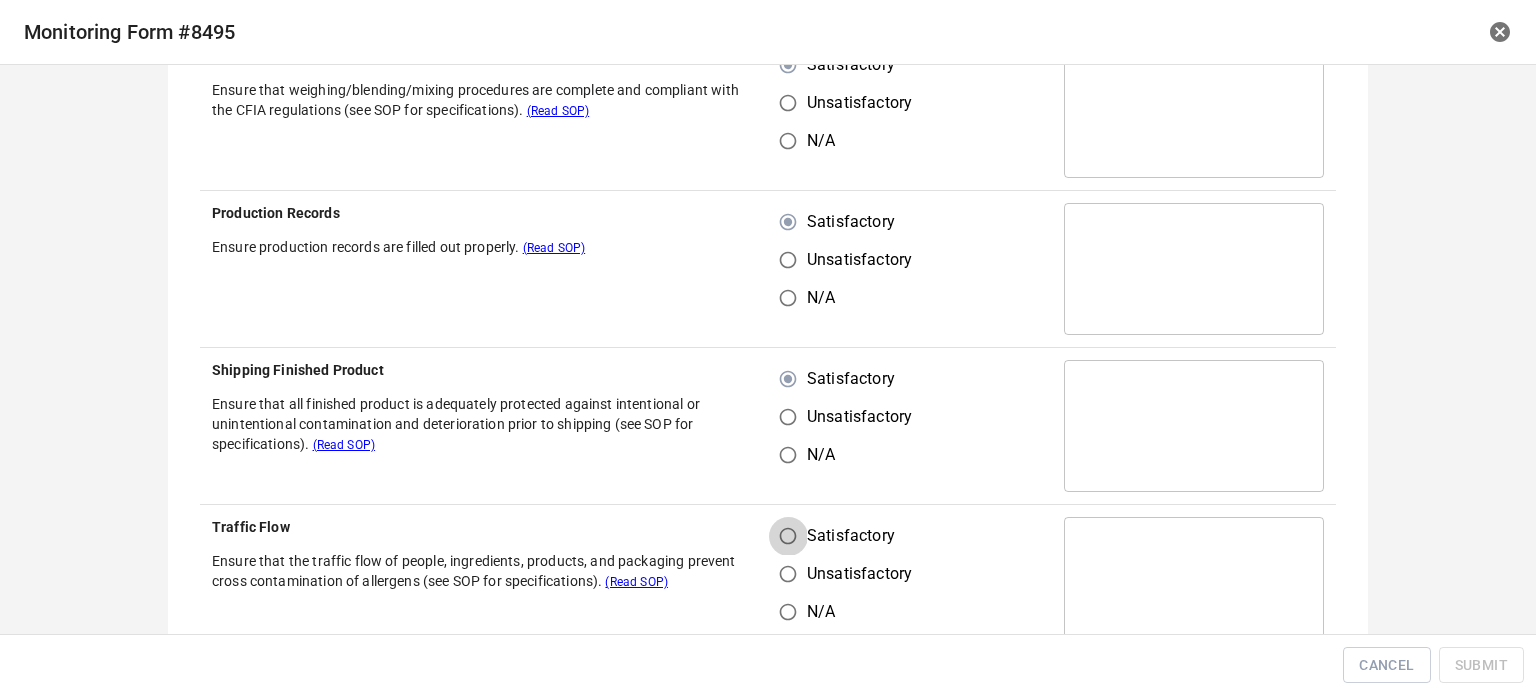 click on "Satisfactory" at bounding box center [788, 536] 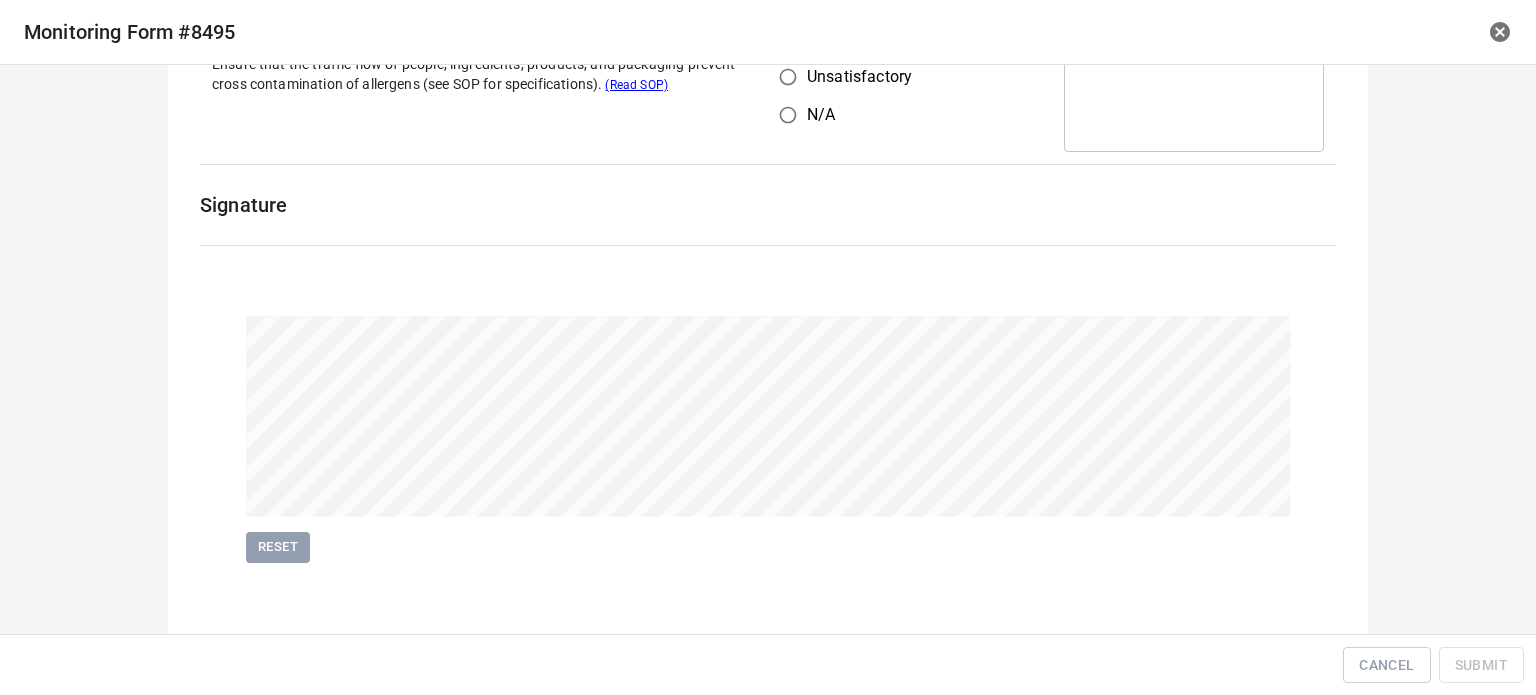 scroll, scrollTop: 1400, scrollLeft: 0, axis: vertical 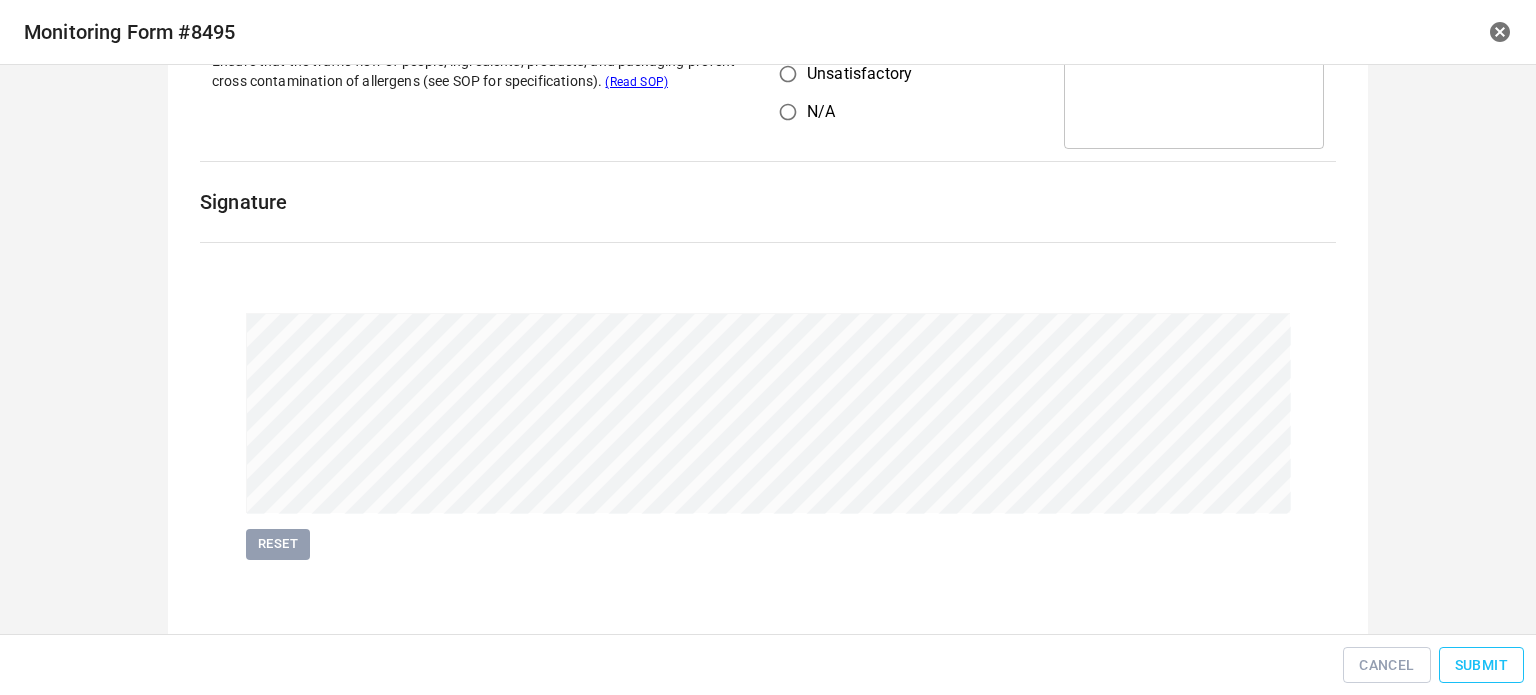 click on "Submit" at bounding box center [1481, 665] 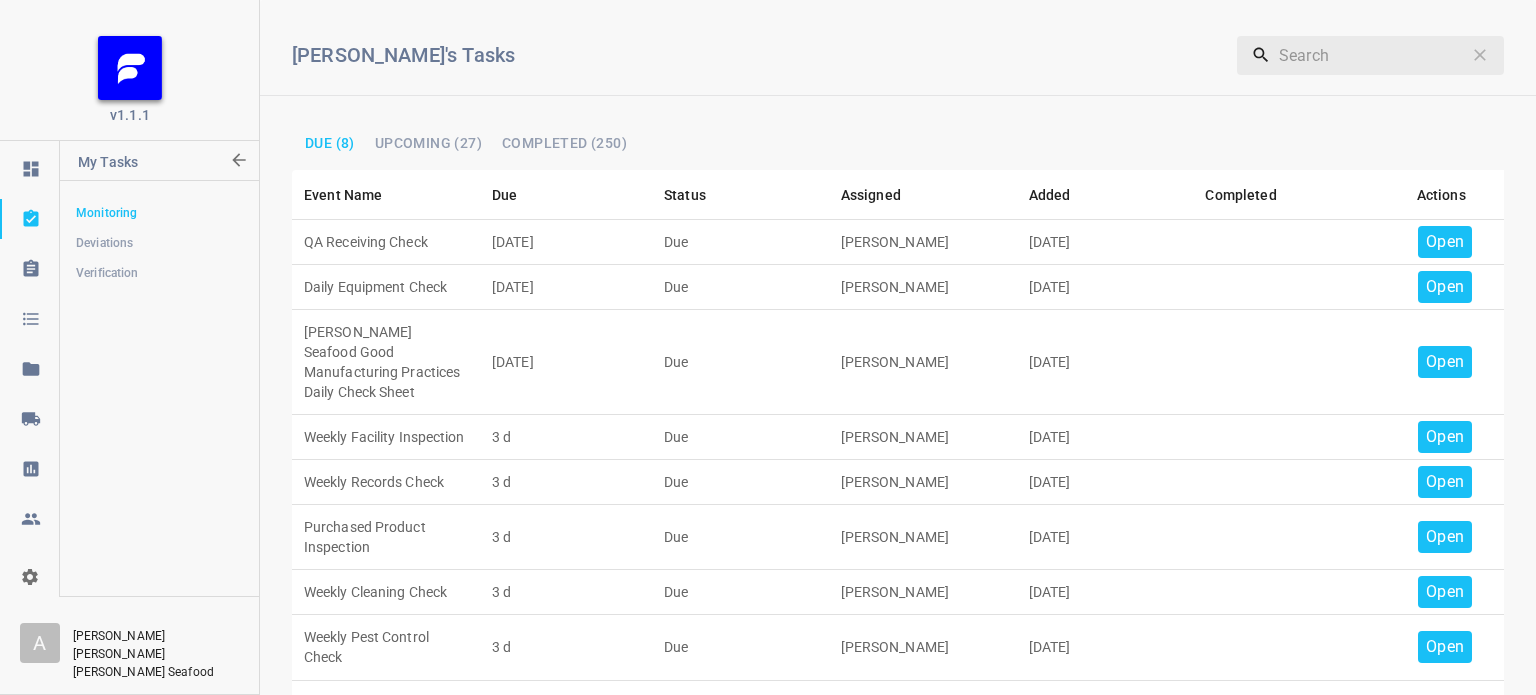 click on "Open" at bounding box center (1445, 242) 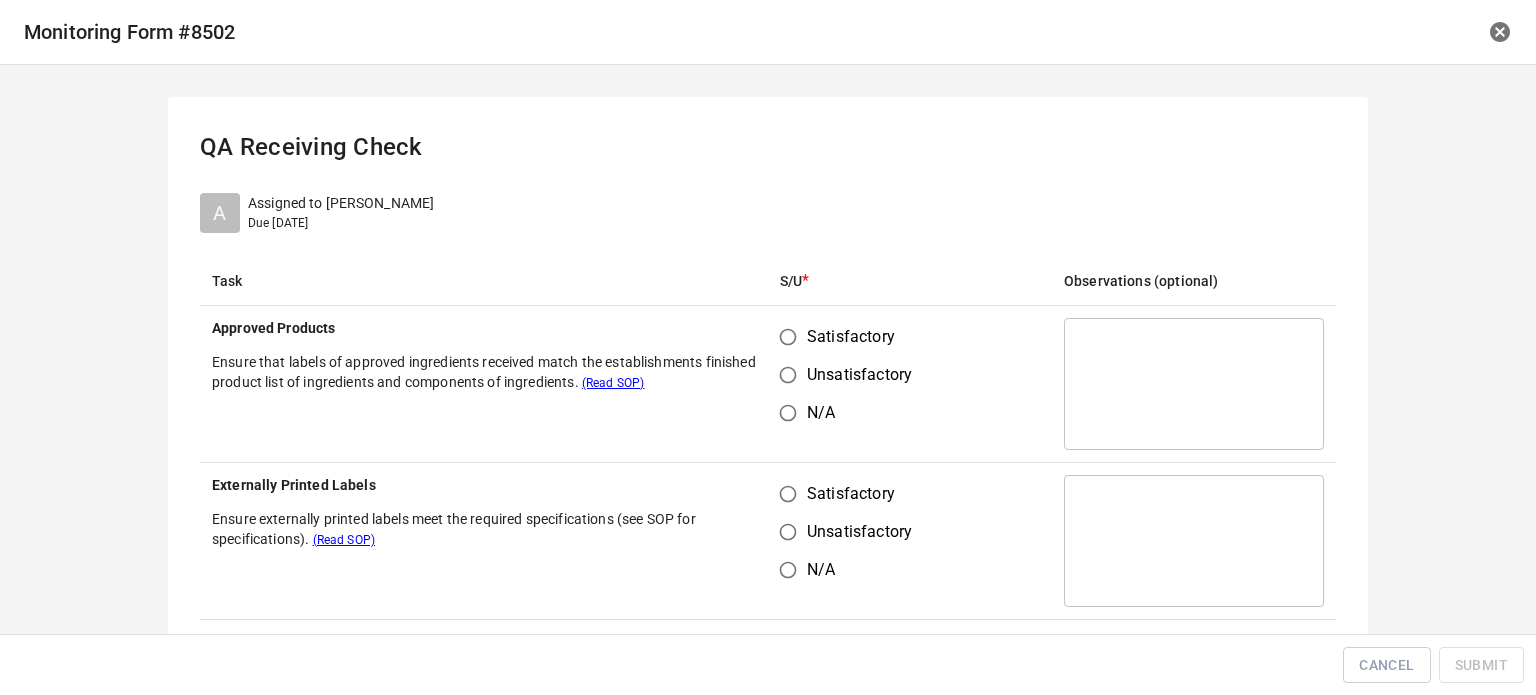 click on "Satisfactory" at bounding box center [788, 337] 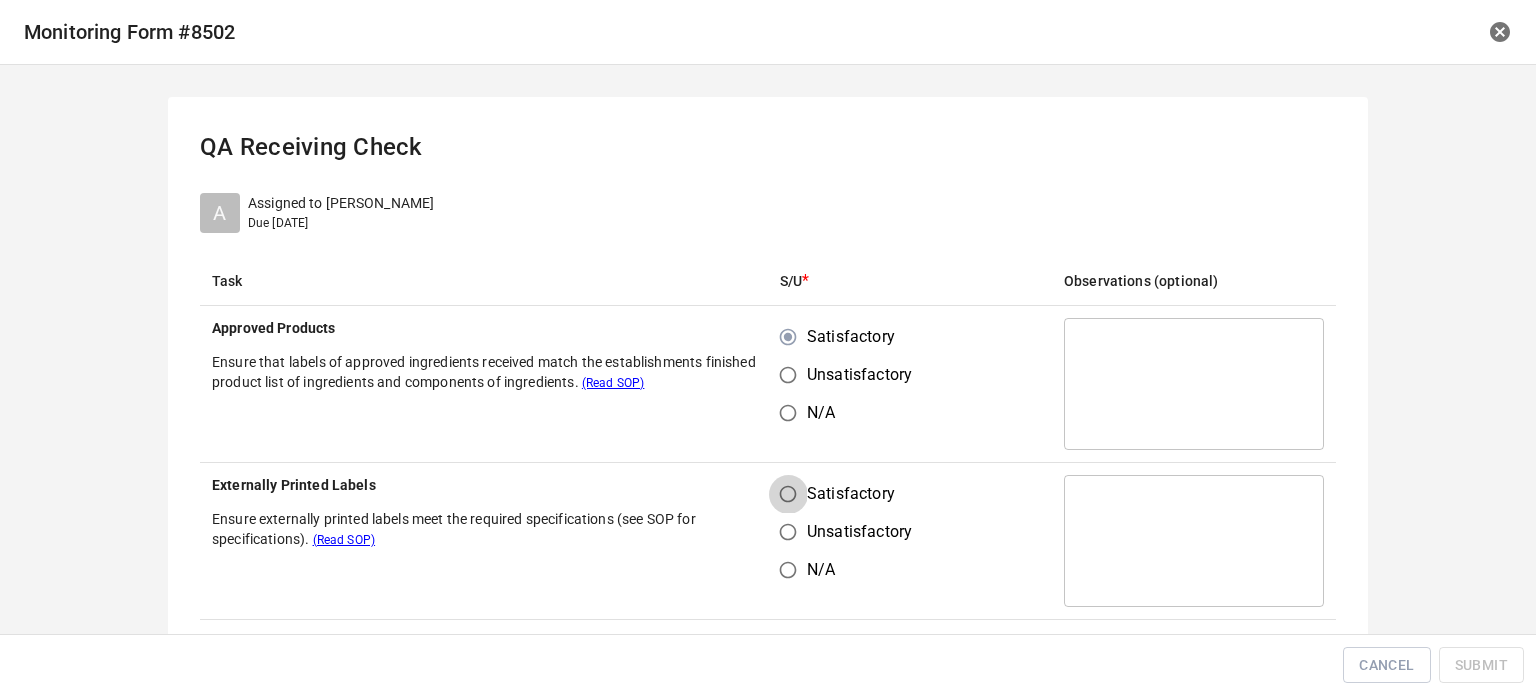 click on "Satisfactory" at bounding box center (788, 494) 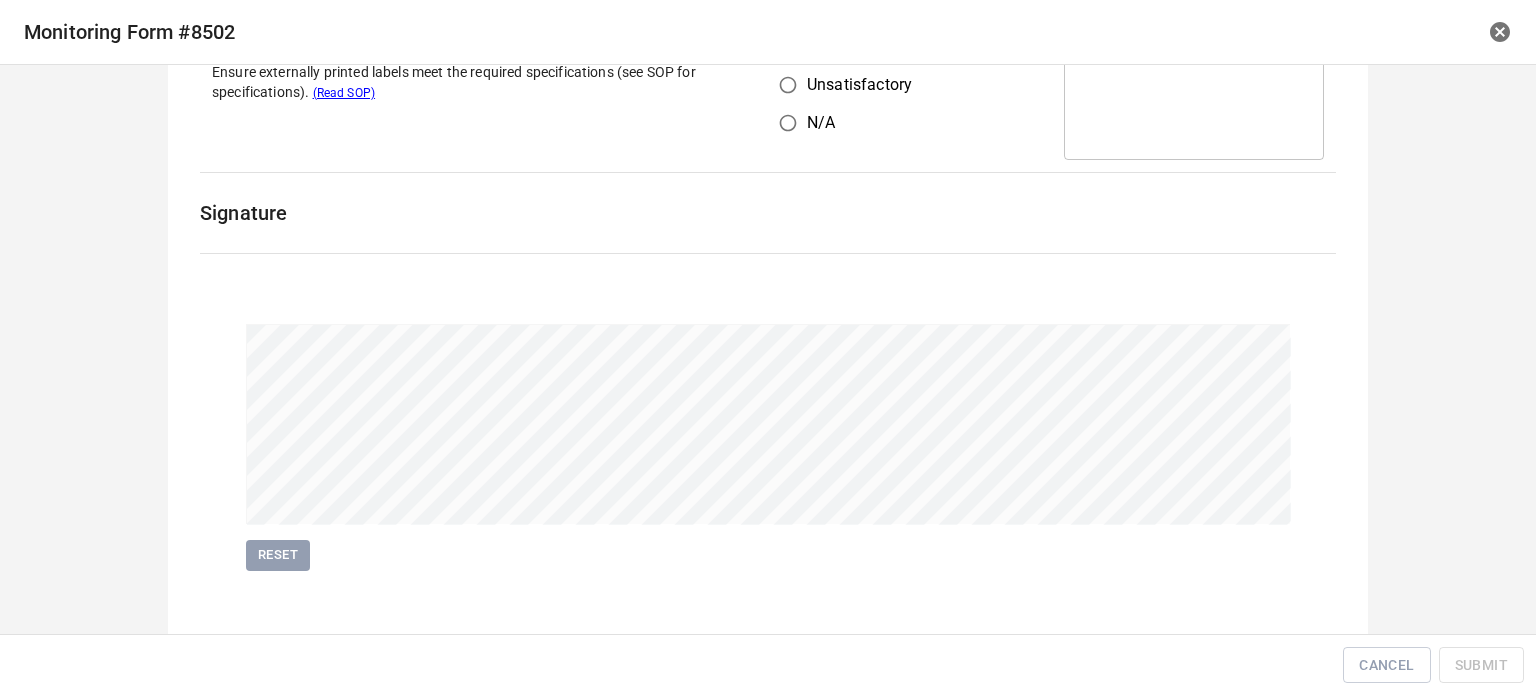 scroll, scrollTop: 461, scrollLeft: 0, axis: vertical 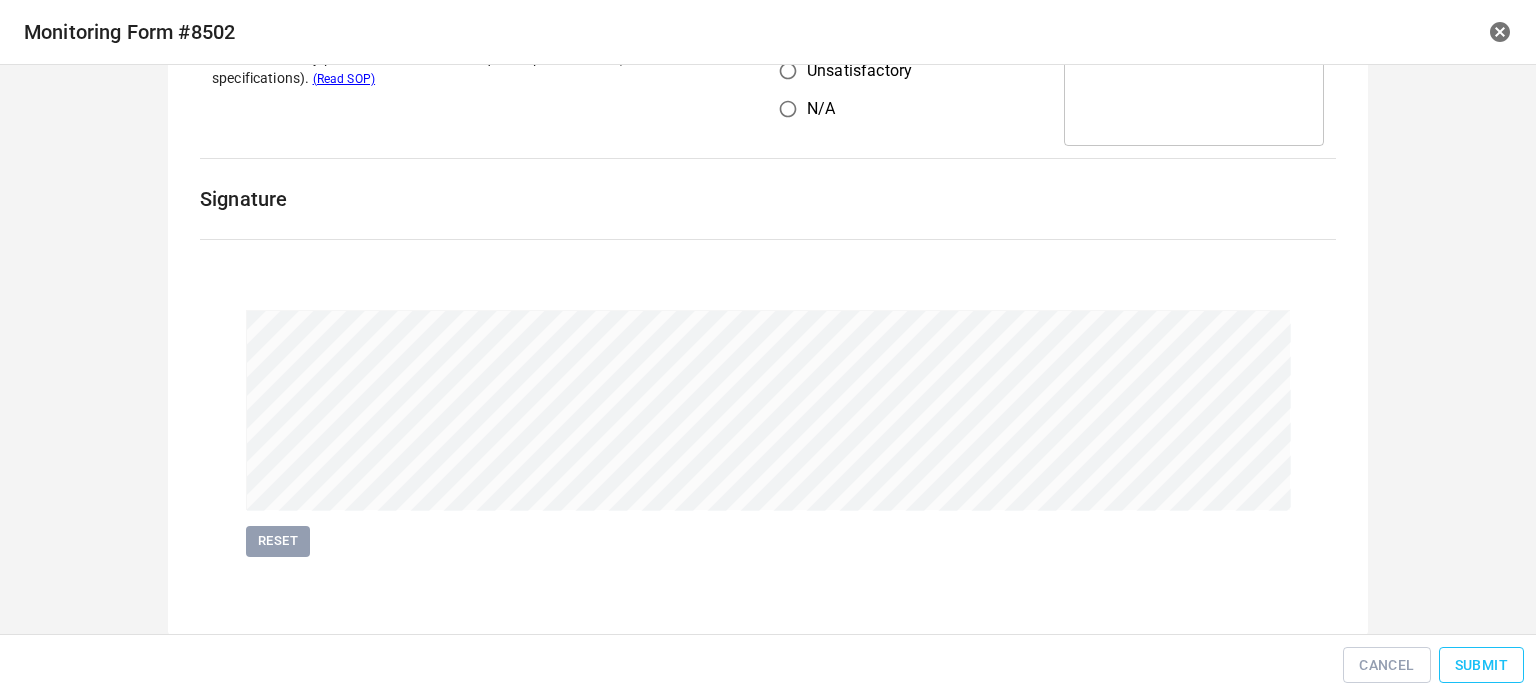 click on "Submit" at bounding box center [1481, 665] 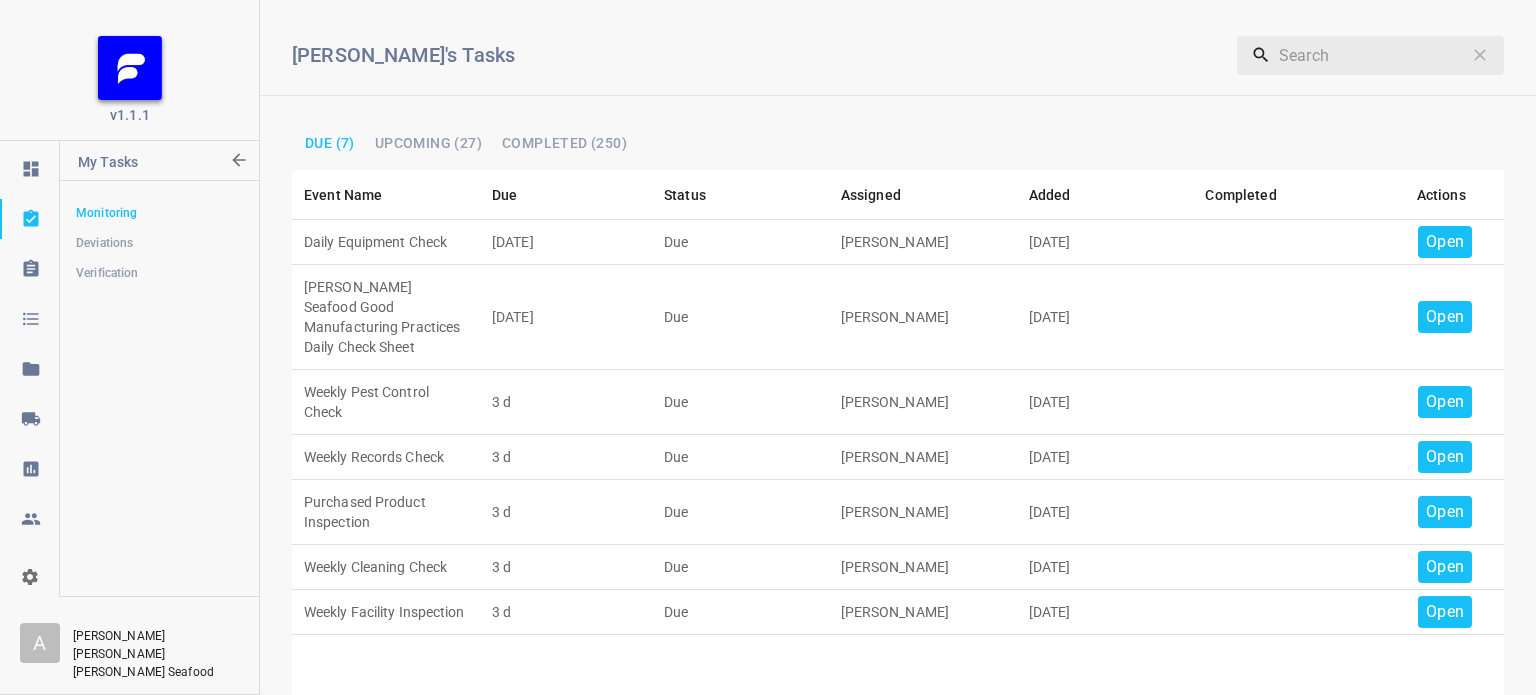 click on "Open" at bounding box center [1445, 242] 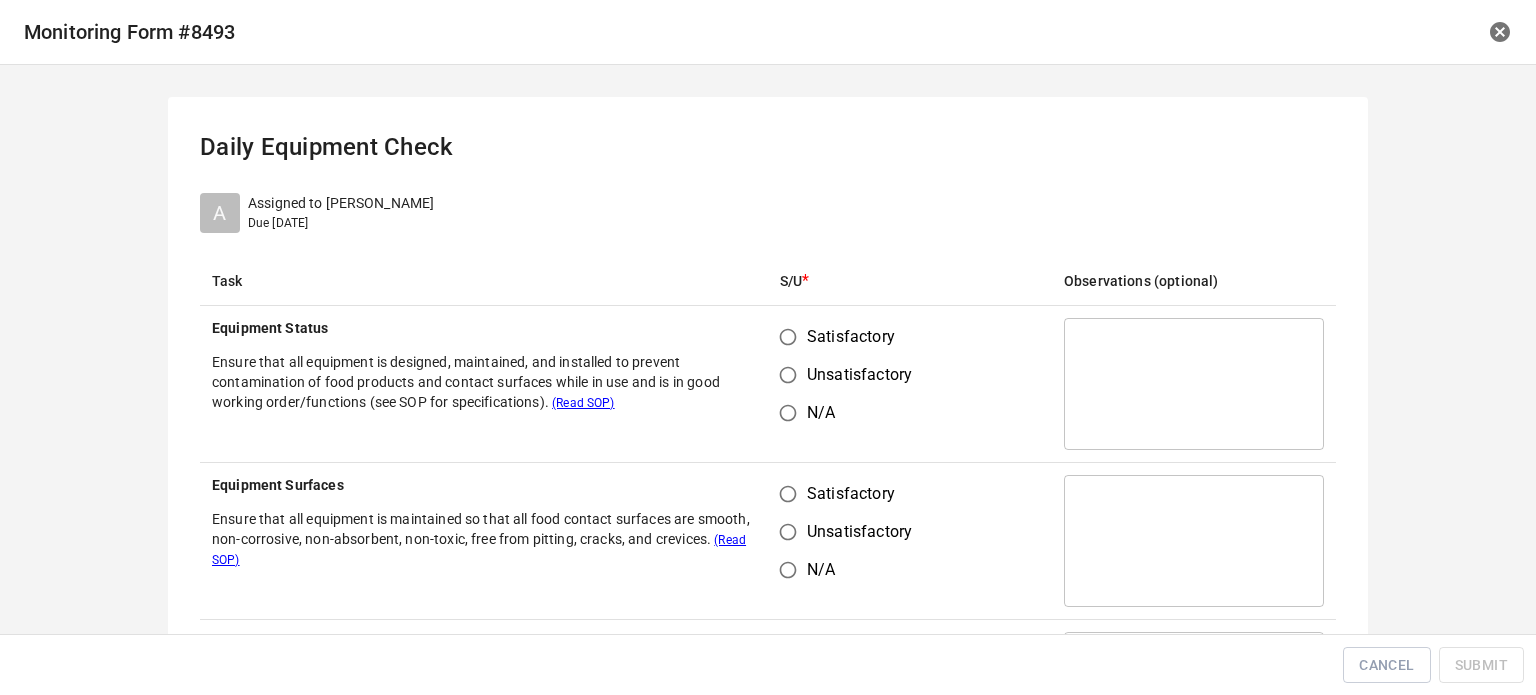 drag, startPoint x: 772, startPoint y: 327, endPoint x: 789, endPoint y: 408, distance: 82.764725 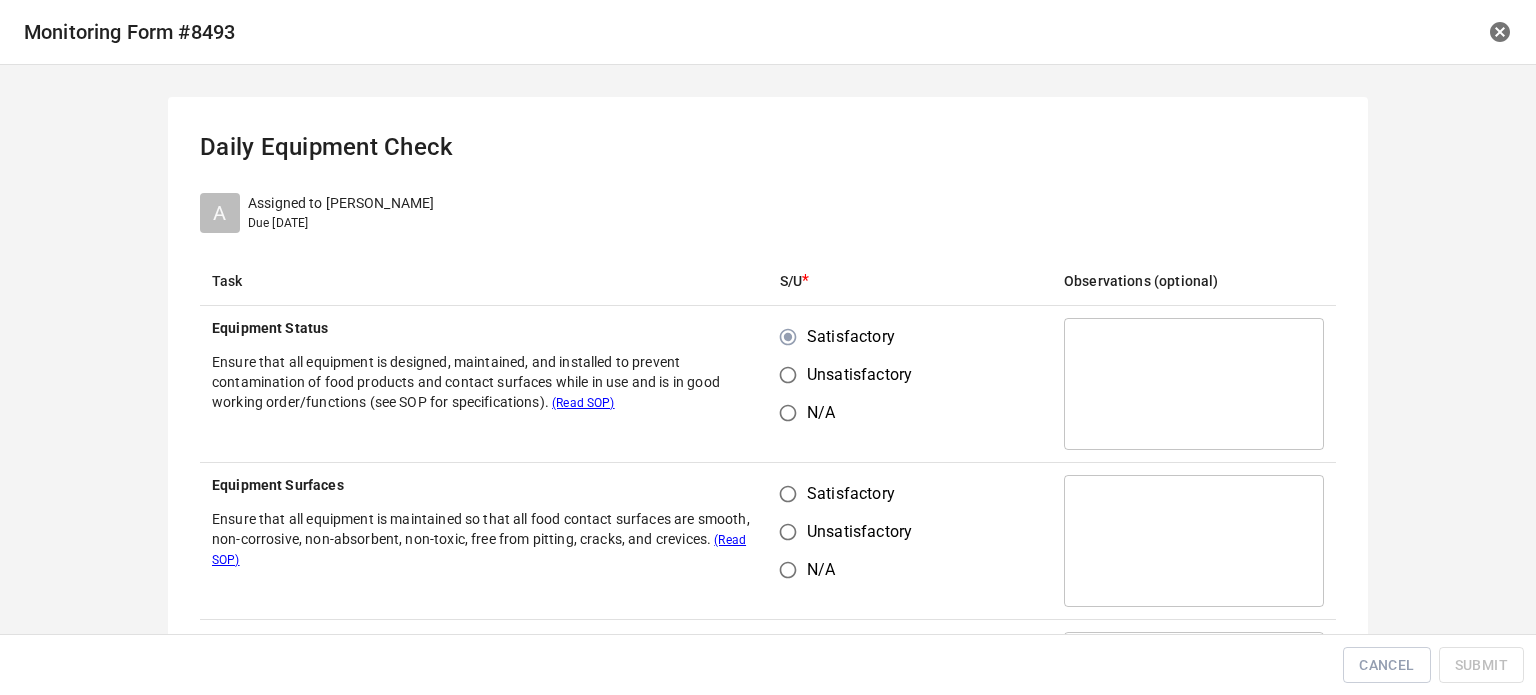 drag, startPoint x: 788, startPoint y: 501, endPoint x: 916, endPoint y: 379, distance: 176.8276 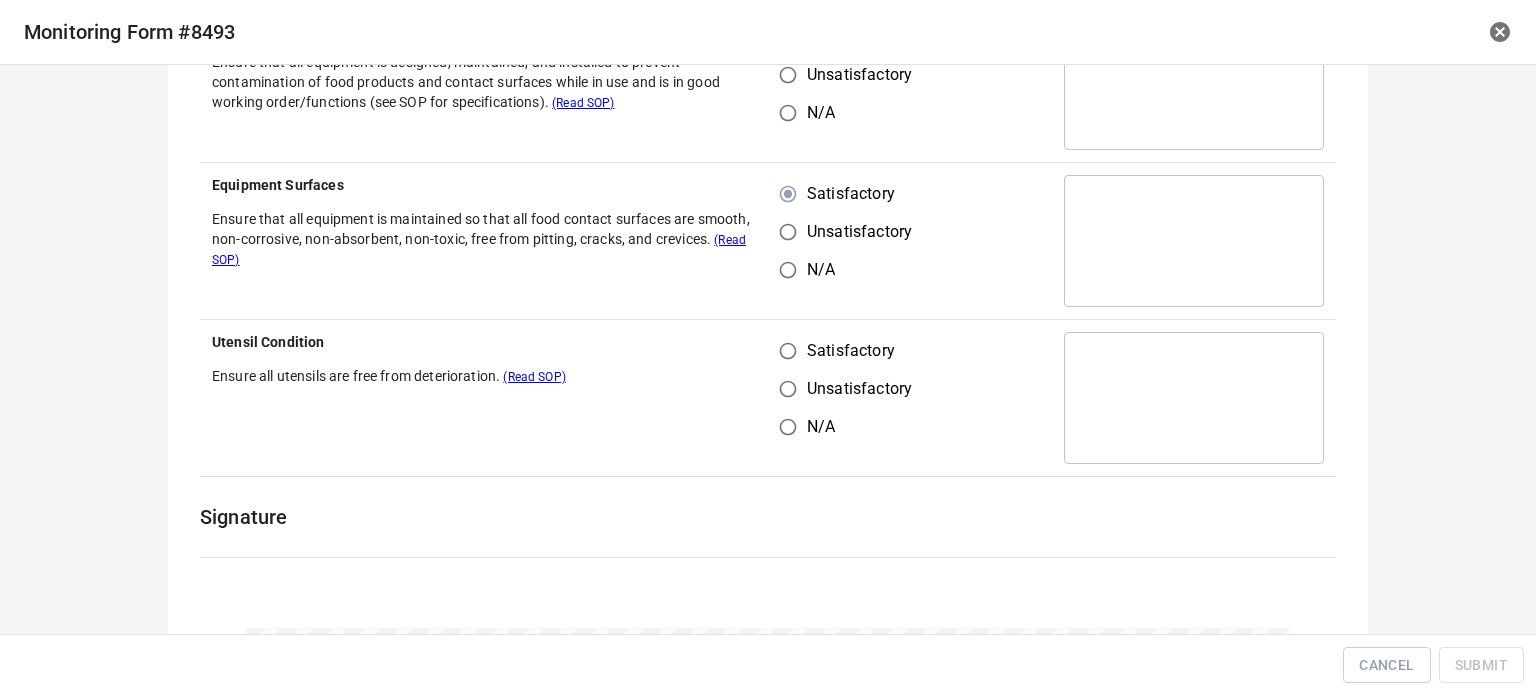 click on "Satisfactory" at bounding box center [788, 351] 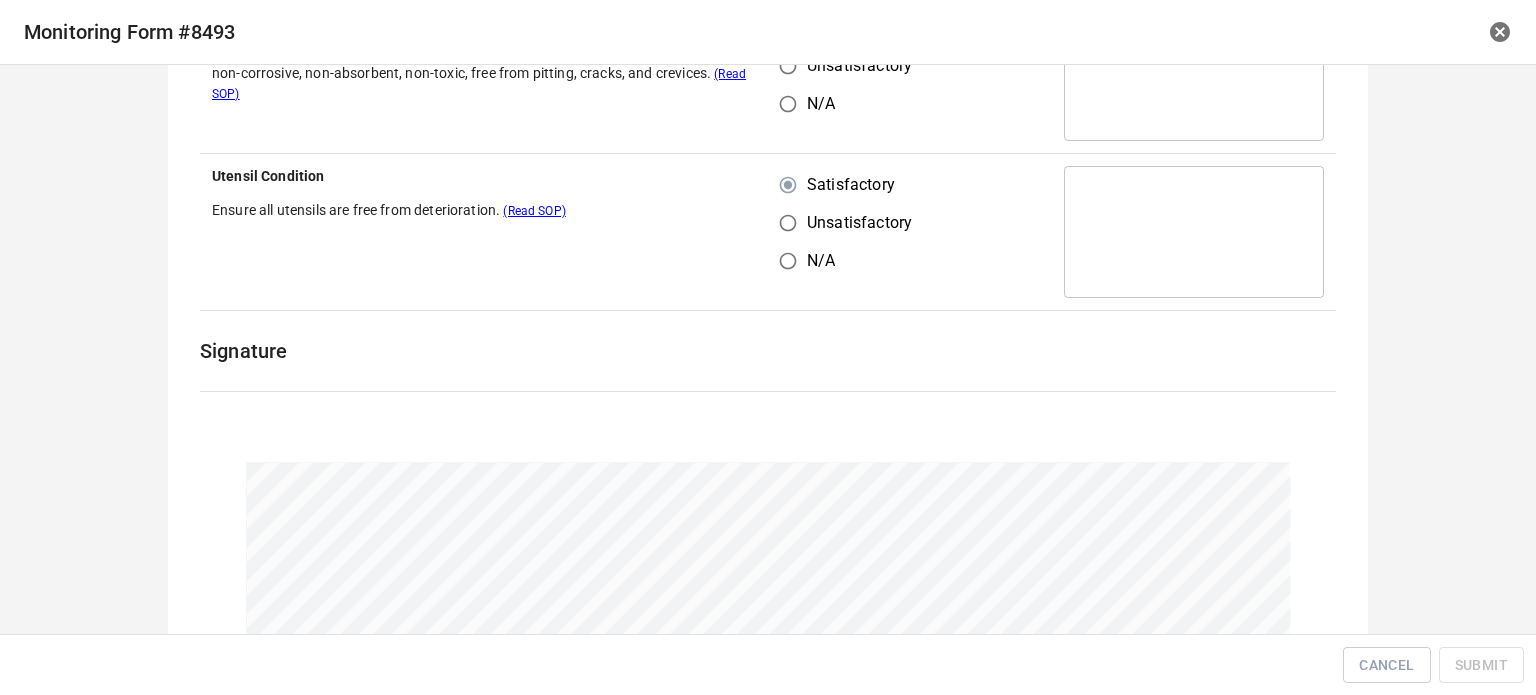 scroll, scrollTop: 618, scrollLeft: 0, axis: vertical 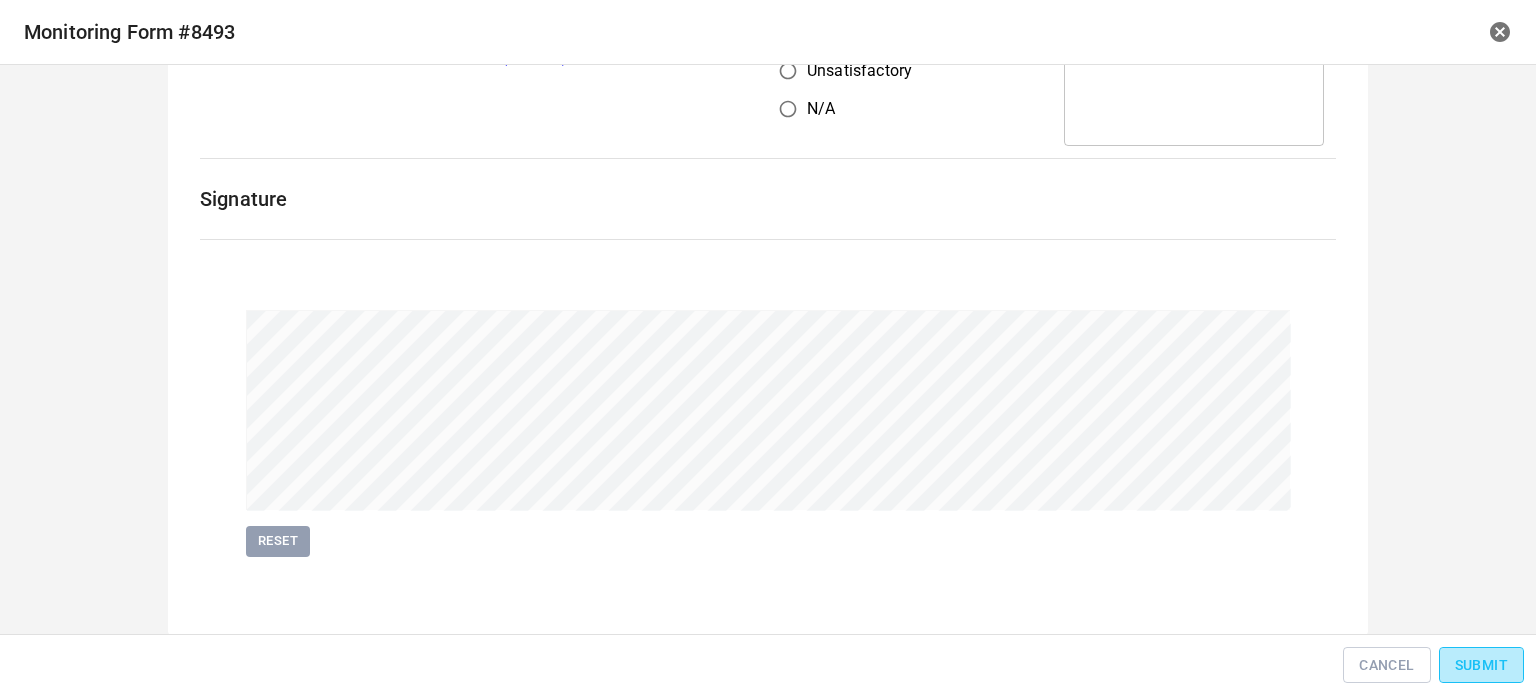 click on "Submit" at bounding box center (1481, 665) 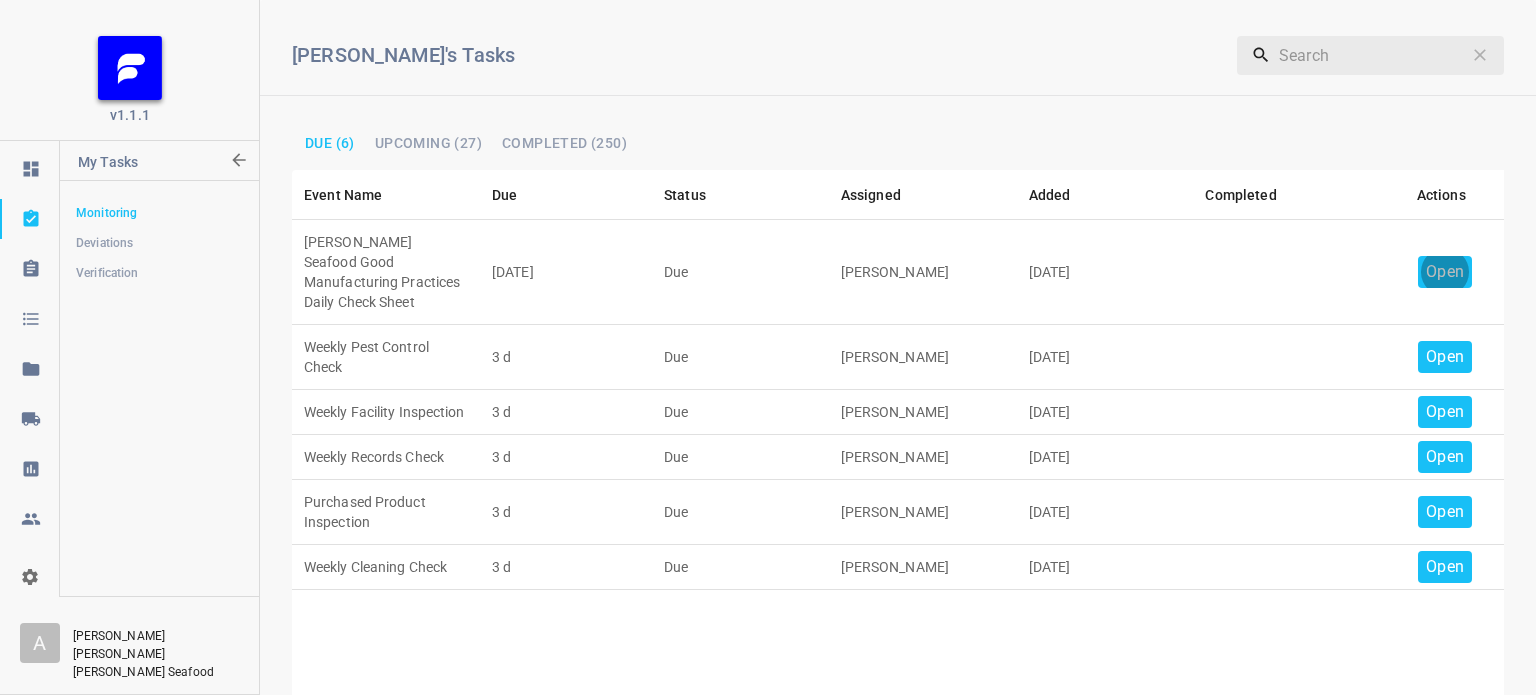 click on "Open" at bounding box center (1445, 272) 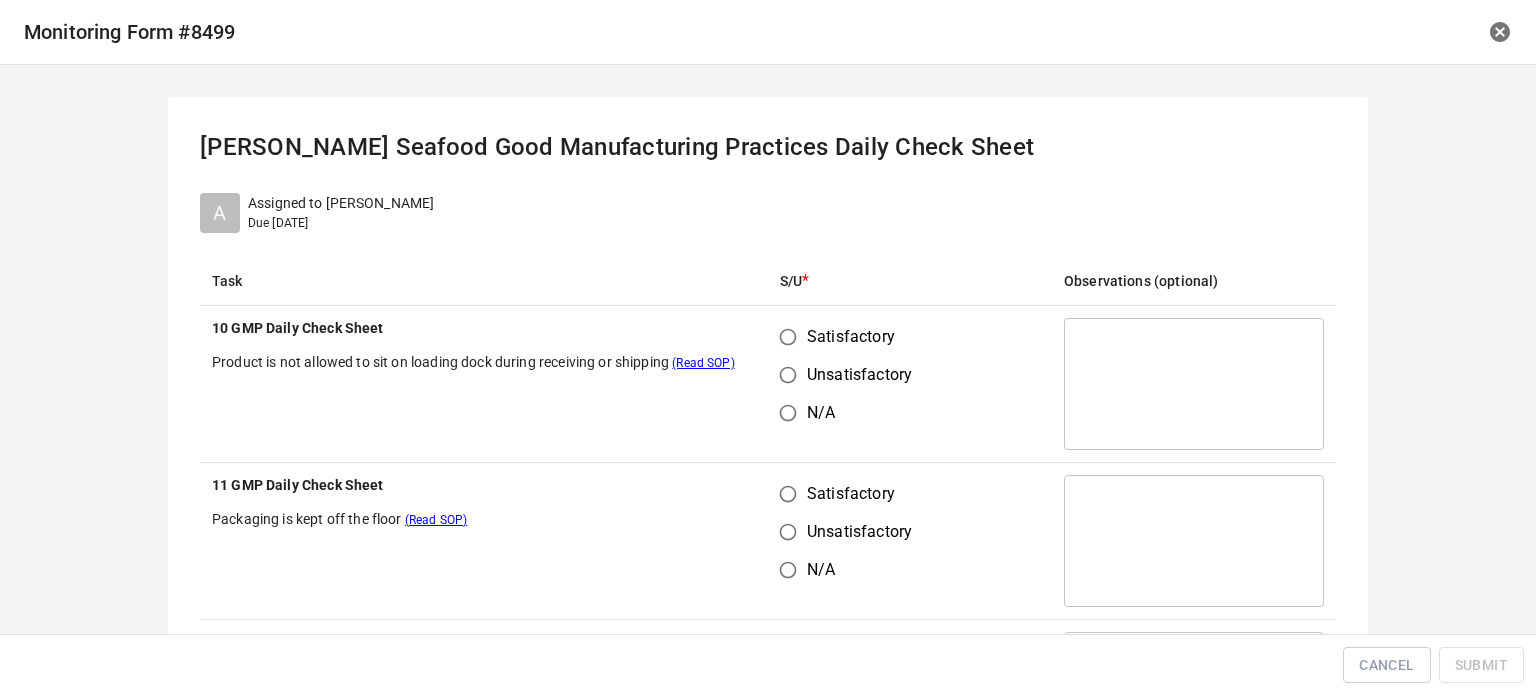 click on "Satisfactory" at bounding box center (788, 337) 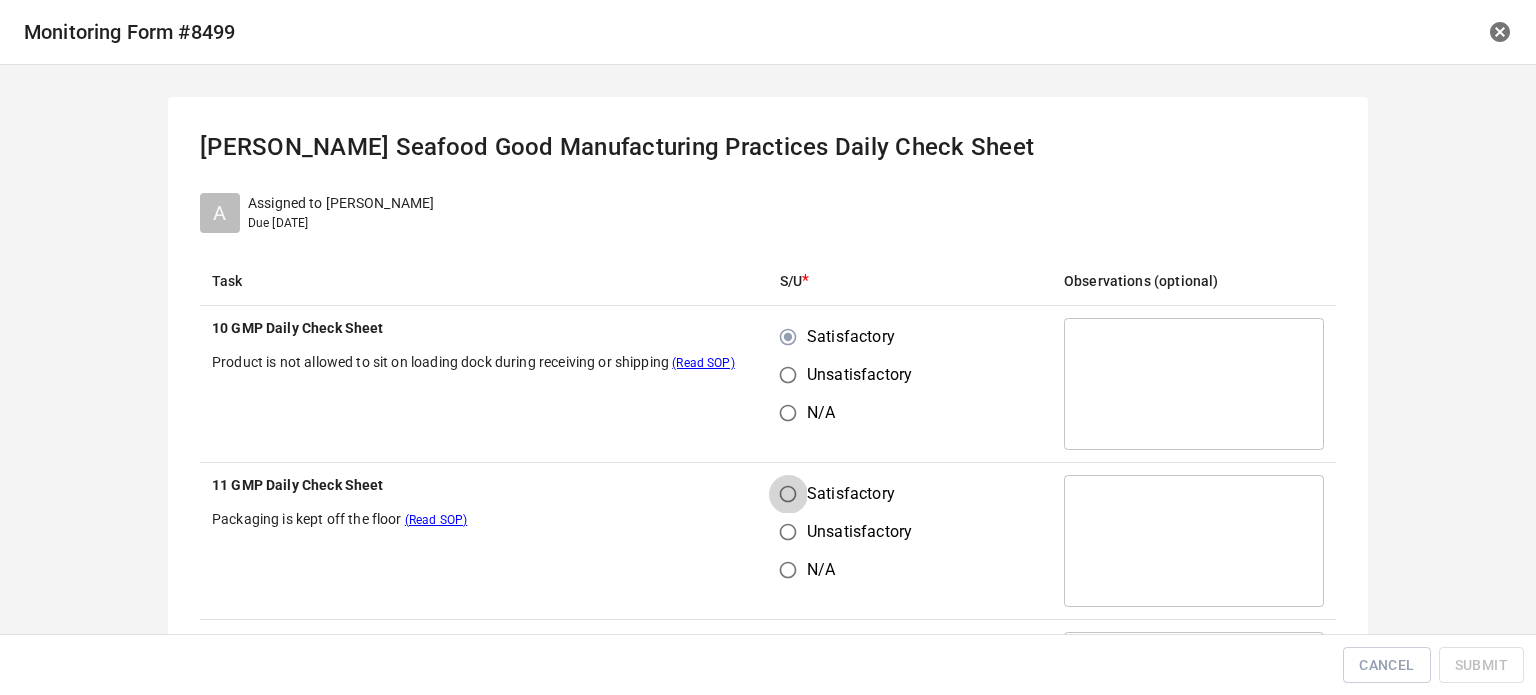 click on "Satisfactory" at bounding box center (788, 494) 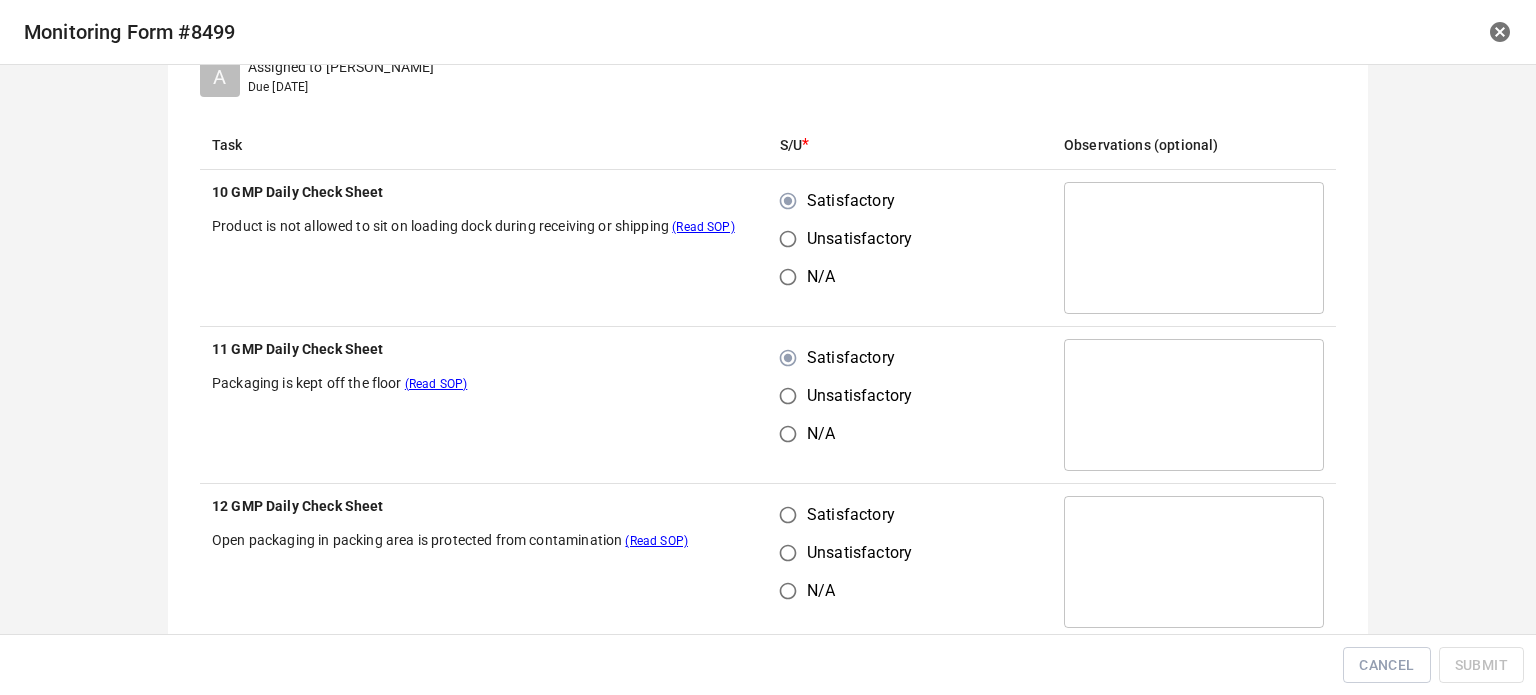 scroll, scrollTop: 300, scrollLeft: 0, axis: vertical 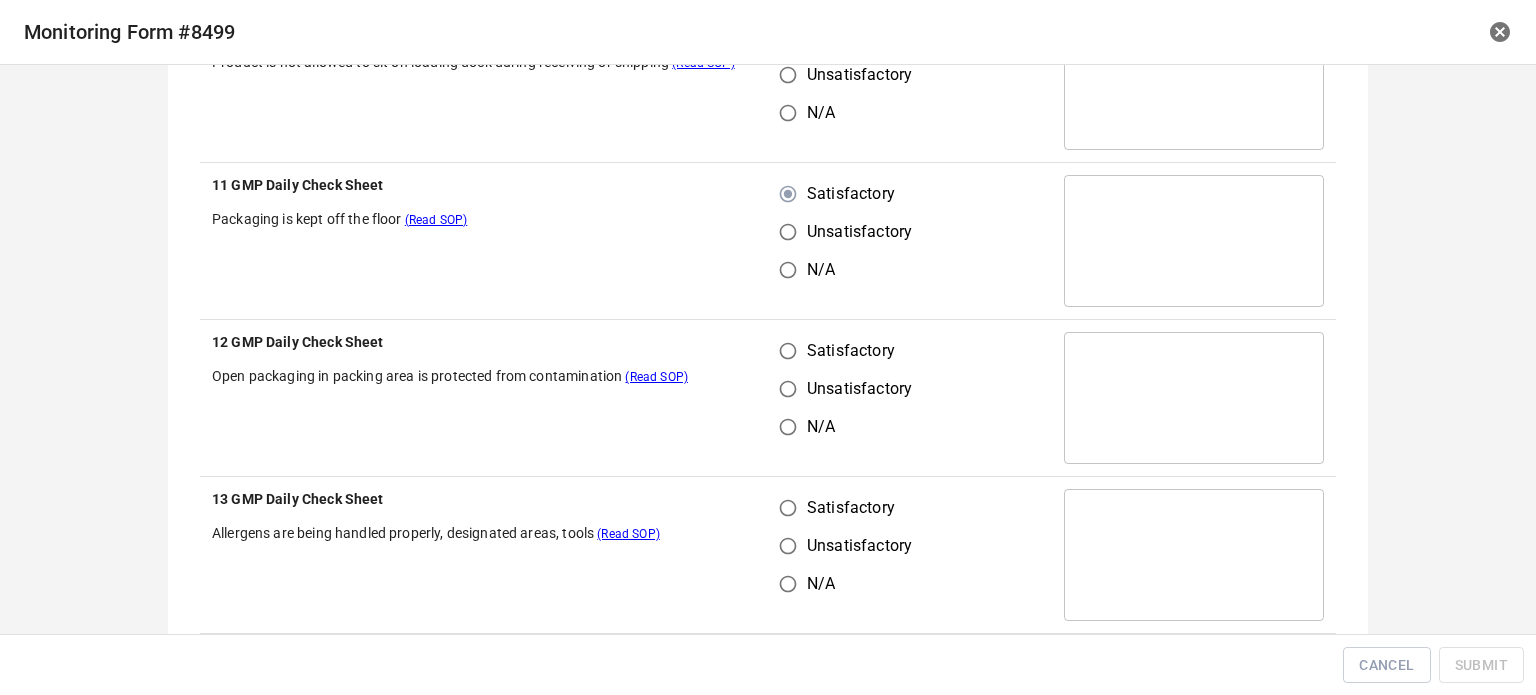 click on "Satisfactory" at bounding box center [788, 351] 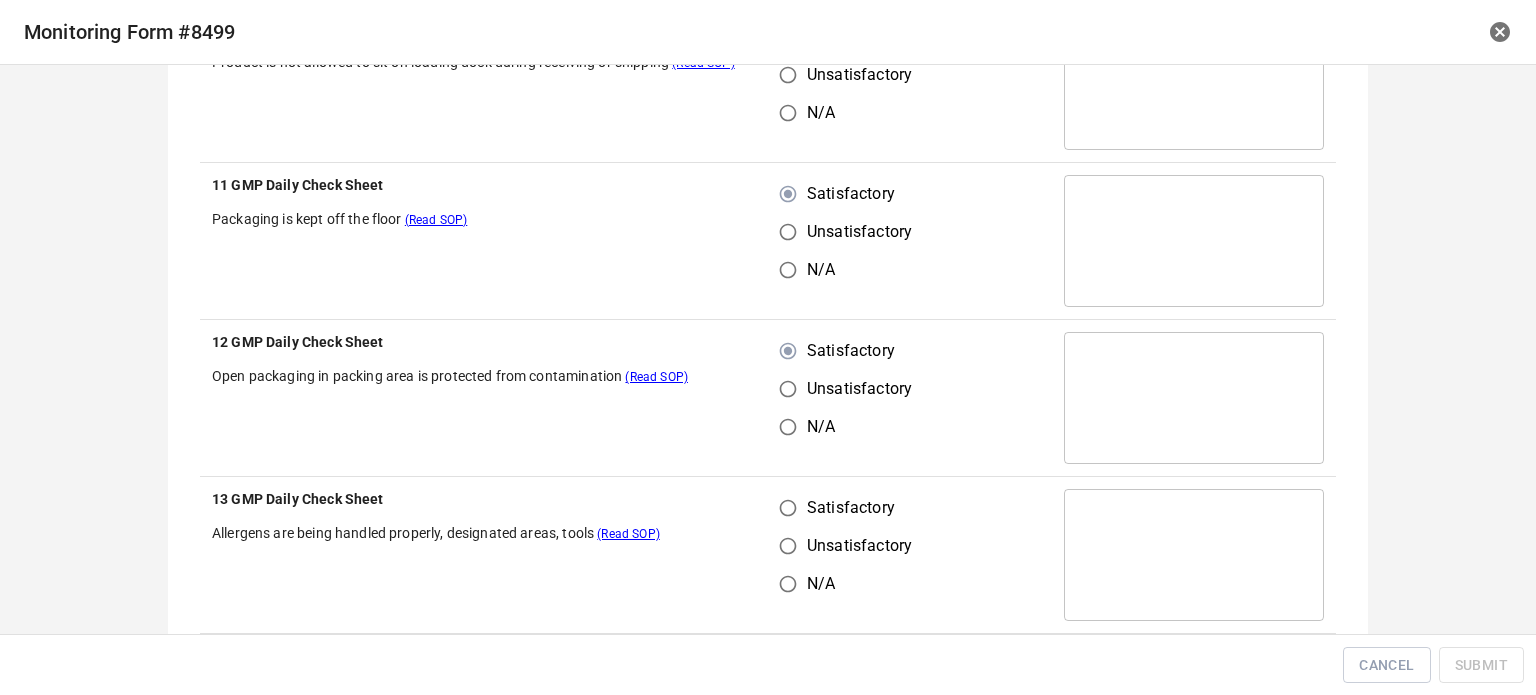 click on "Satisfactory" at bounding box center (851, 508) 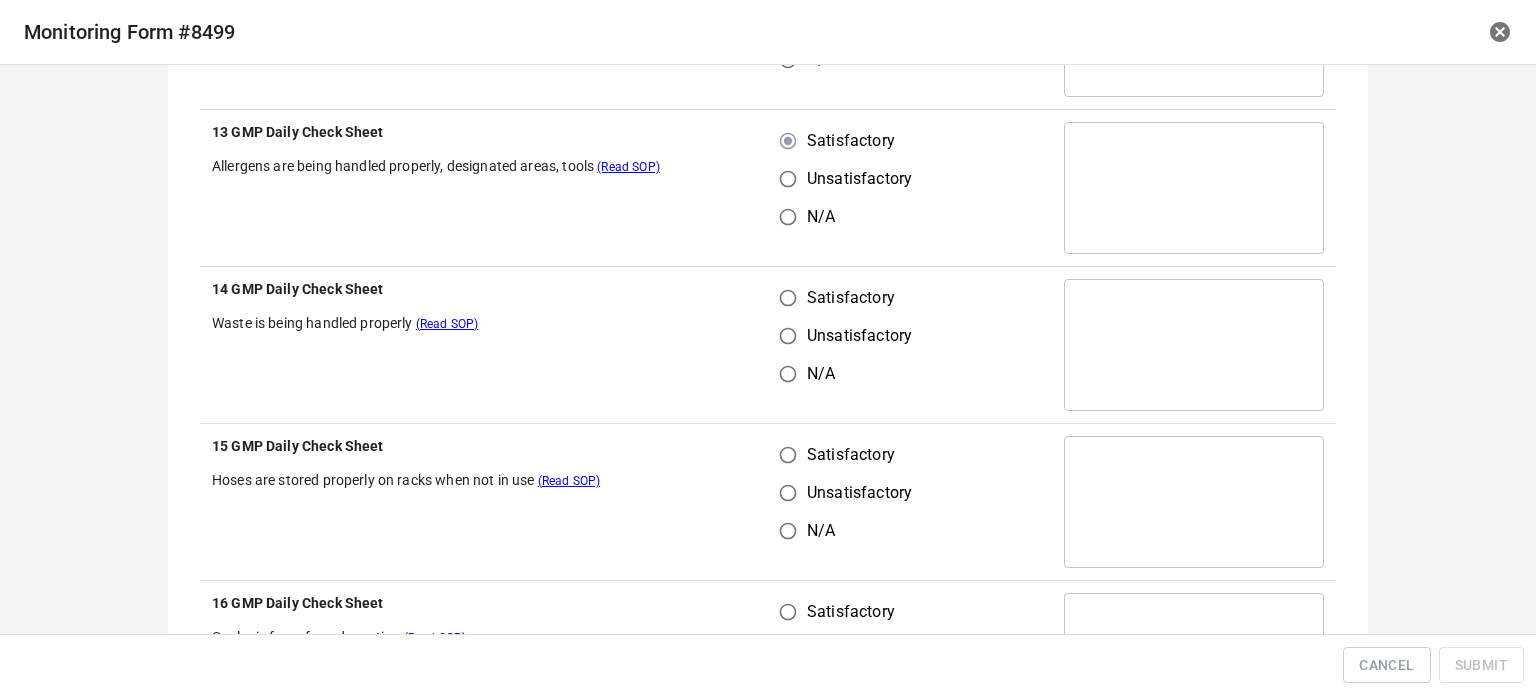 scroll, scrollTop: 700, scrollLeft: 0, axis: vertical 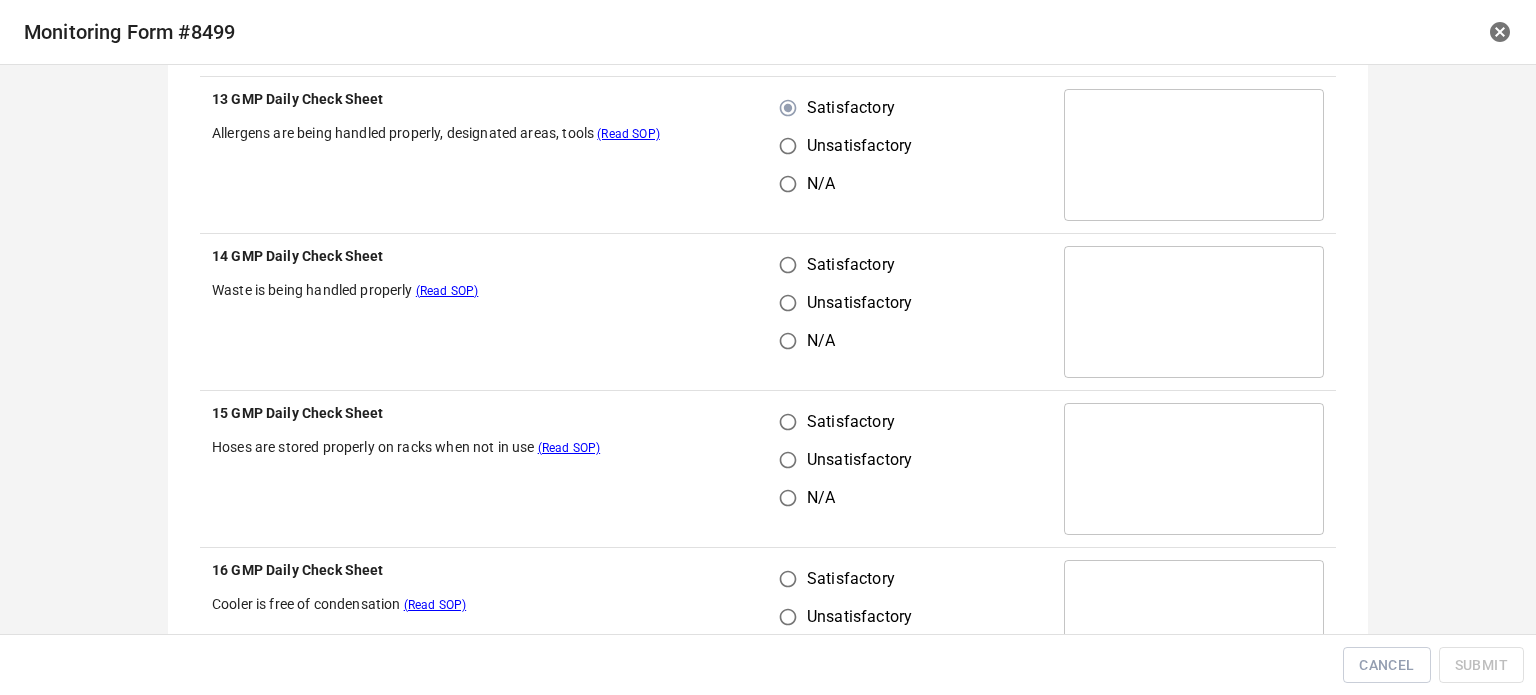 click on "Satisfactory" at bounding box center (788, 265) 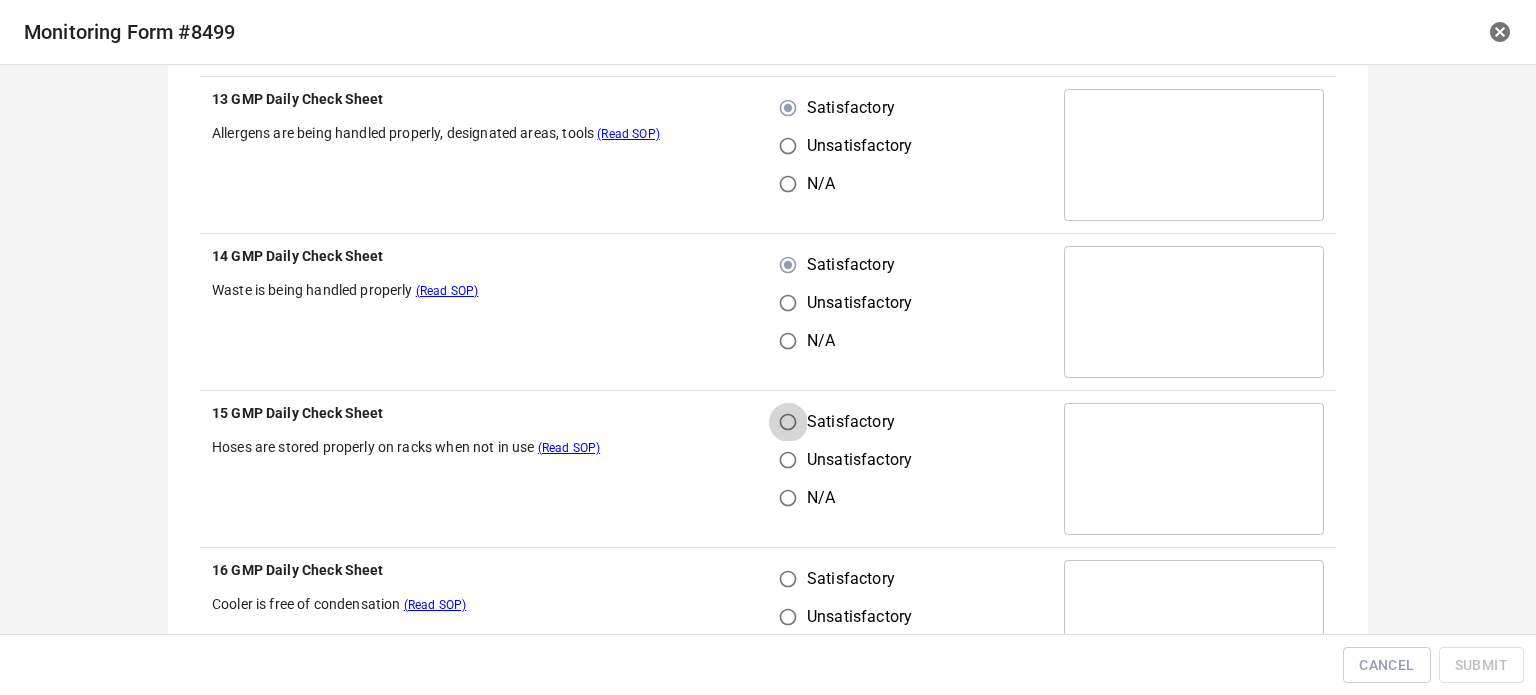 drag, startPoint x: 796, startPoint y: 416, endPoint x: 906, endPoint y: 348, distance: 129.3213 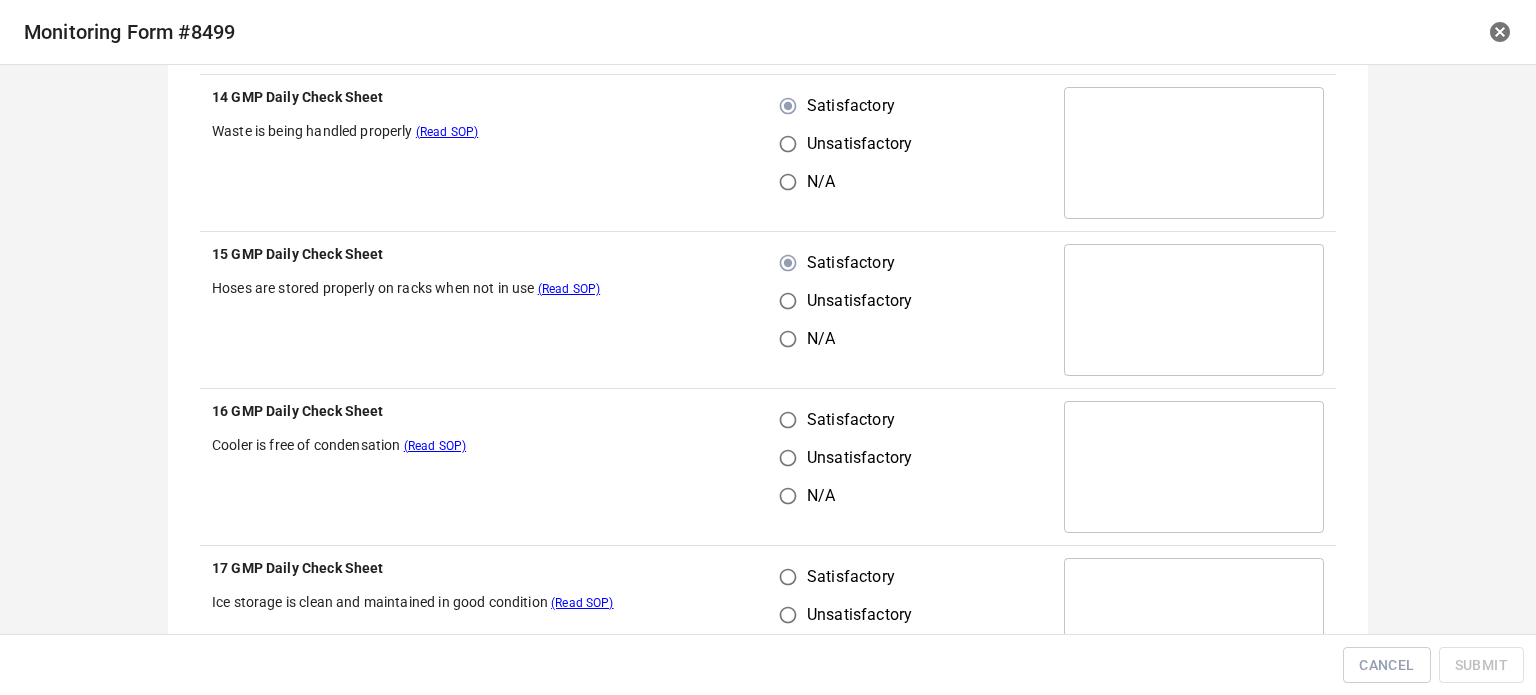 scroll, scrollTop: 900, scrollLeft: 0, axis: vertical 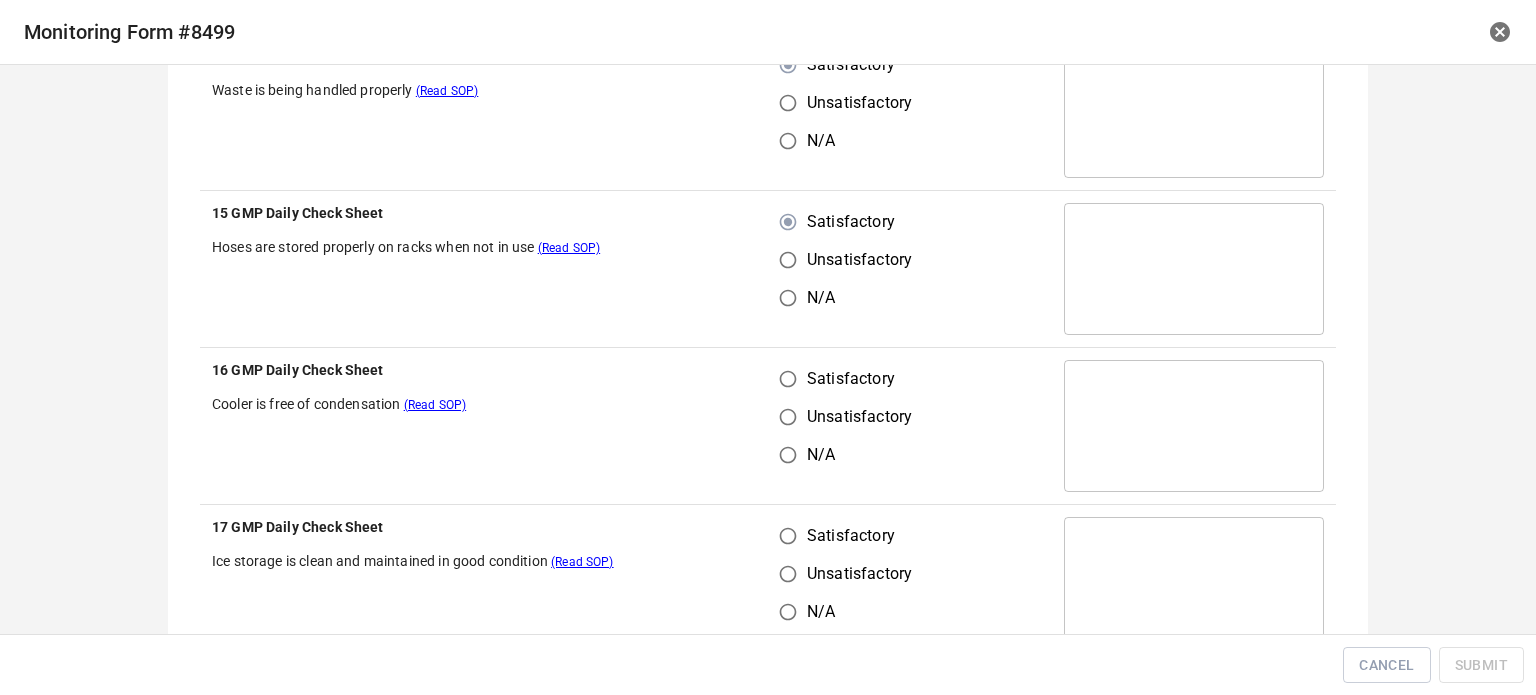 click on "Satisfactory" at bounding box center [788, 379] 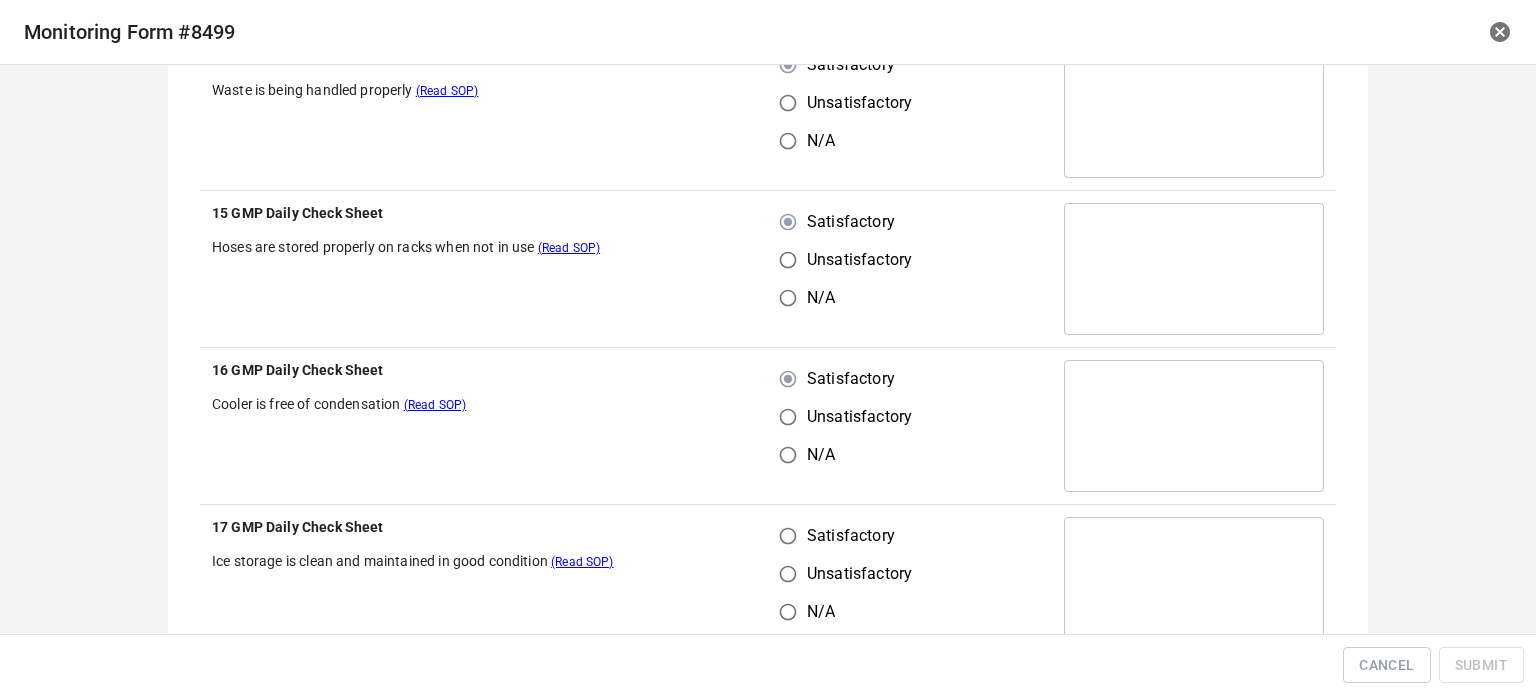 click on "Satisfactory" at bounding box center (788, 536) 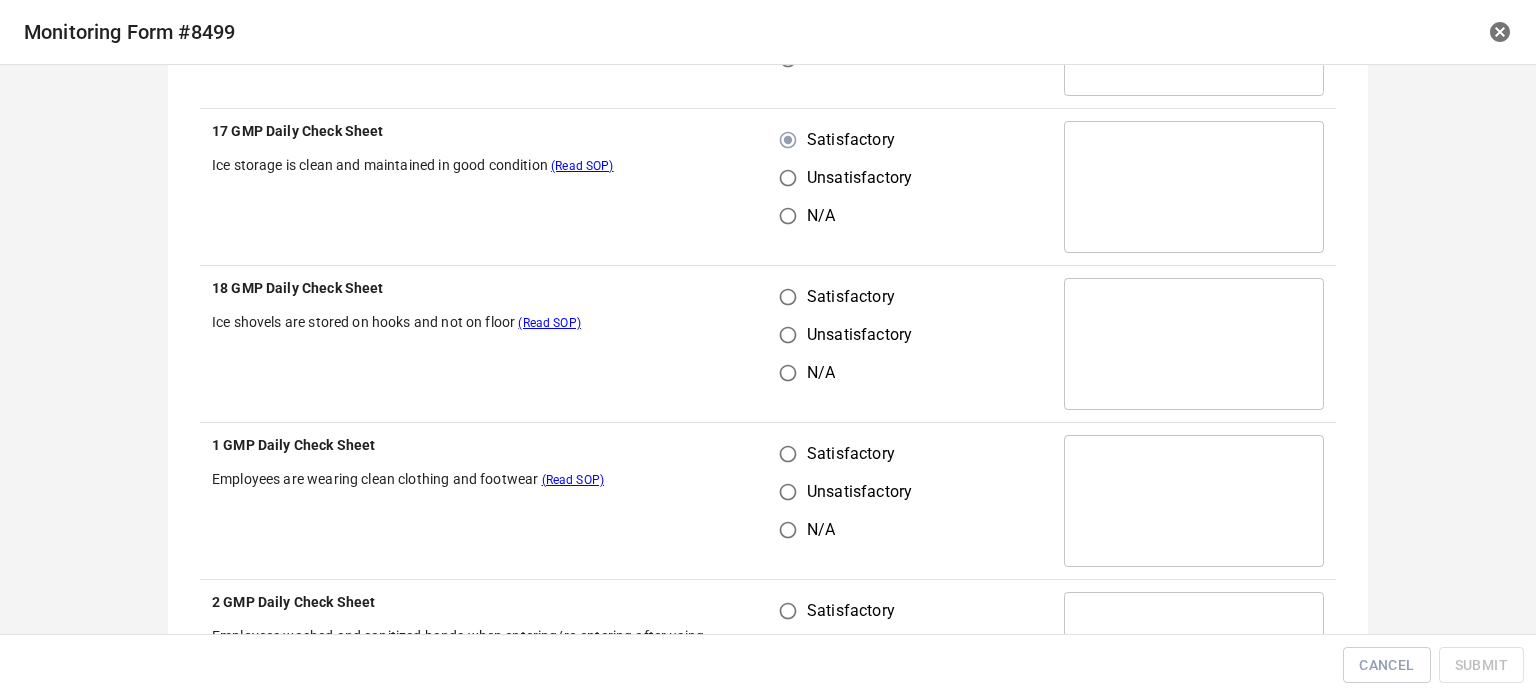 scroll, scrollTop: 1300, scrollLeft: 0, axis: vertical 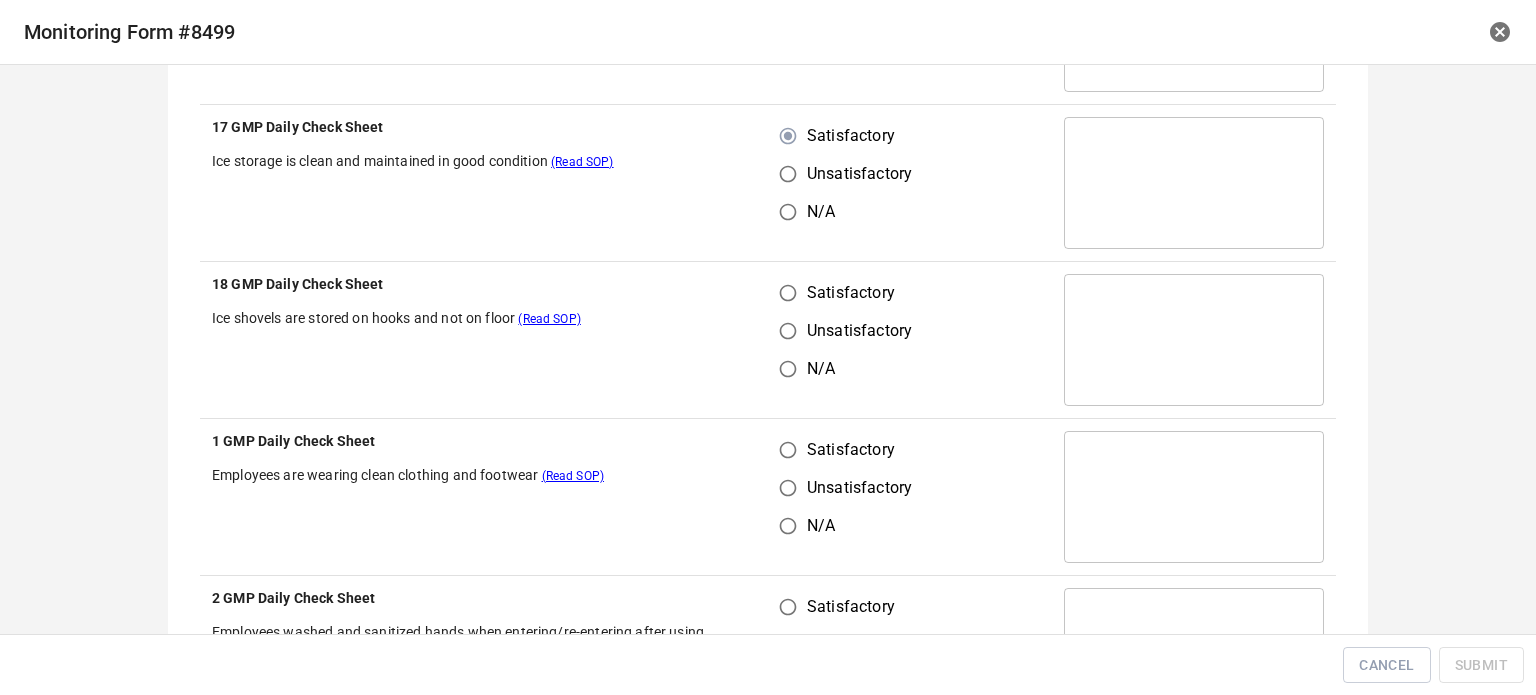 drag, startPoint x: 770, startPoint y: 289, endPoint x: 777, endPoint y: 300, distance: 13.038404 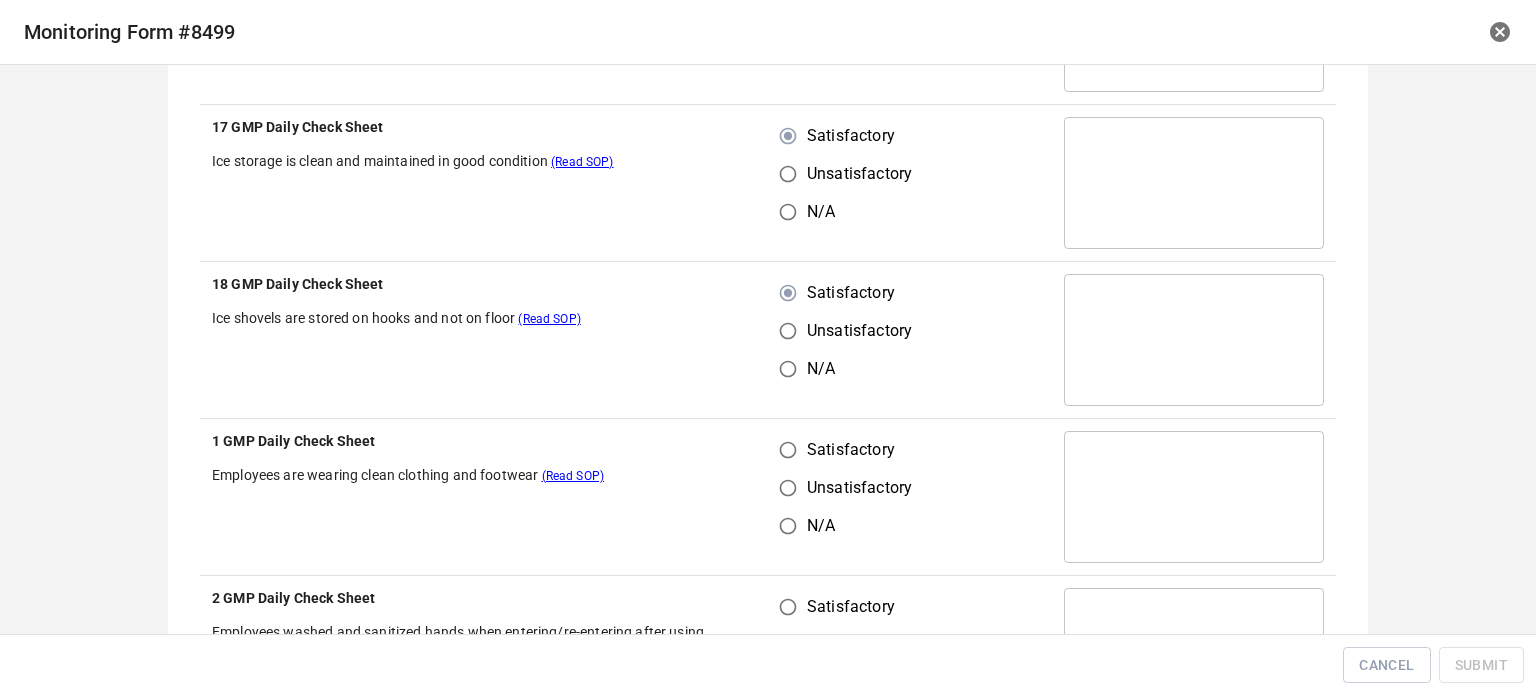 click on "Satisfactory" at bounding box center [788, 450] 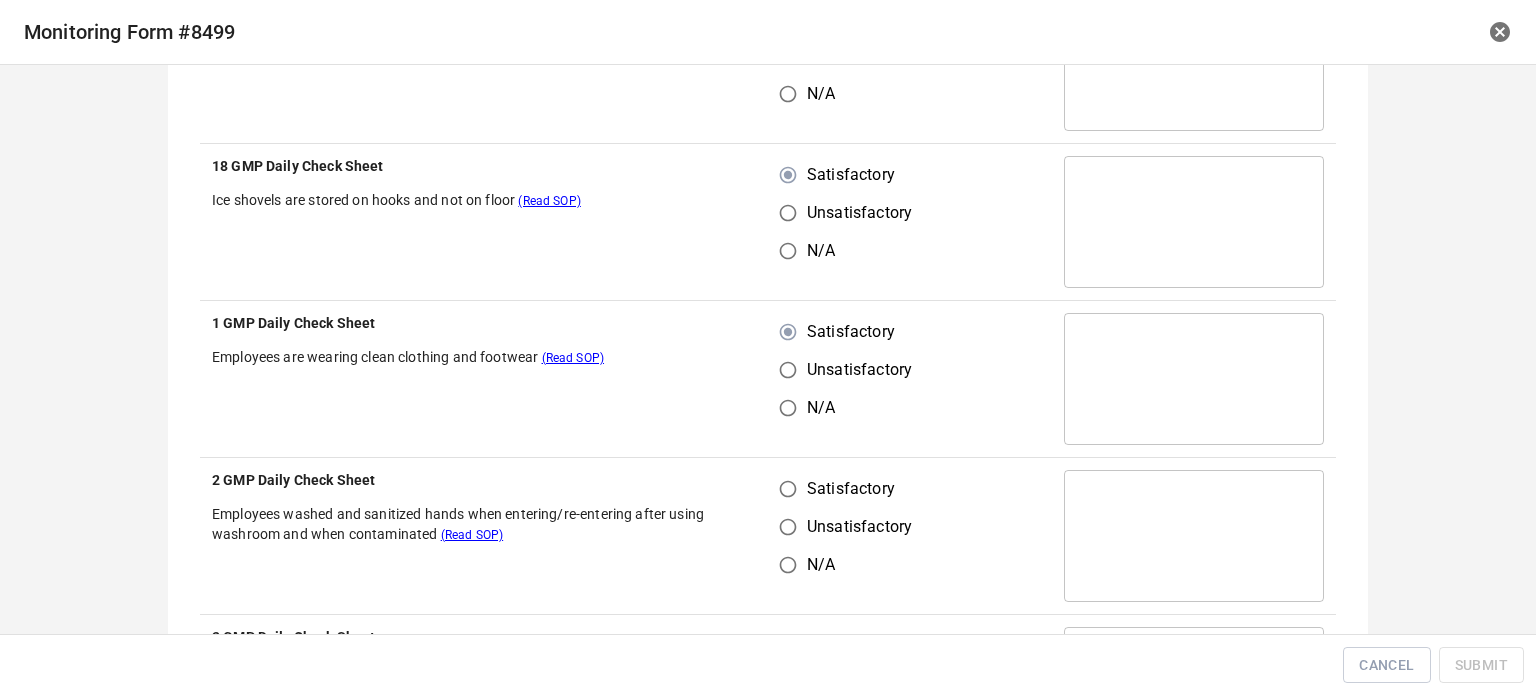 scroll, scrollTop: 1600, scrollLeft: 0, axis: vertical 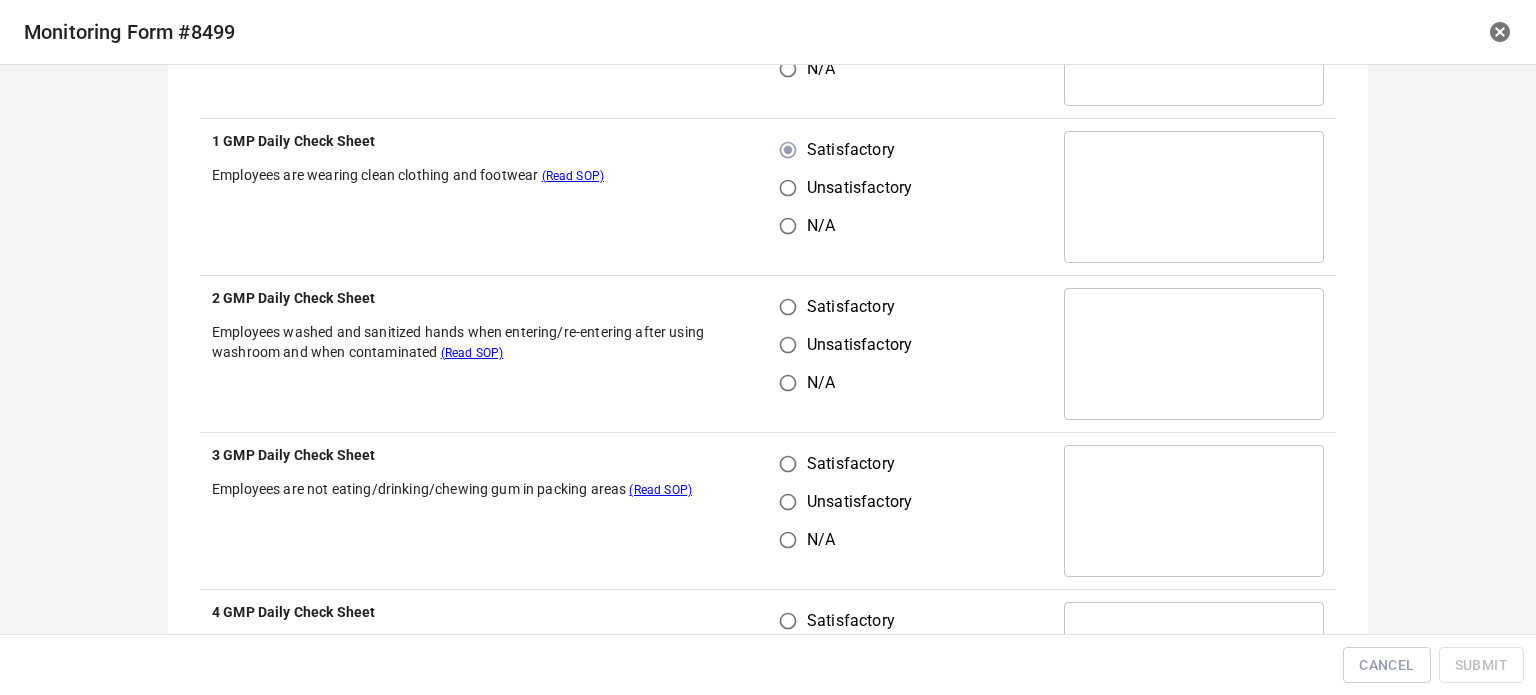 click on "Satisfactory" at bounding box center (788, 307) 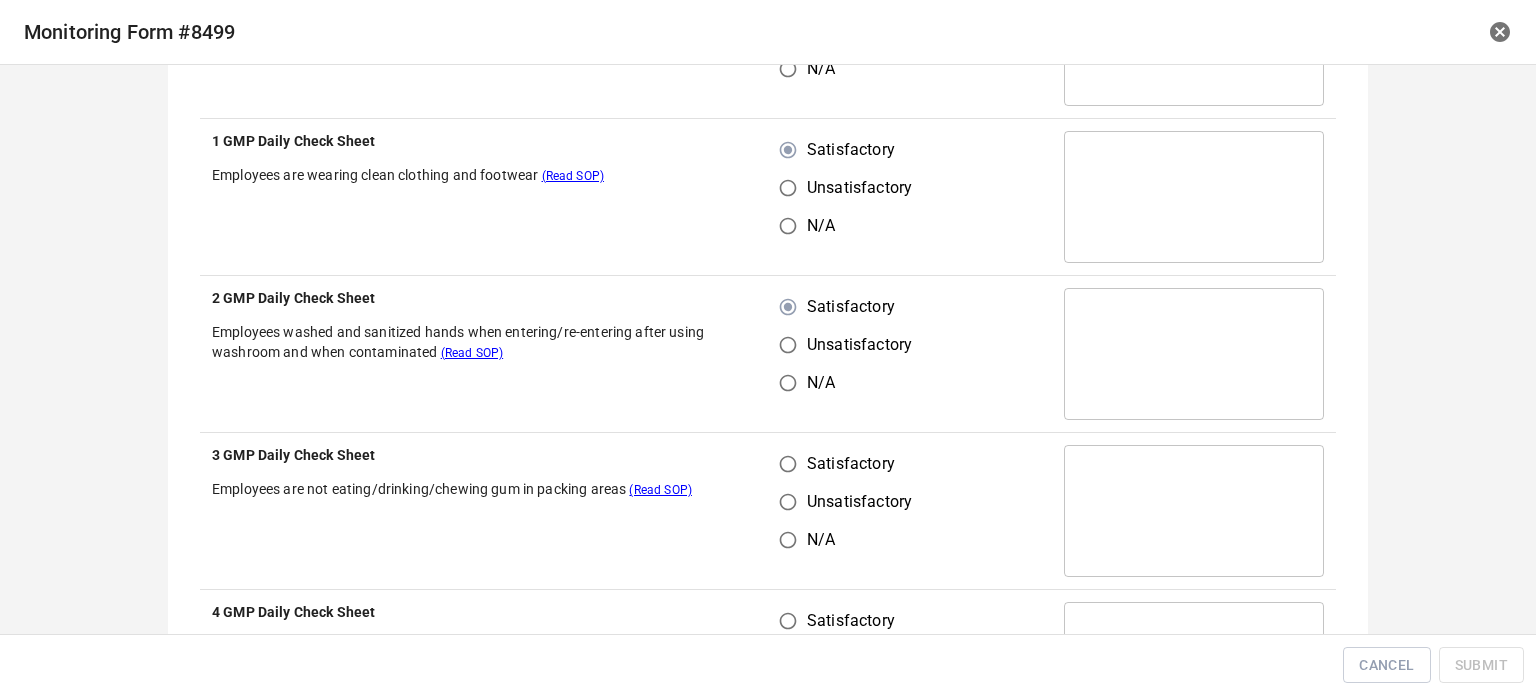 click on "Satisfactory" at bounding box center (788, 464) 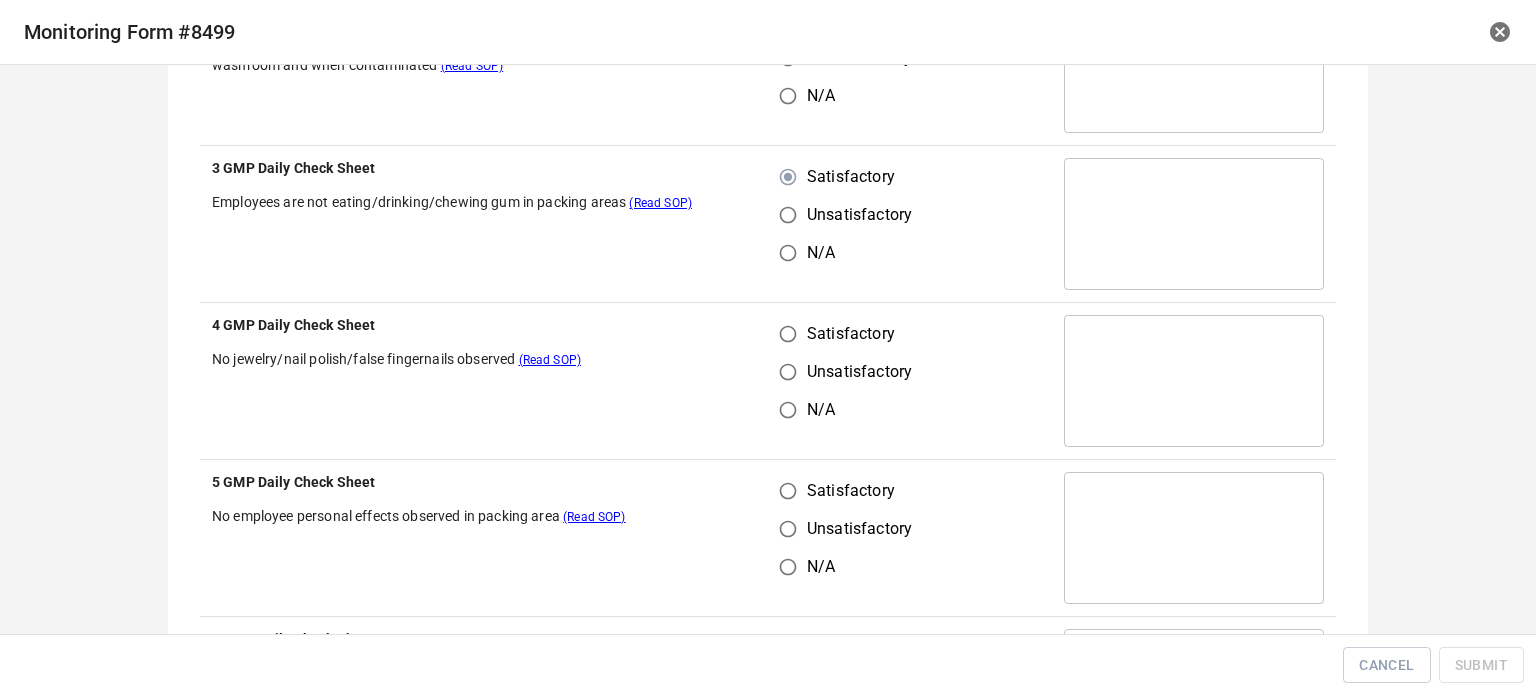 scroll, scrollTop: 1900, scrollLeft: 0, axis: vertical 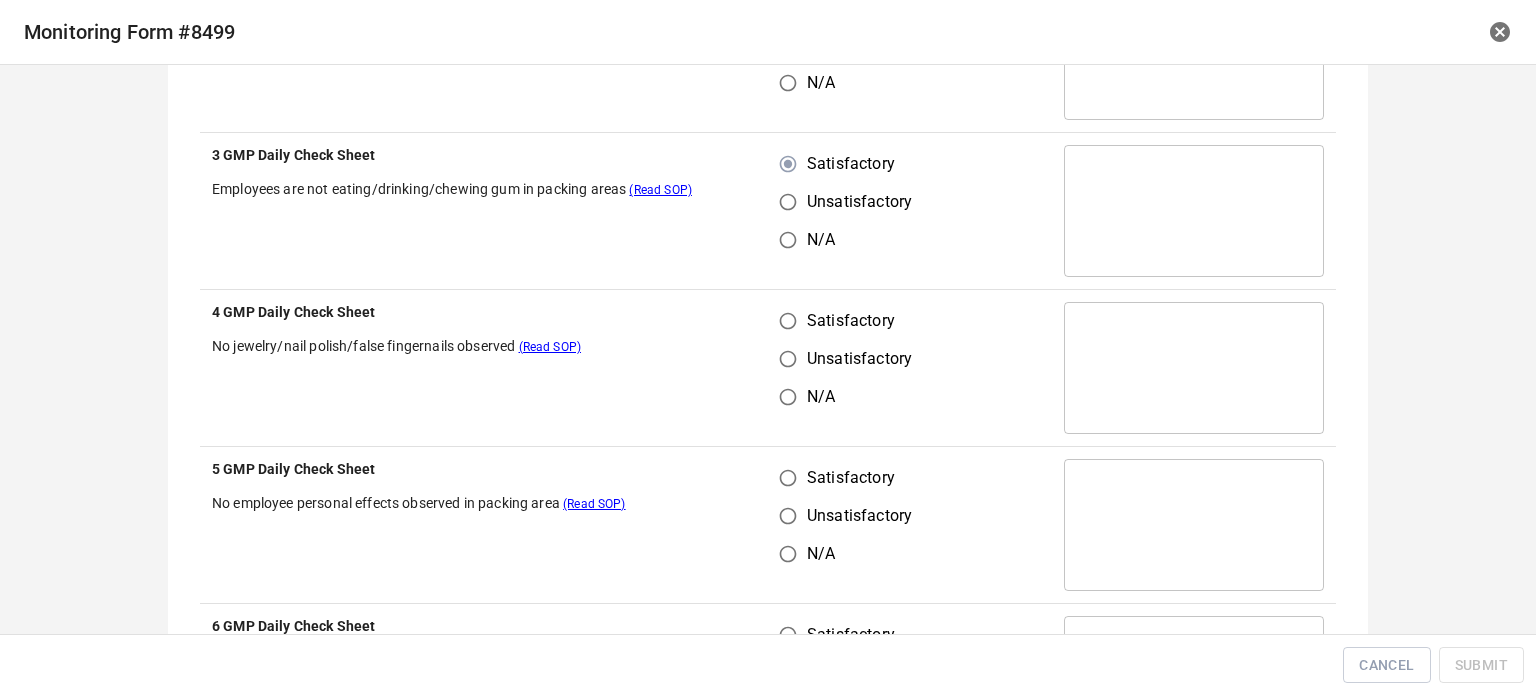 click on "Satisfactory" at bounding box center [788, 321] 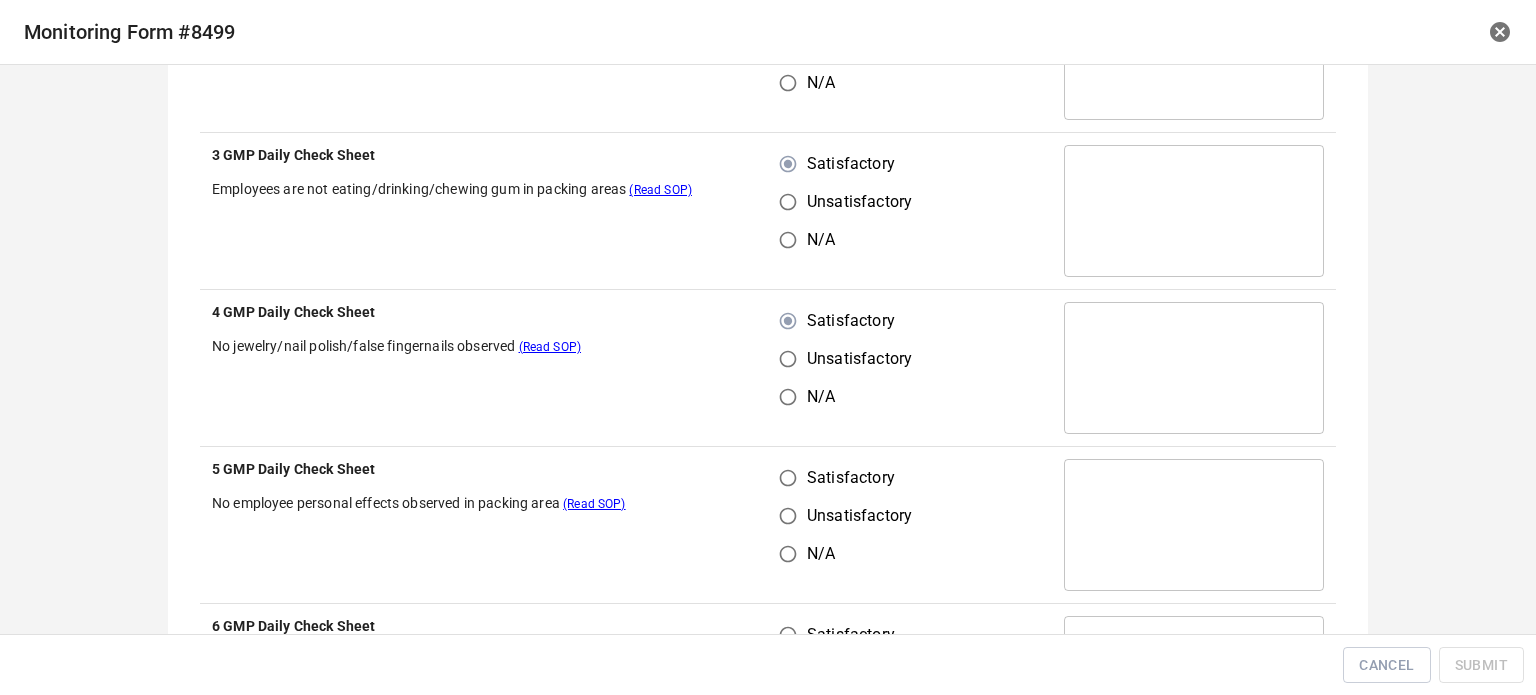 click on "Satisfactory" at bounding box center [788, 478] 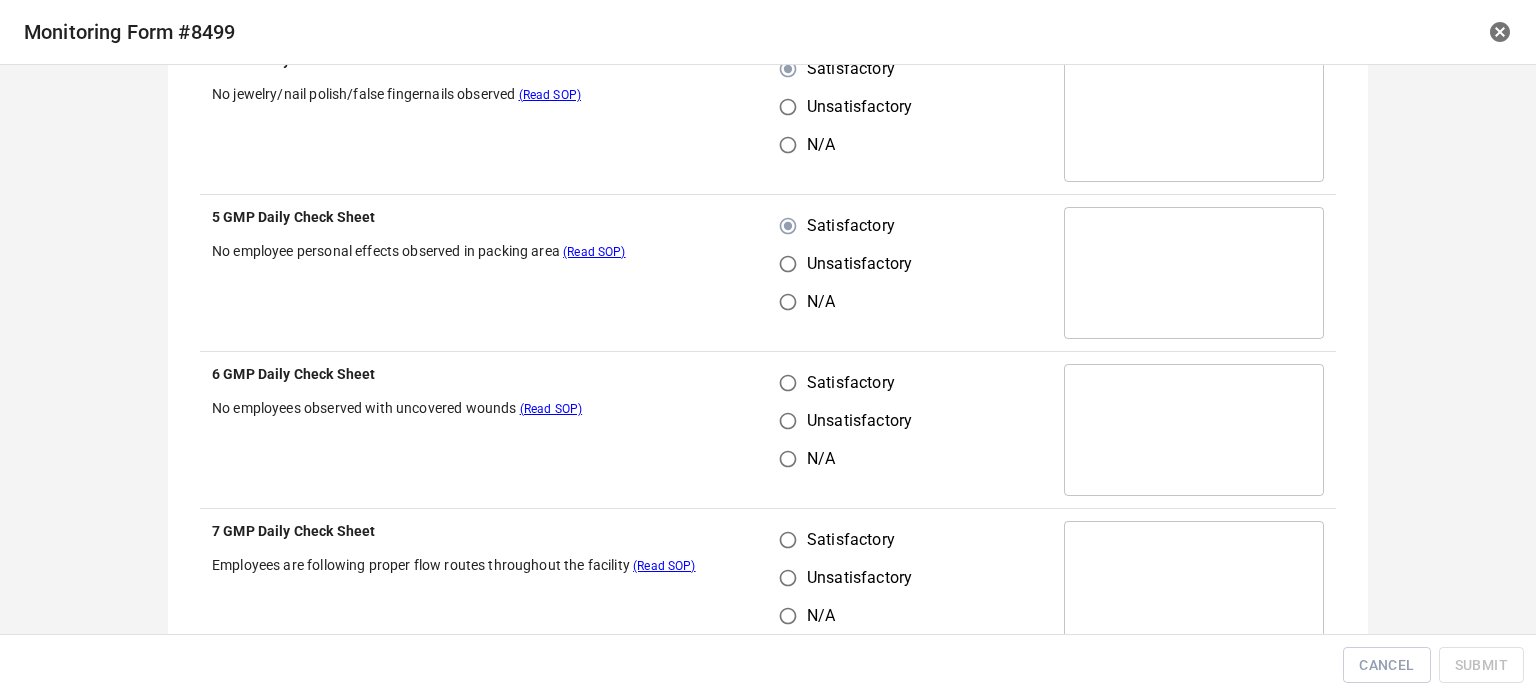 scroll, scrollTop: 2200, scrollLeft: 0, axis: vertical 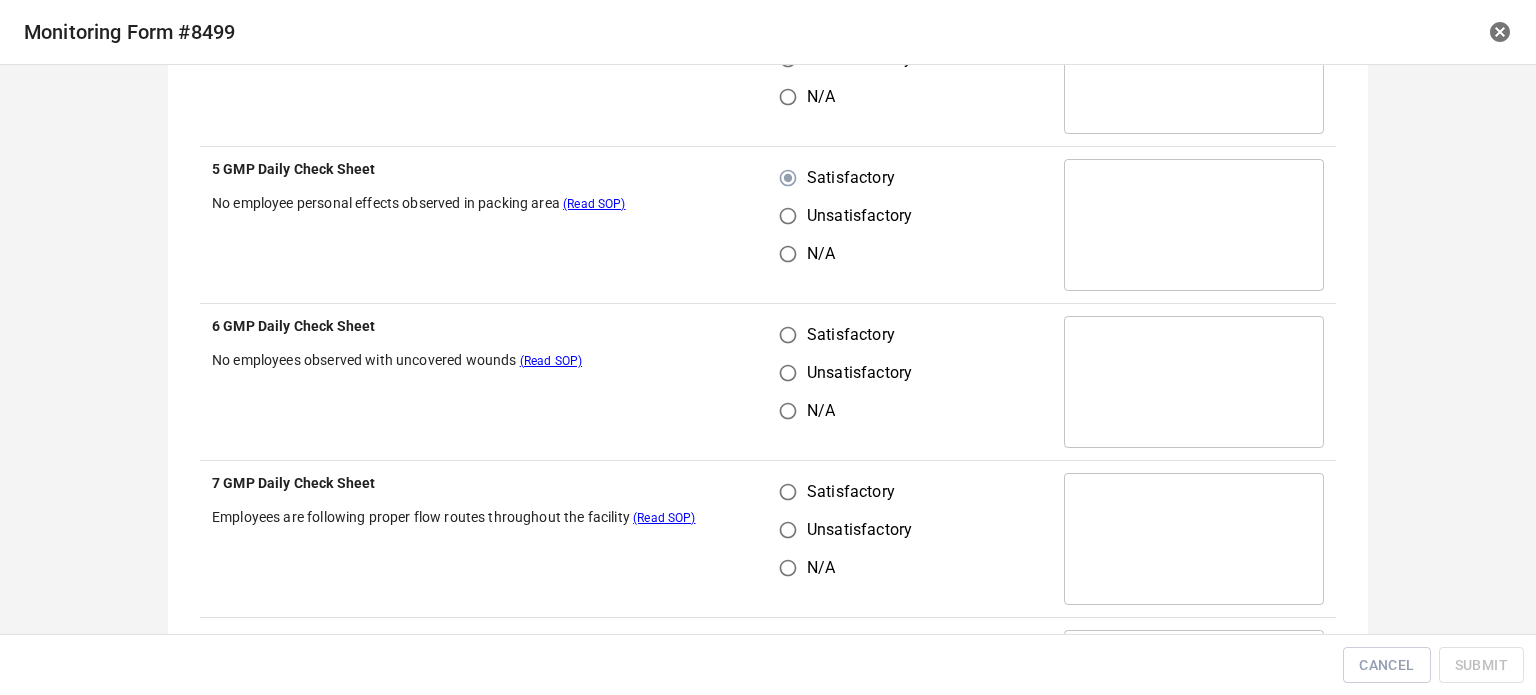 drag, startPoint x: 780, startPoint y: 315, endPoint x: 783, endPoint y: 339, distance: 24.186773 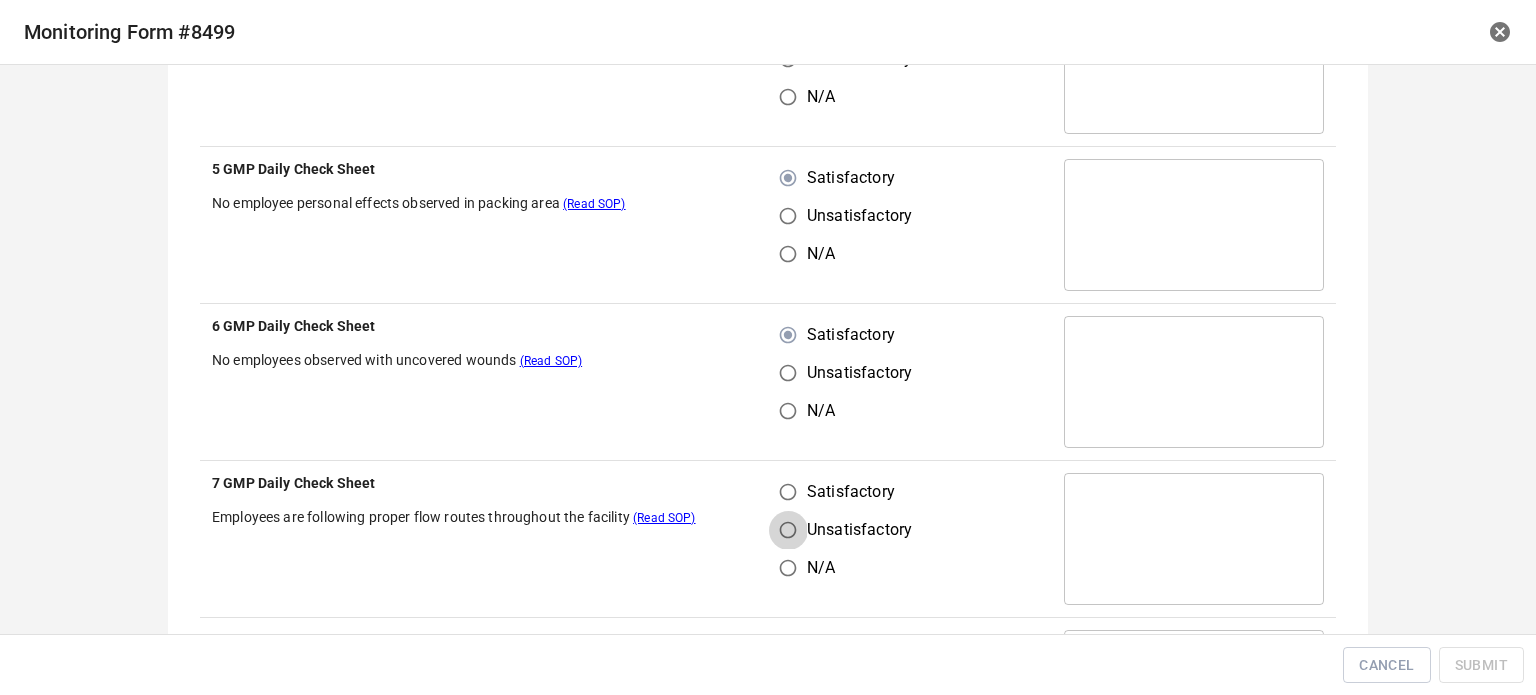 drag, startPoint x: 784, startPoint y: 515, endPoint x: 792, endPoint y: 495, distance: 21.540659 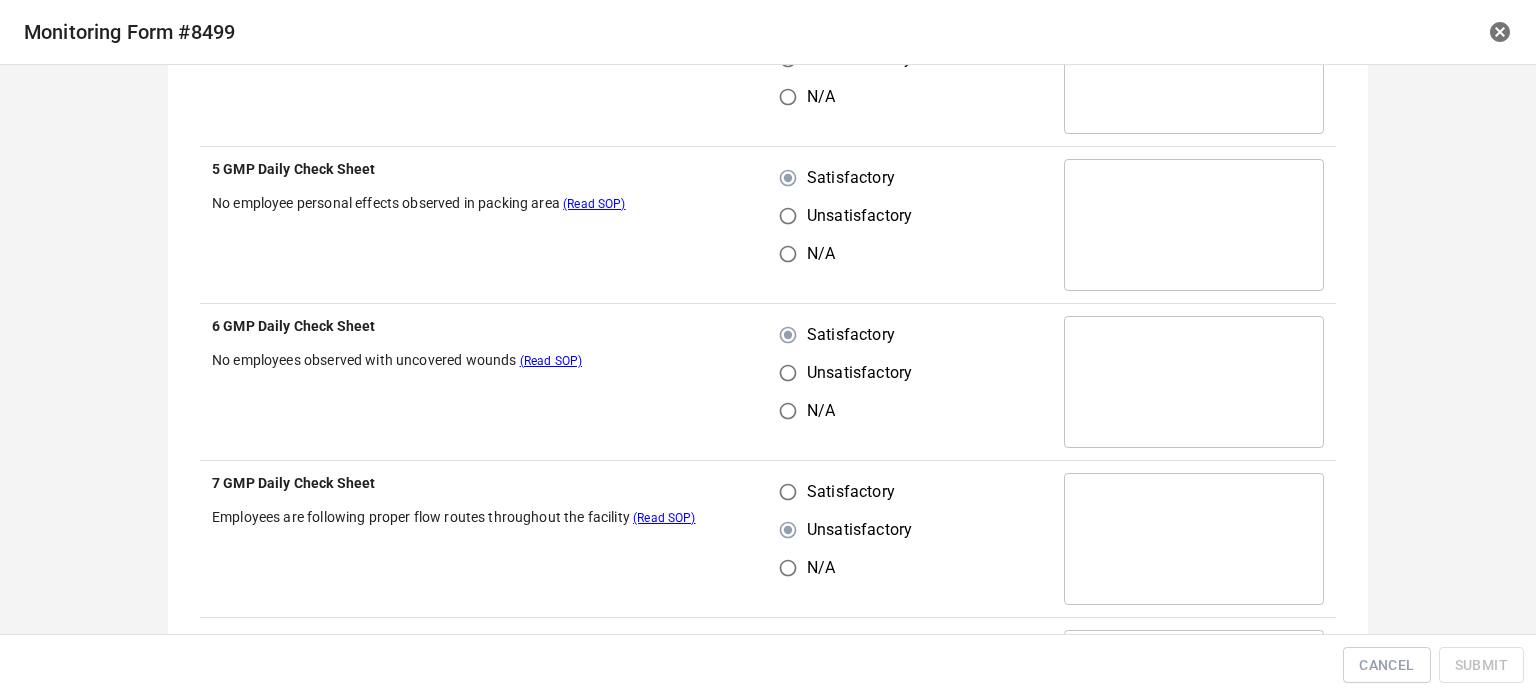 click on "Satisfactory" at bounding box center [788, 492] 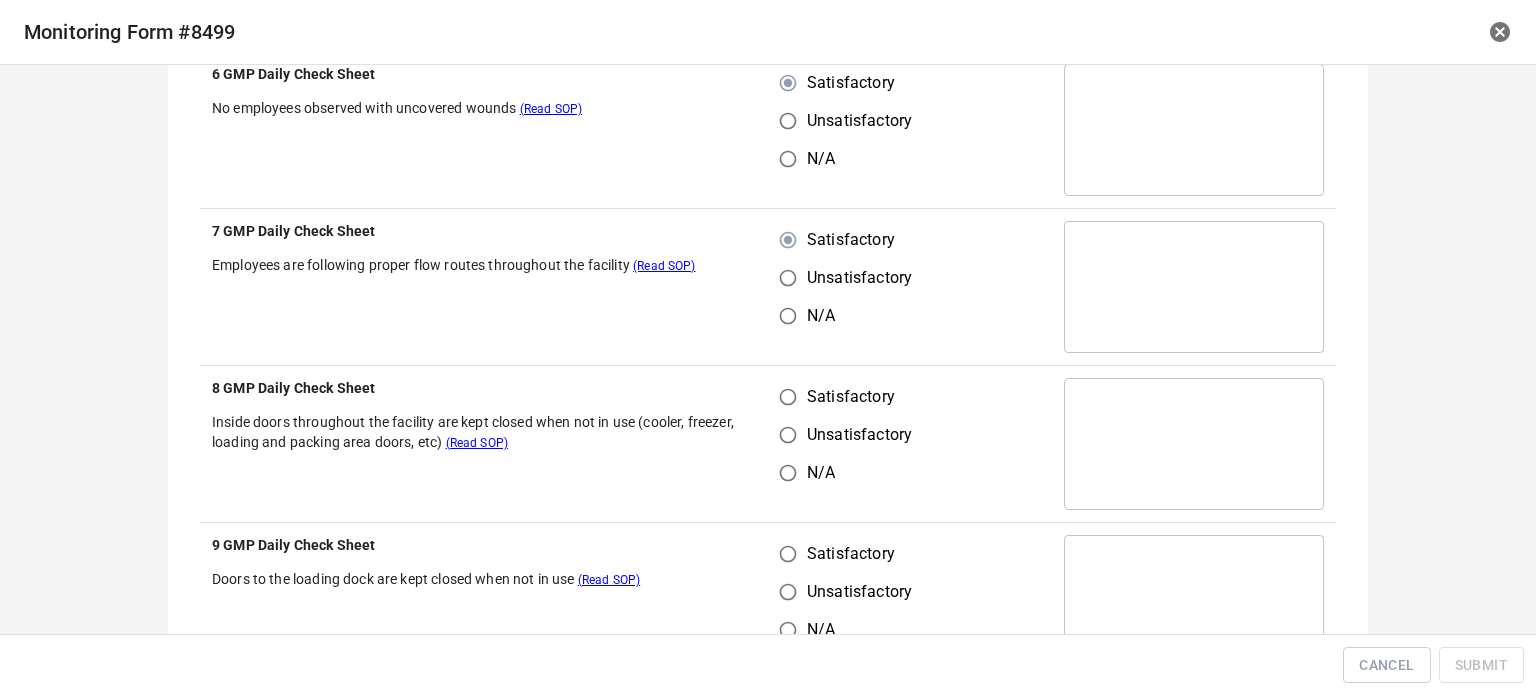 scroll, scrollTop: 2500, scrollLeft: 0, axis: vertical 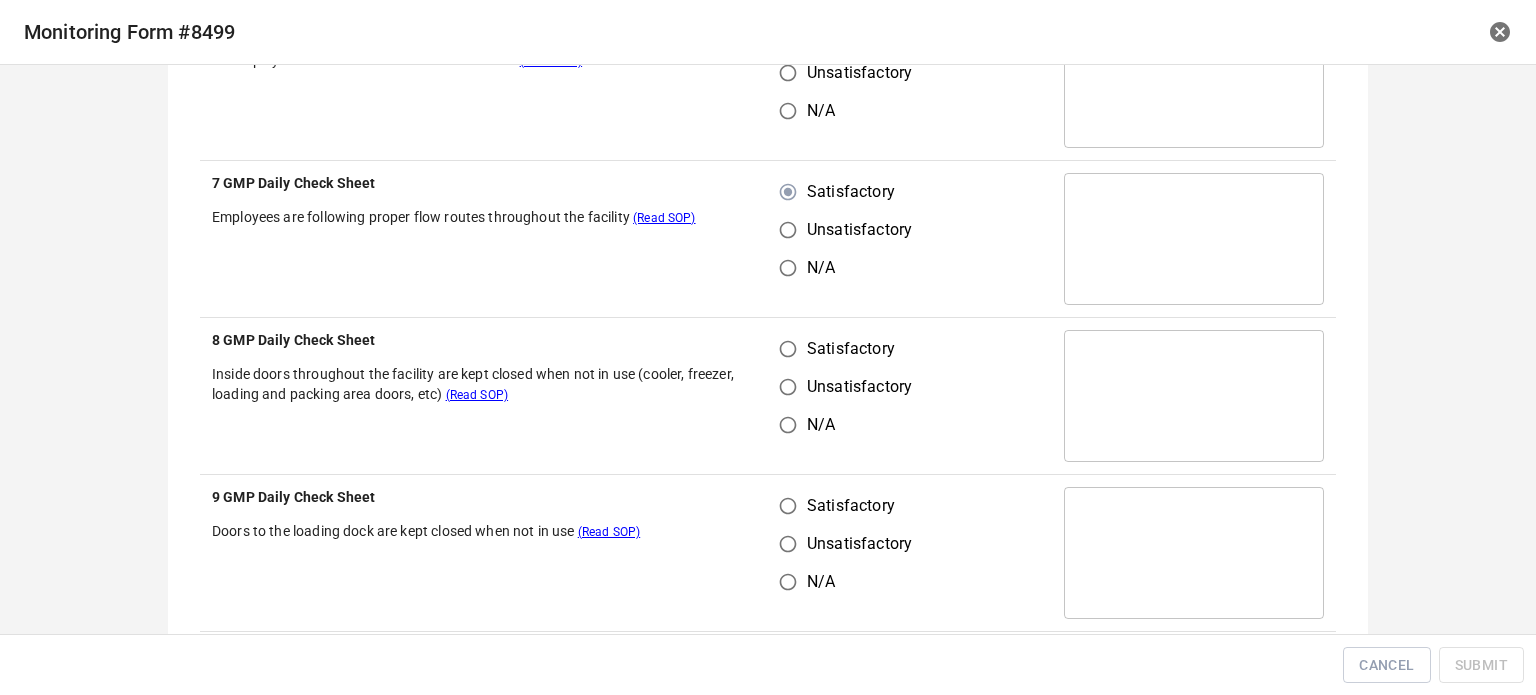 click on "Satisfactory" at bounding box center (788, 349) 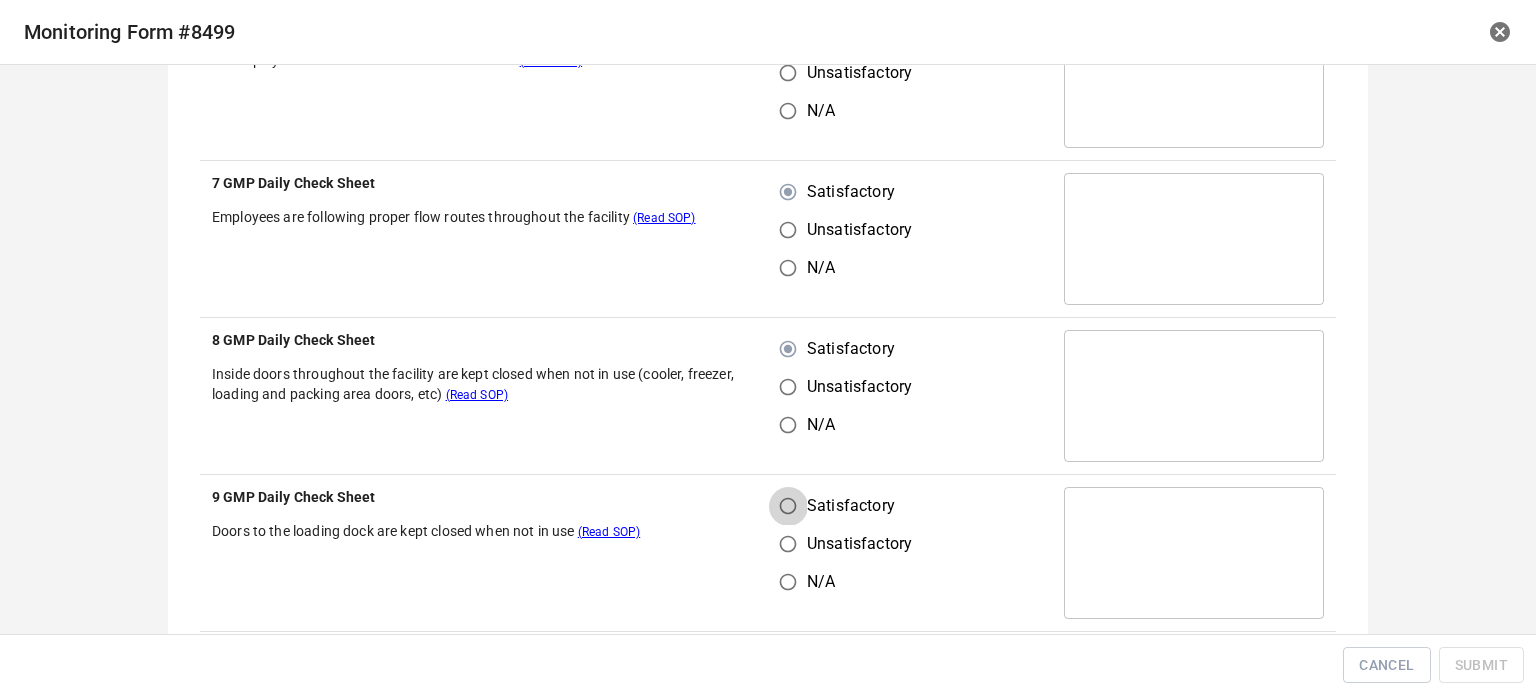 click on "Satisfactory" at bounding box center (788, 506) 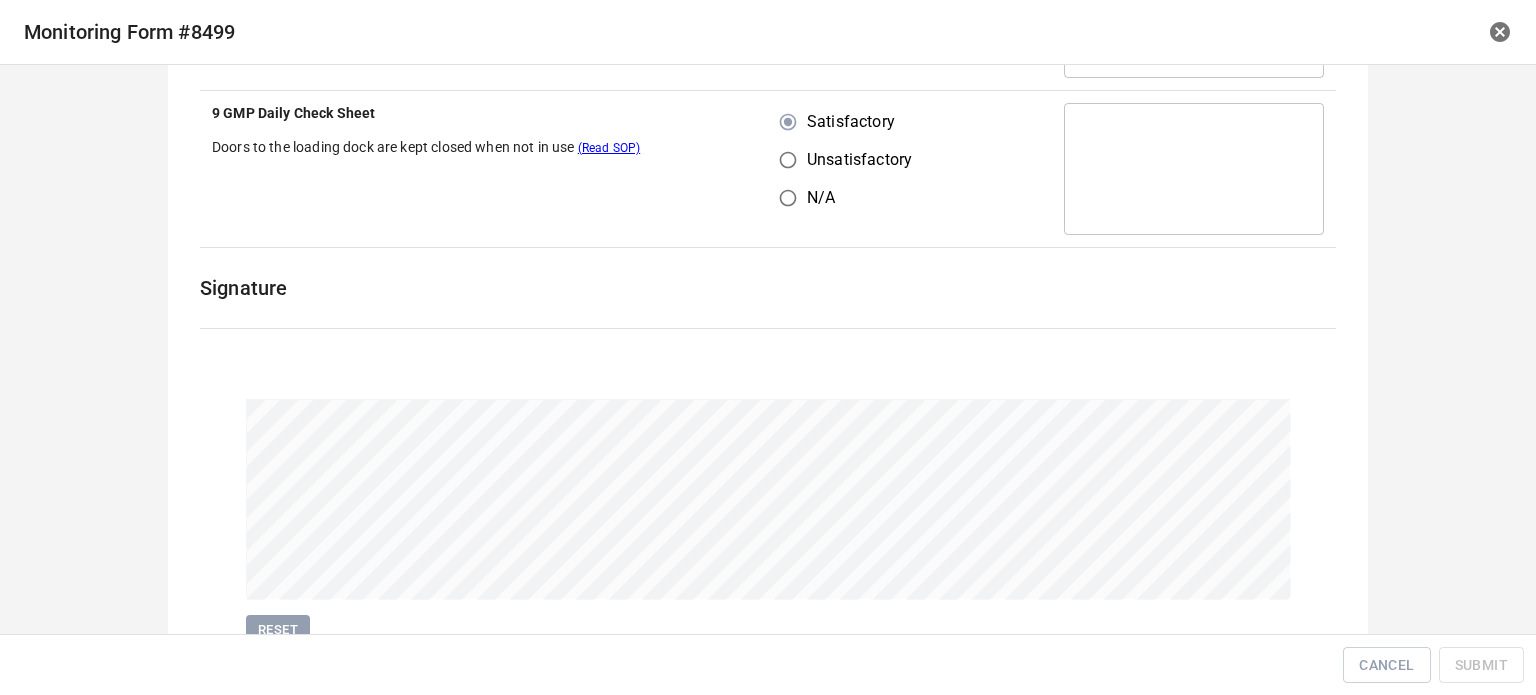 scroll, scrollTop: 2970, scrollLeft: 0, axis: vertical 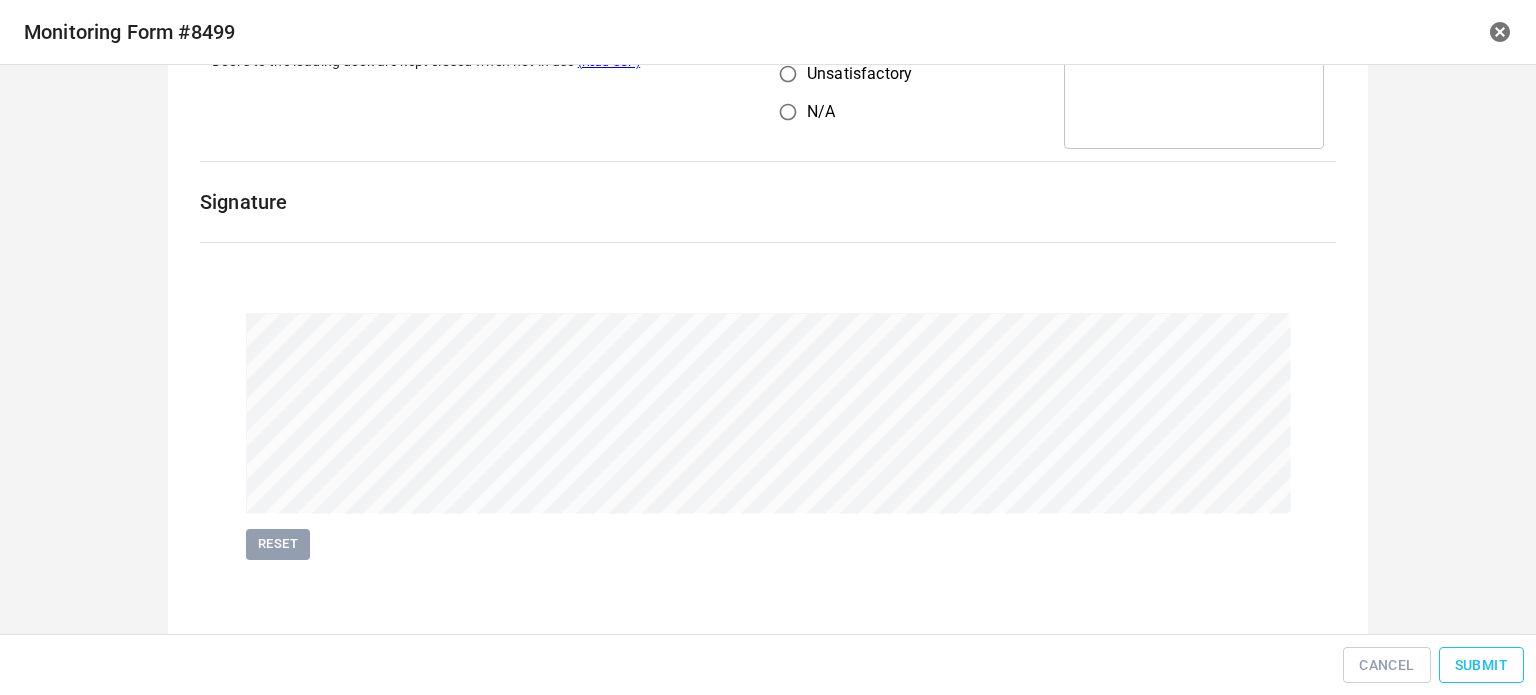 click on "Submit" at bounding box center [1481, 665] 